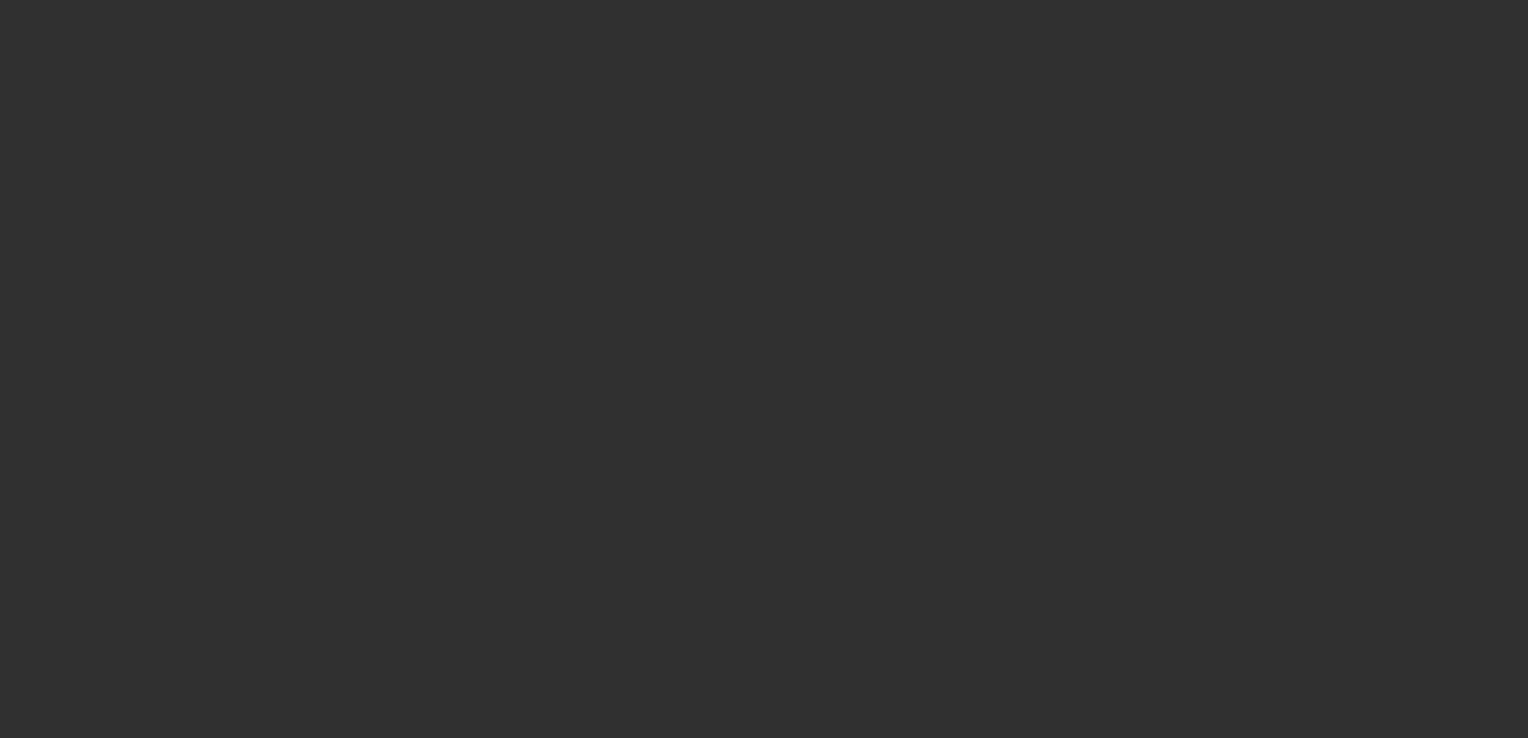 scroll, scrollTop: 0, scrollLeft: 0, axis: both 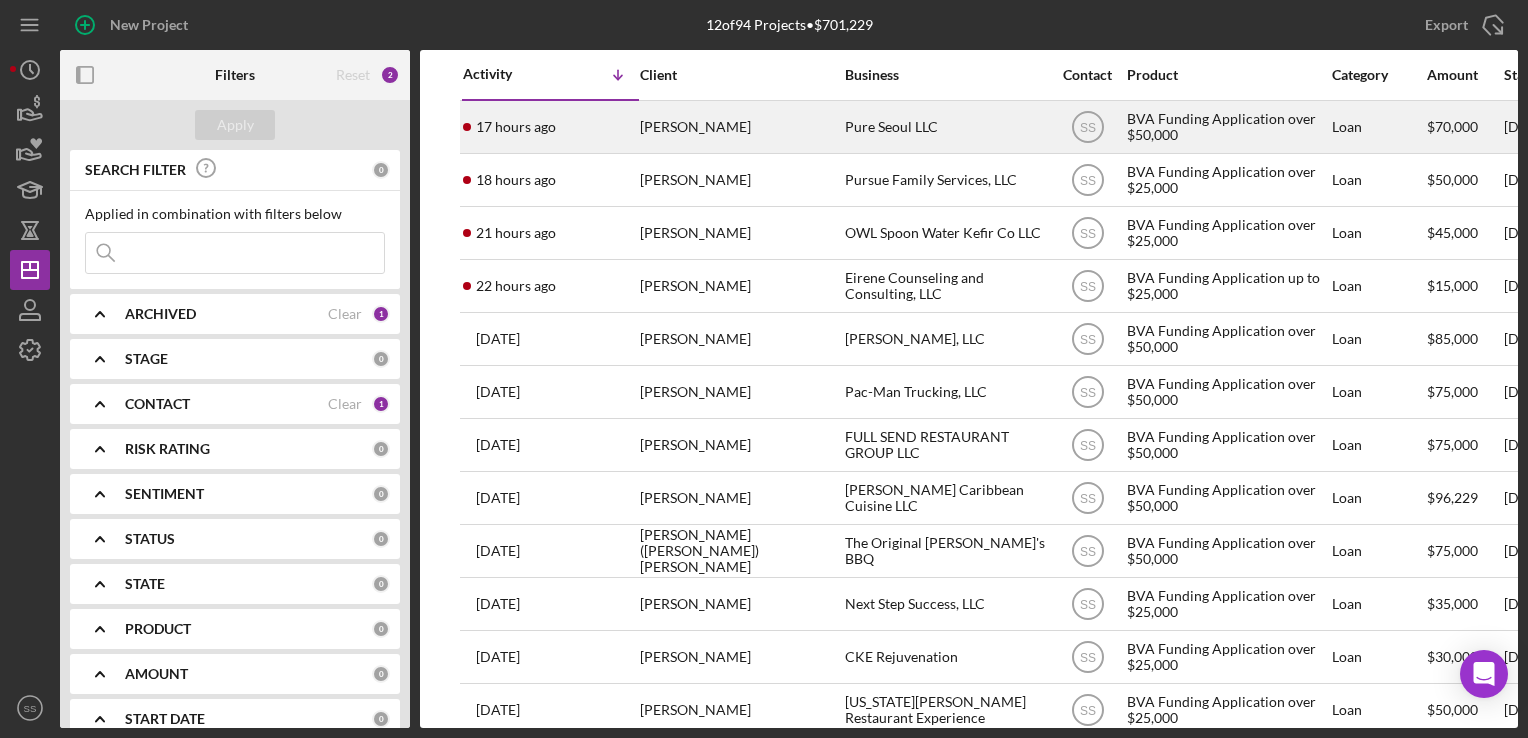click on "Pure Seoul LLC" at bounding box center [945, 127] 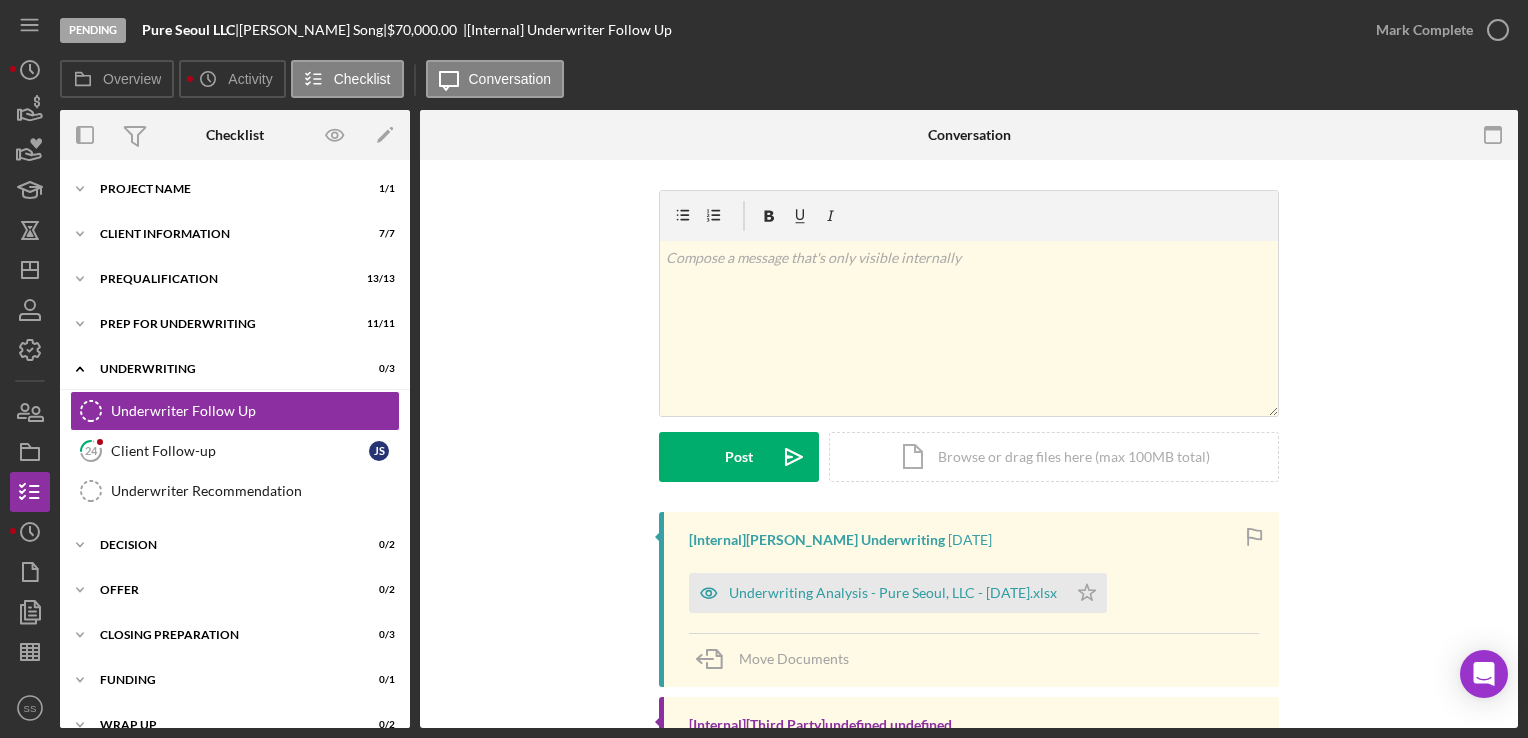 scroll, scrollTop: 90, scrollLeft: 0, axis: vertical 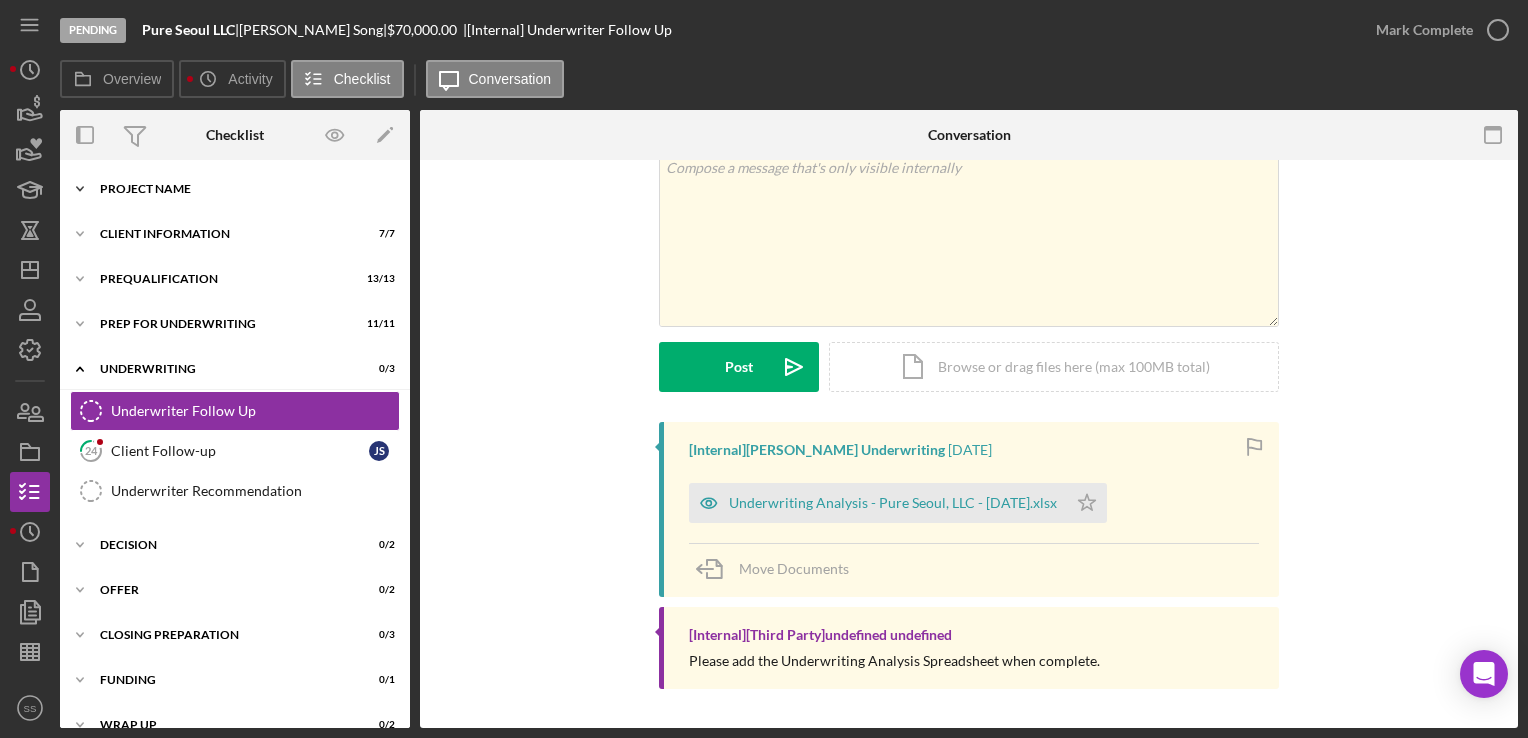 click on "Project Name" at bounding box center [242, 189] 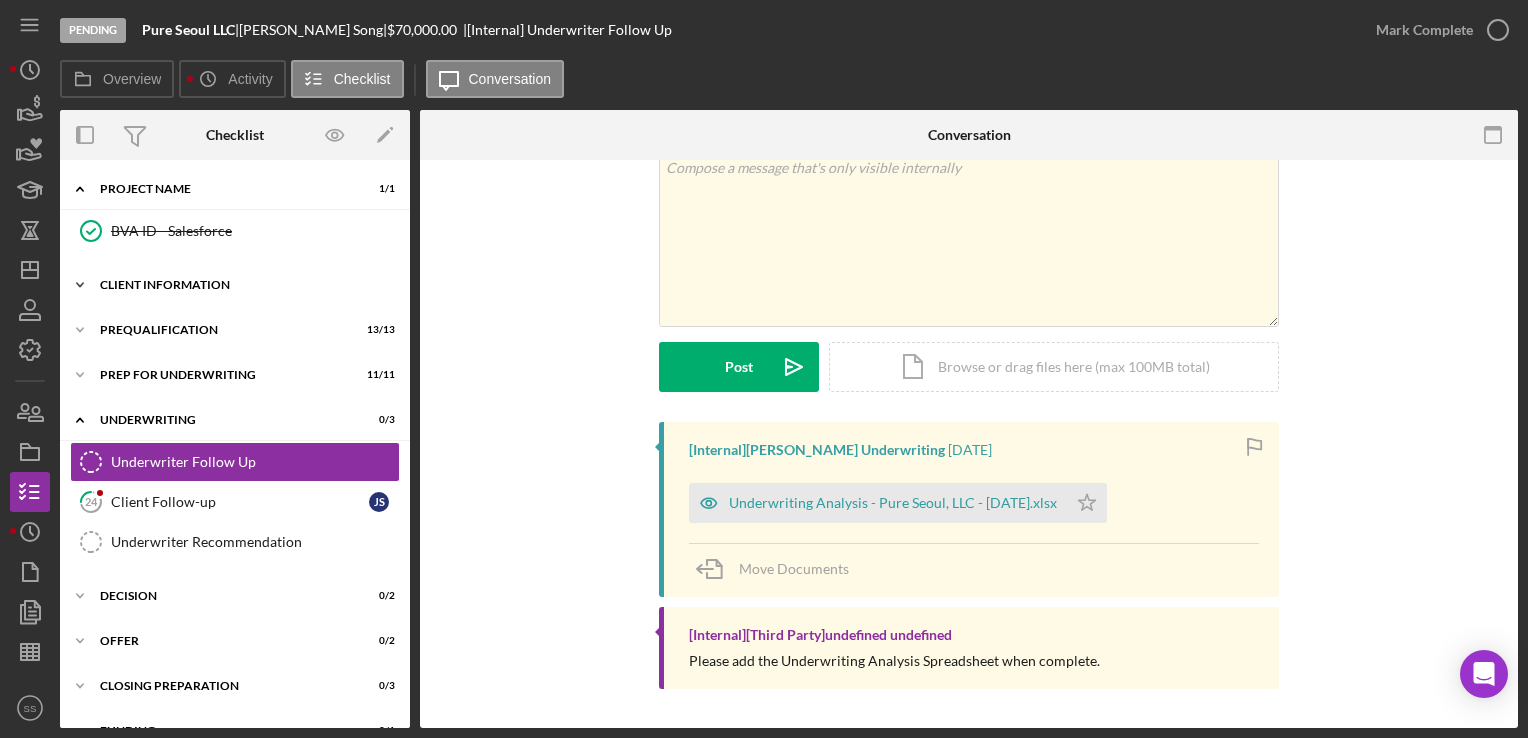 click on "Client Information" at bounding box center [242, 285] 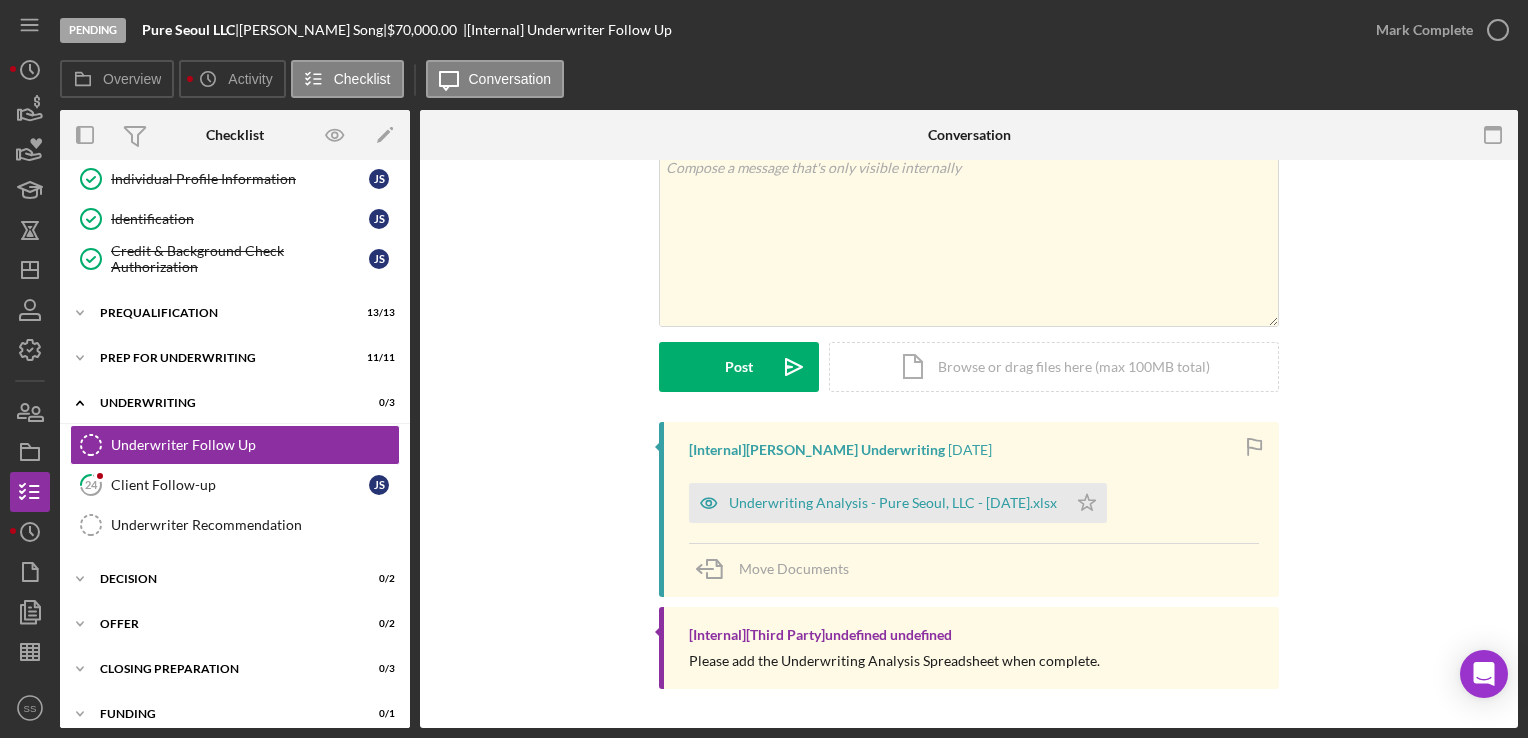 scroll, scrollTop: 308, scrollLeft: 0, axis: vertical 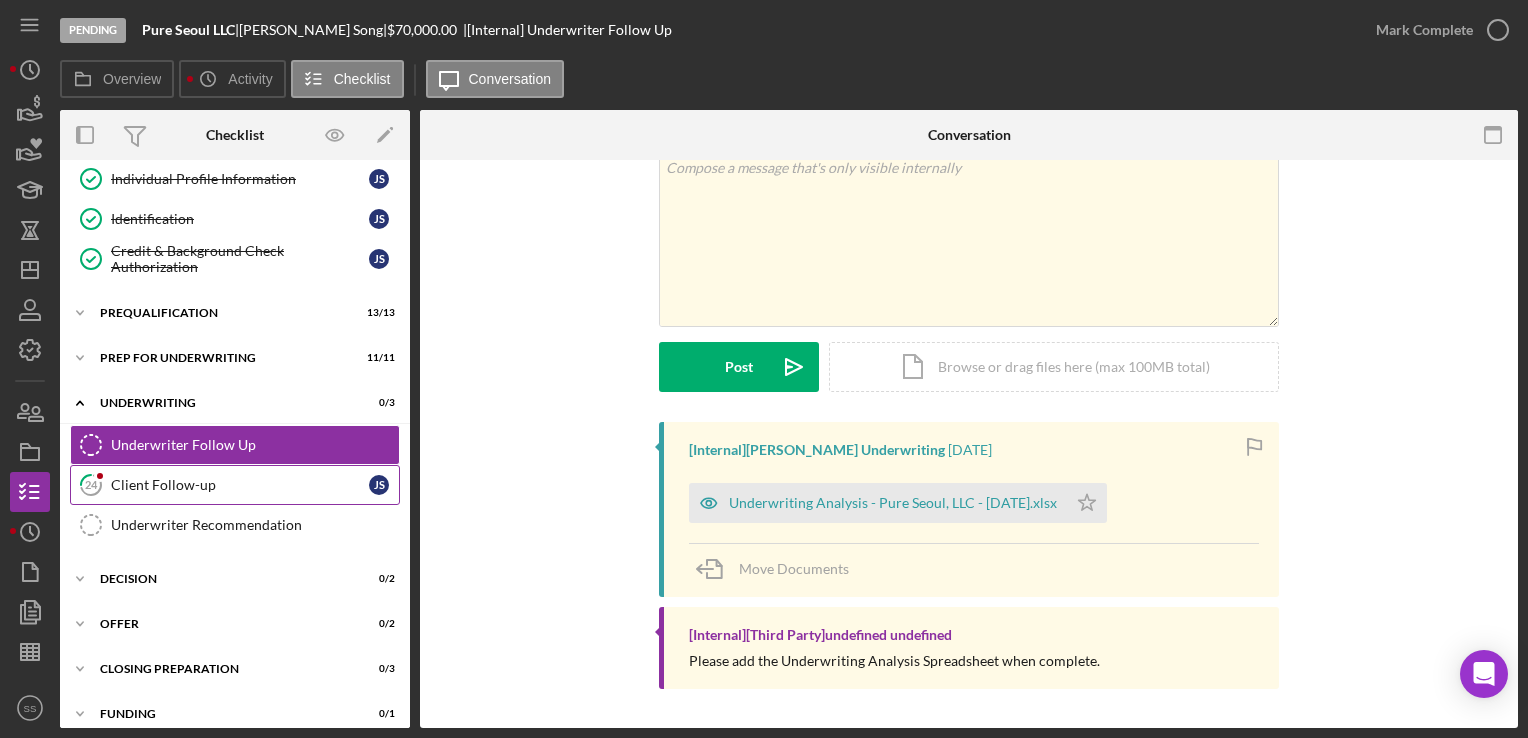 click on "24 Client Follow-up J S" at bounding box center [235, 485] 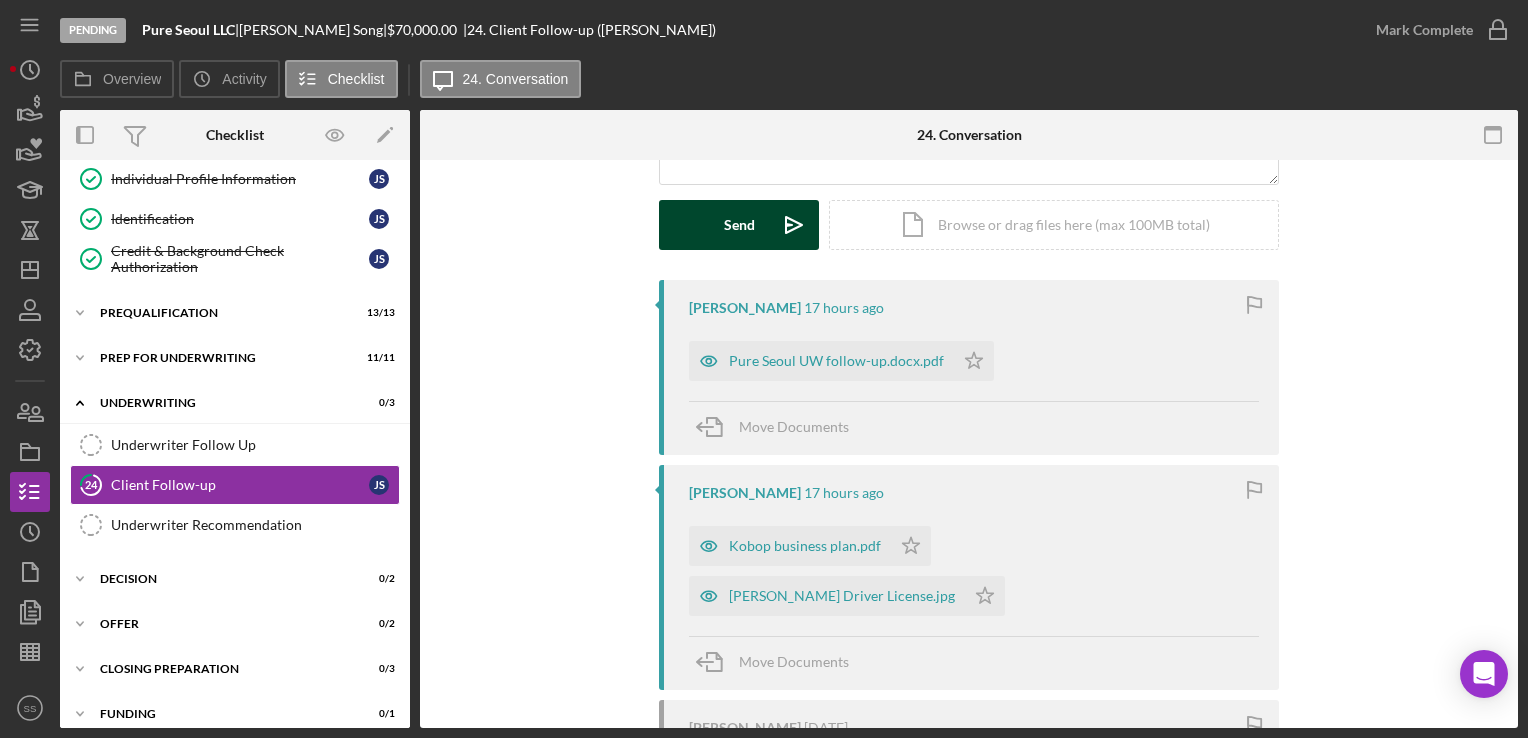 scroll, scrollTop: 424, scrollLeft: 0, axis: vertical 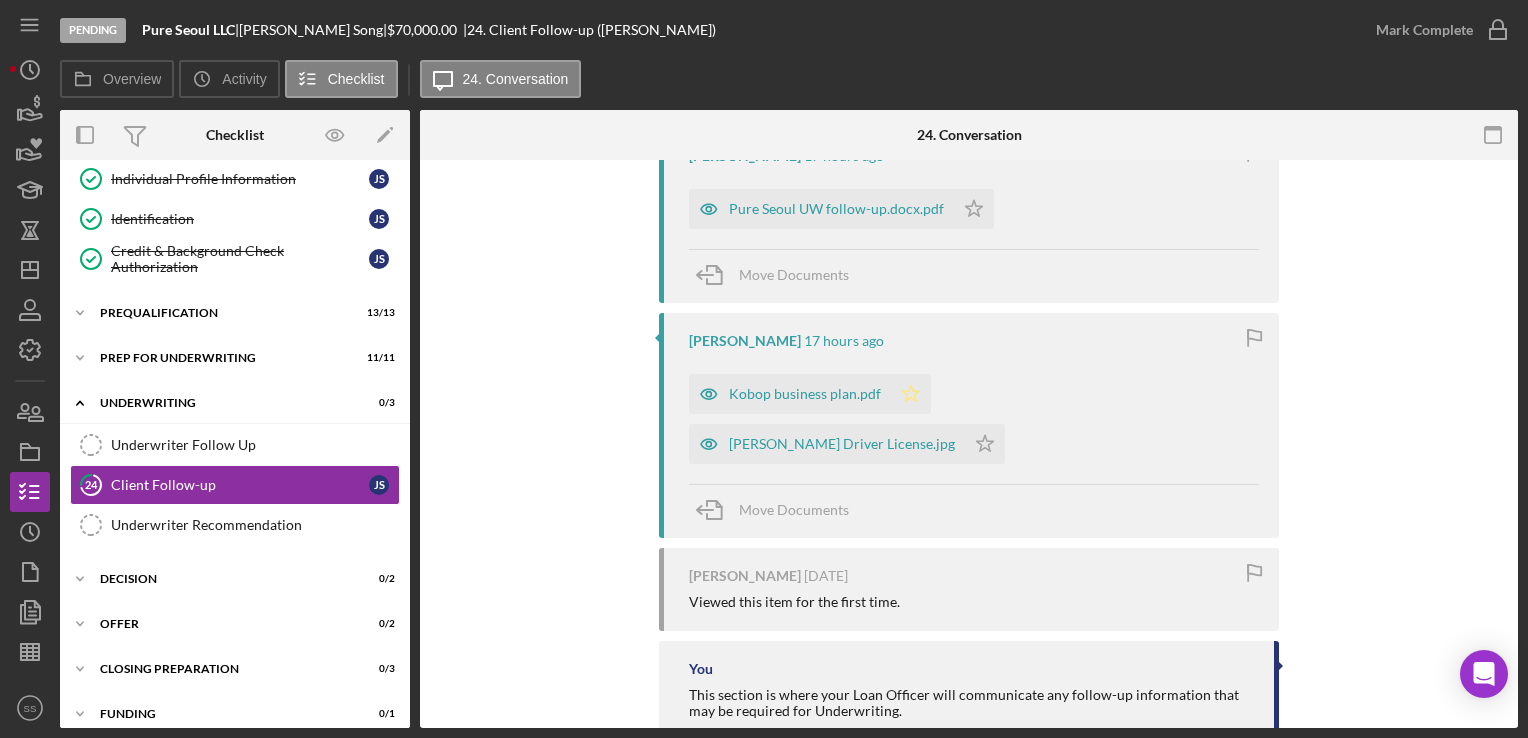 click 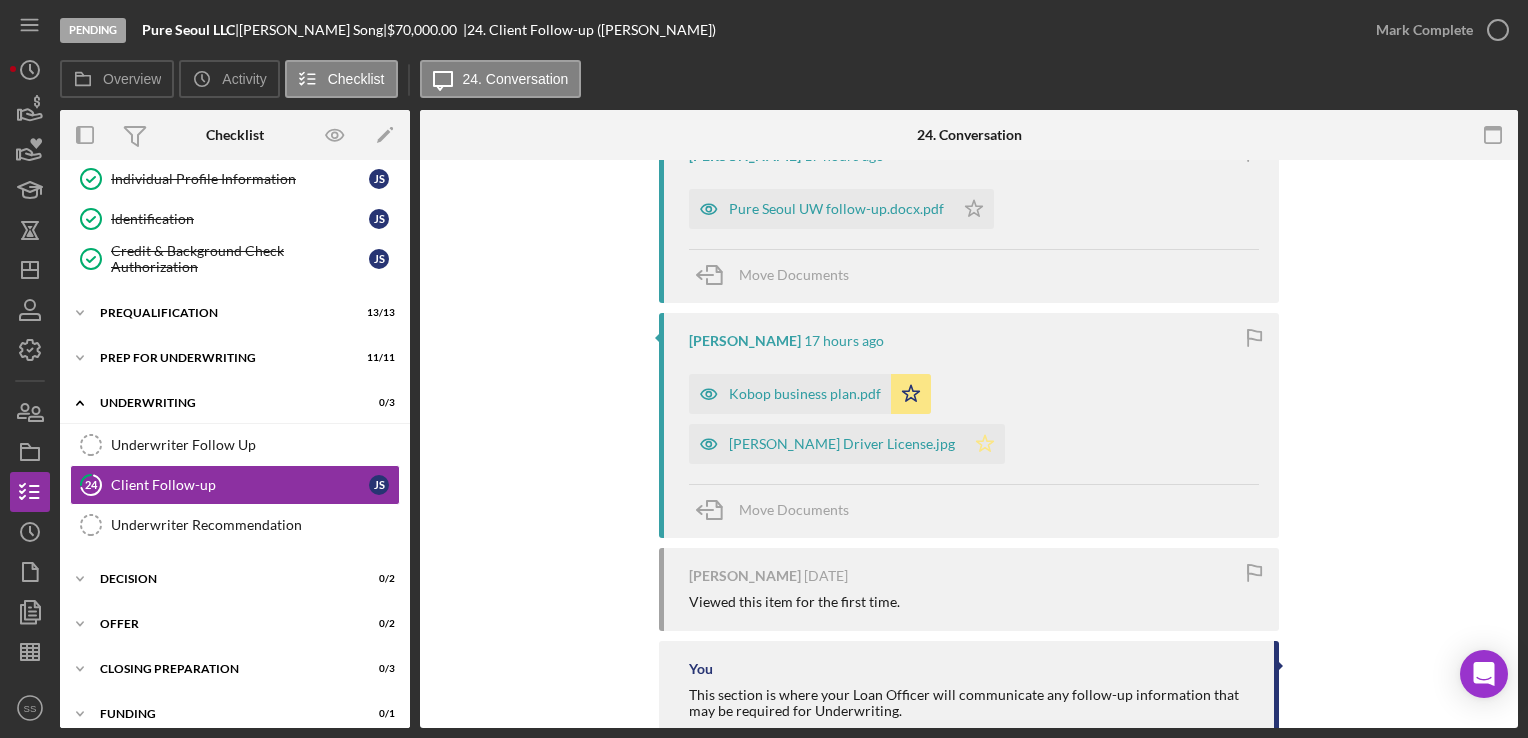 click on "Icon/Star" 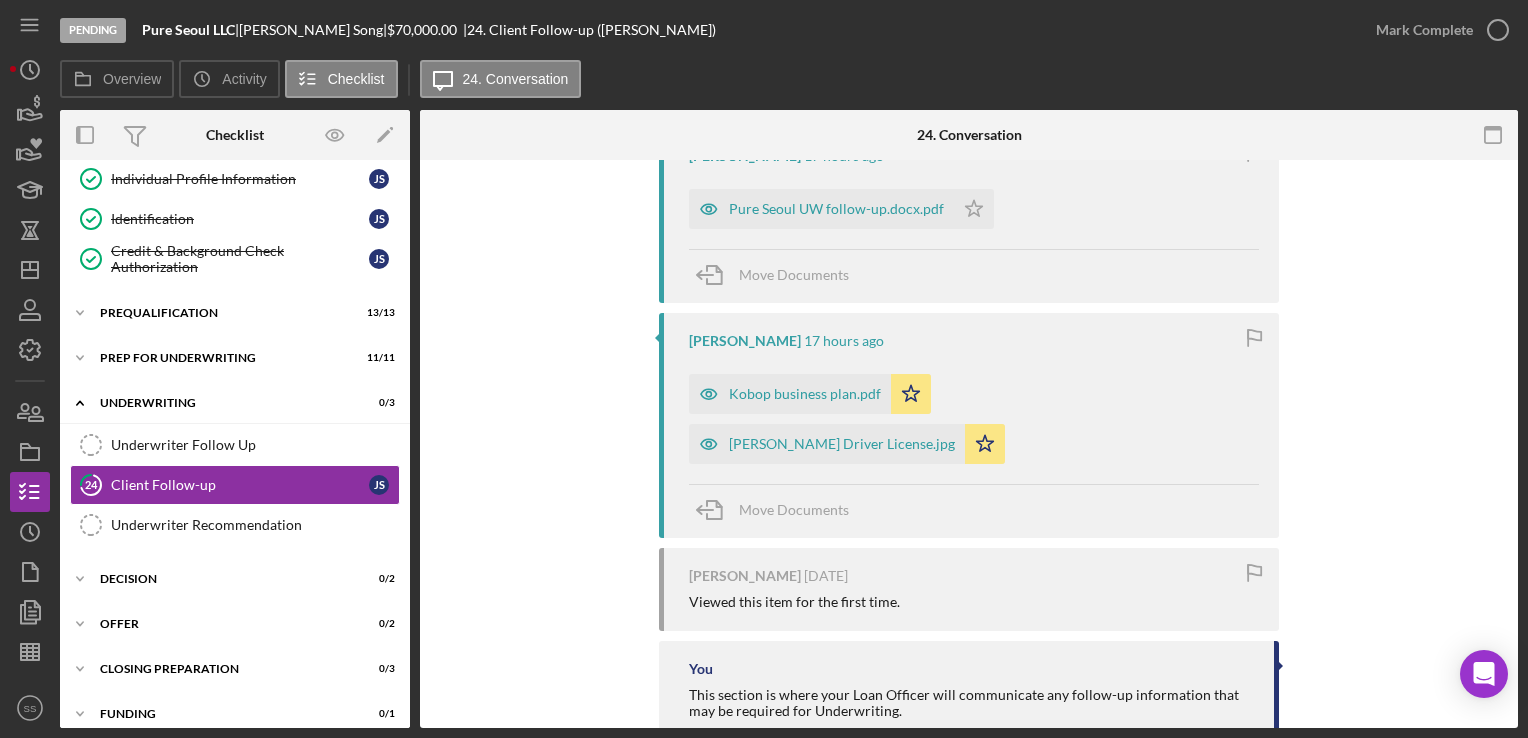 click on "Visible to Client Internal Request Docs v Color teal Color pink Remove color Add row above Add row below Add column before Add column after Merge cells Split cells Remove column Remove row Remove table Send Icon/icon-invite-send Icon/Document Browse or drag files here (max 100MB total) Tap to choose files or take a photo Cancel Send Icon/icon-invite-send Icon/Message Comment [PERSON_NAME]   17 hours ago Pure Seoul UW follow-up.docx.pdf Icon/Star Move Documents [PERSON_NAME]   17 hours ago Kobop business plan.pdf Icon/Star [PERSON_NAME] Driver License.jpg Icon/Star Move Documents [PERSON_NAME]   [DATE] Viewed this item for the first time. You   This section is where your Loan Officer will communicate any follow-up information that may be required for Underwriting." at bounding box center (969, 257) 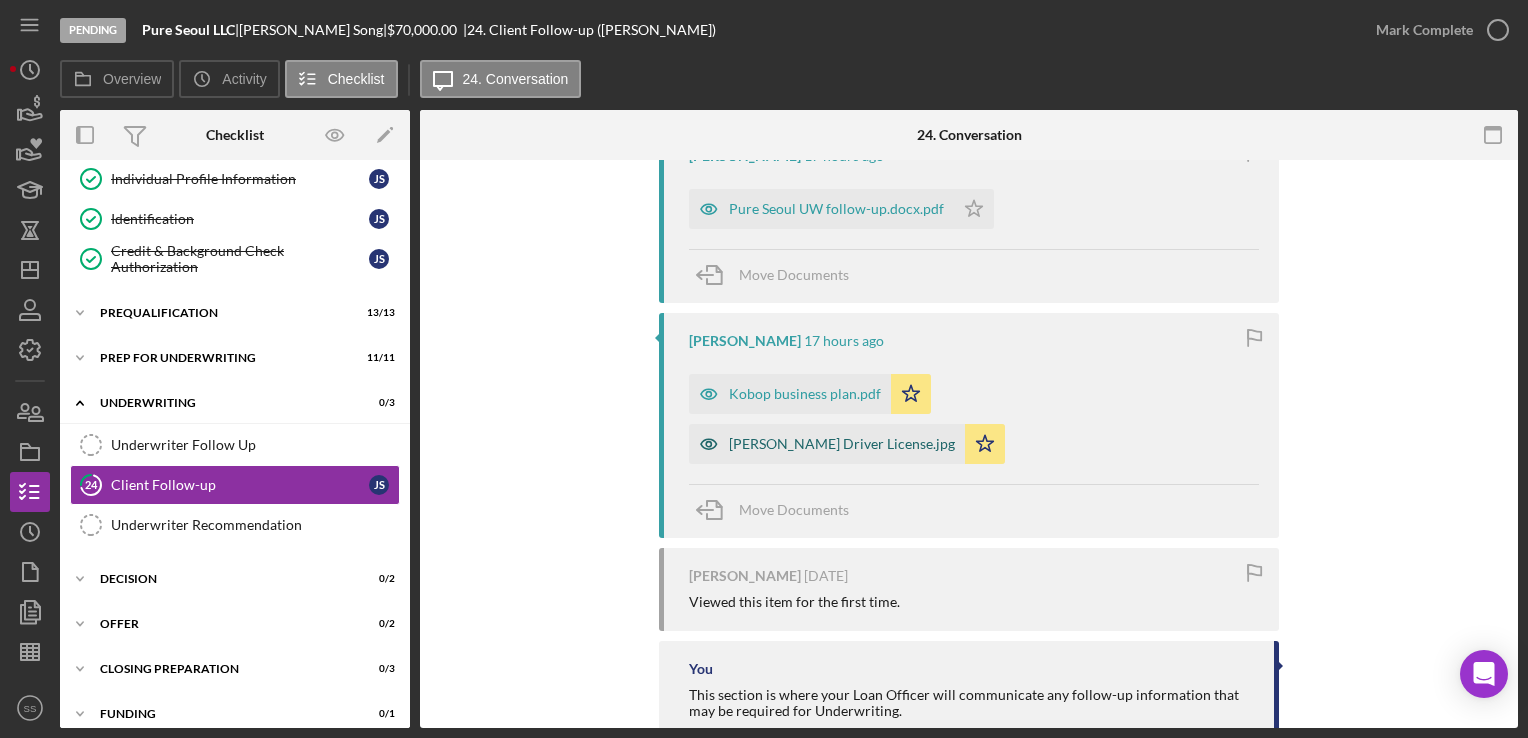 click on "[PERSON_NAME] Driver License.jpg" at bounding box center [827, 444] 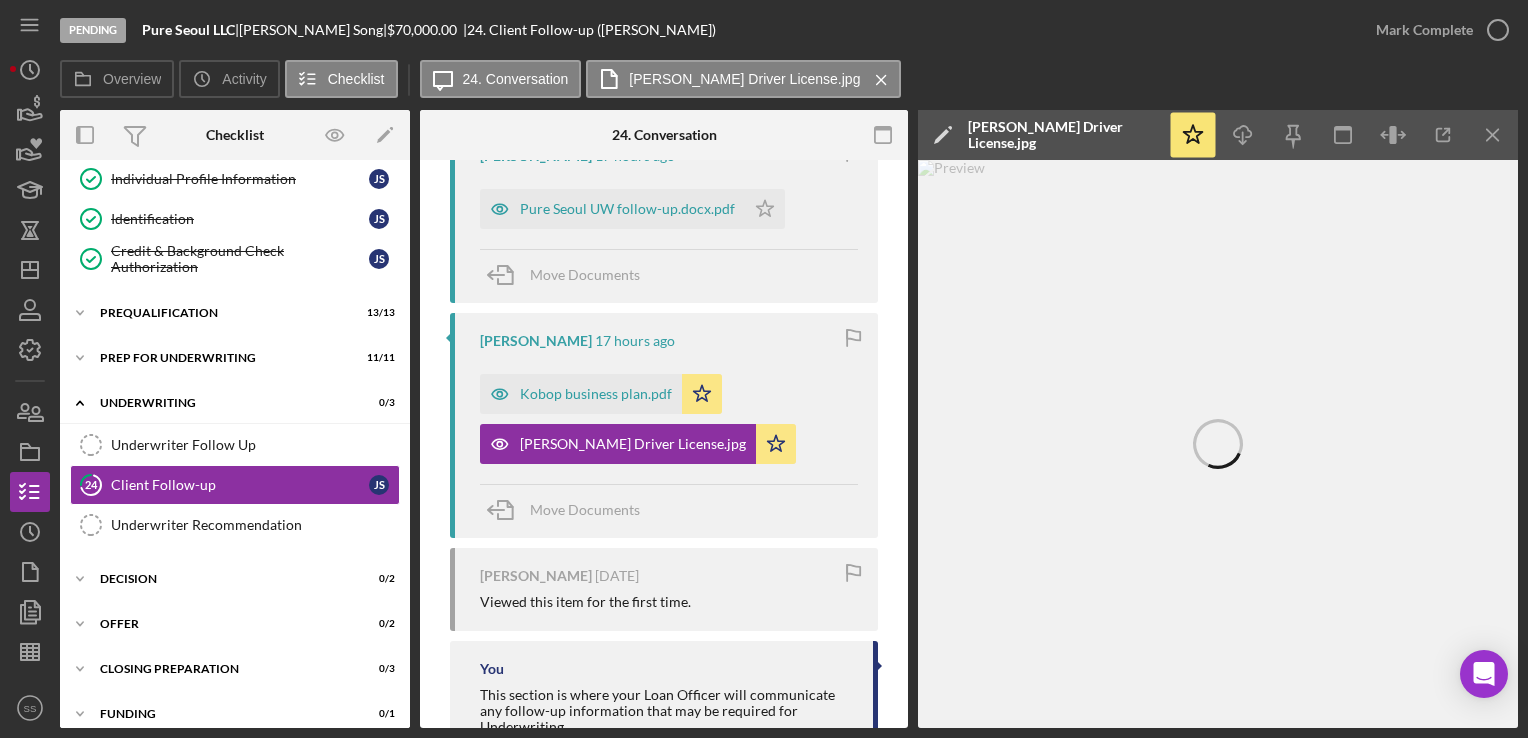 click on "[PERSON_NAME] Driver License.jpg" at bounding box center [1063, 135] 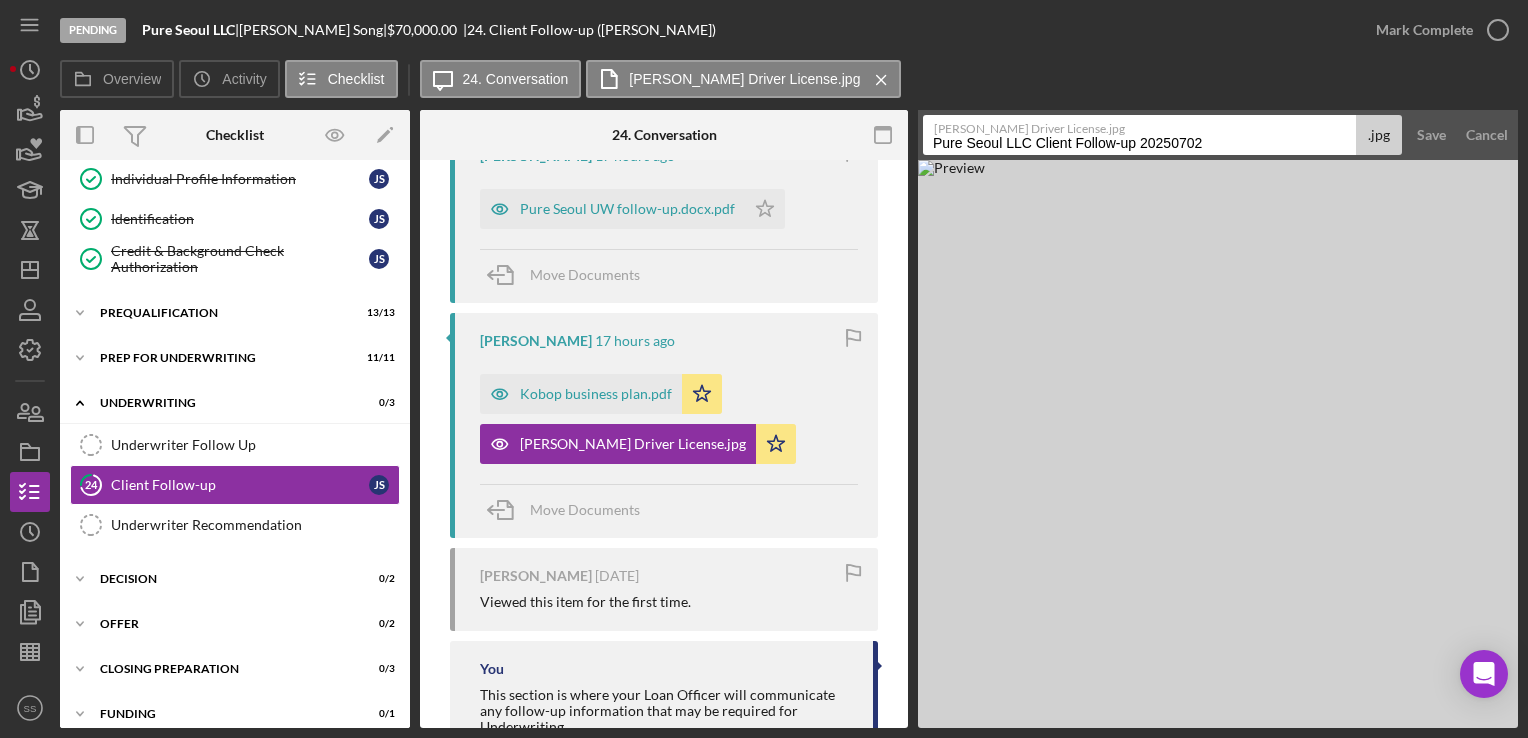 click on "Pure Seoul LLC Client Follow-up 20250702" at bounding box center (1139, 135) 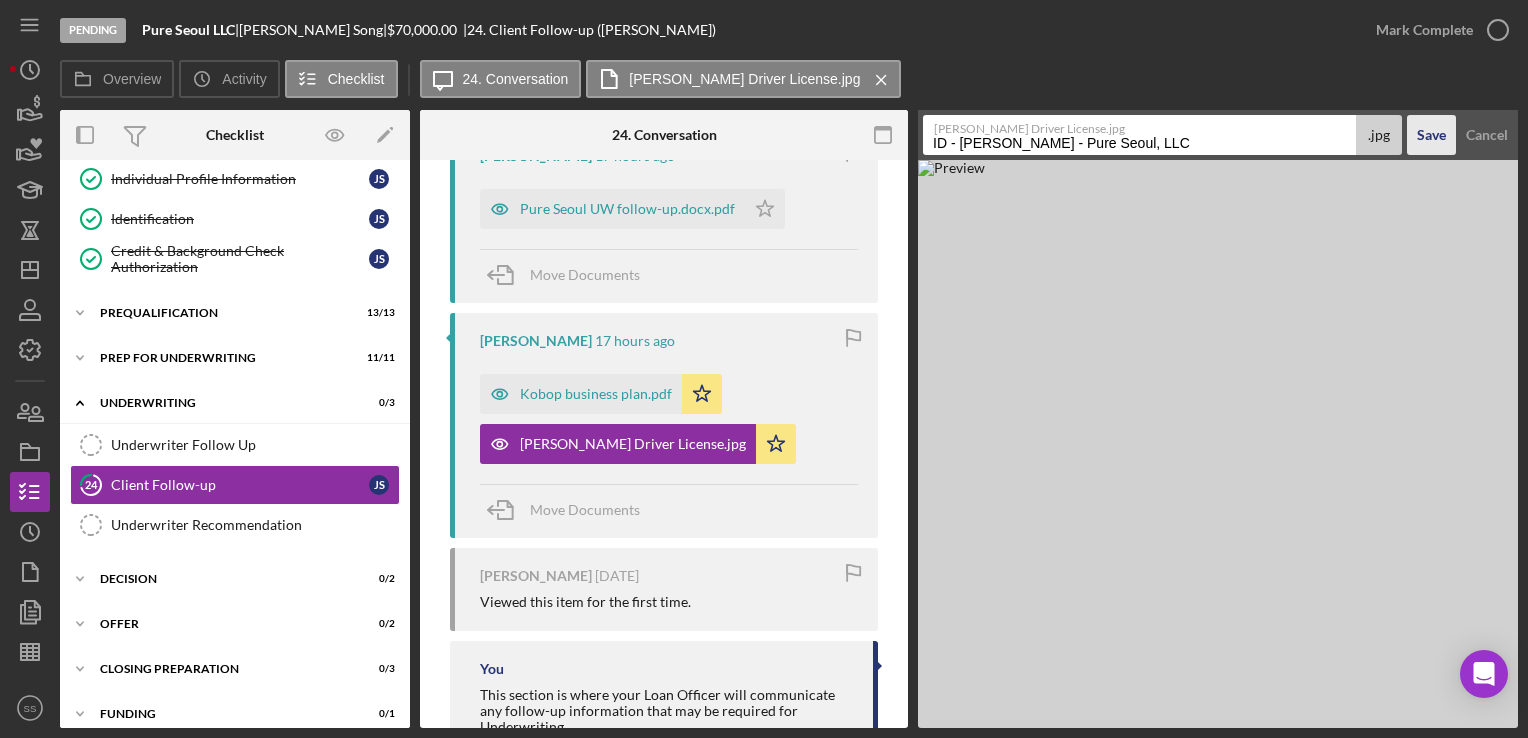 type on "ID - [PERSON_NAME] - Pure Seoul, LLC" 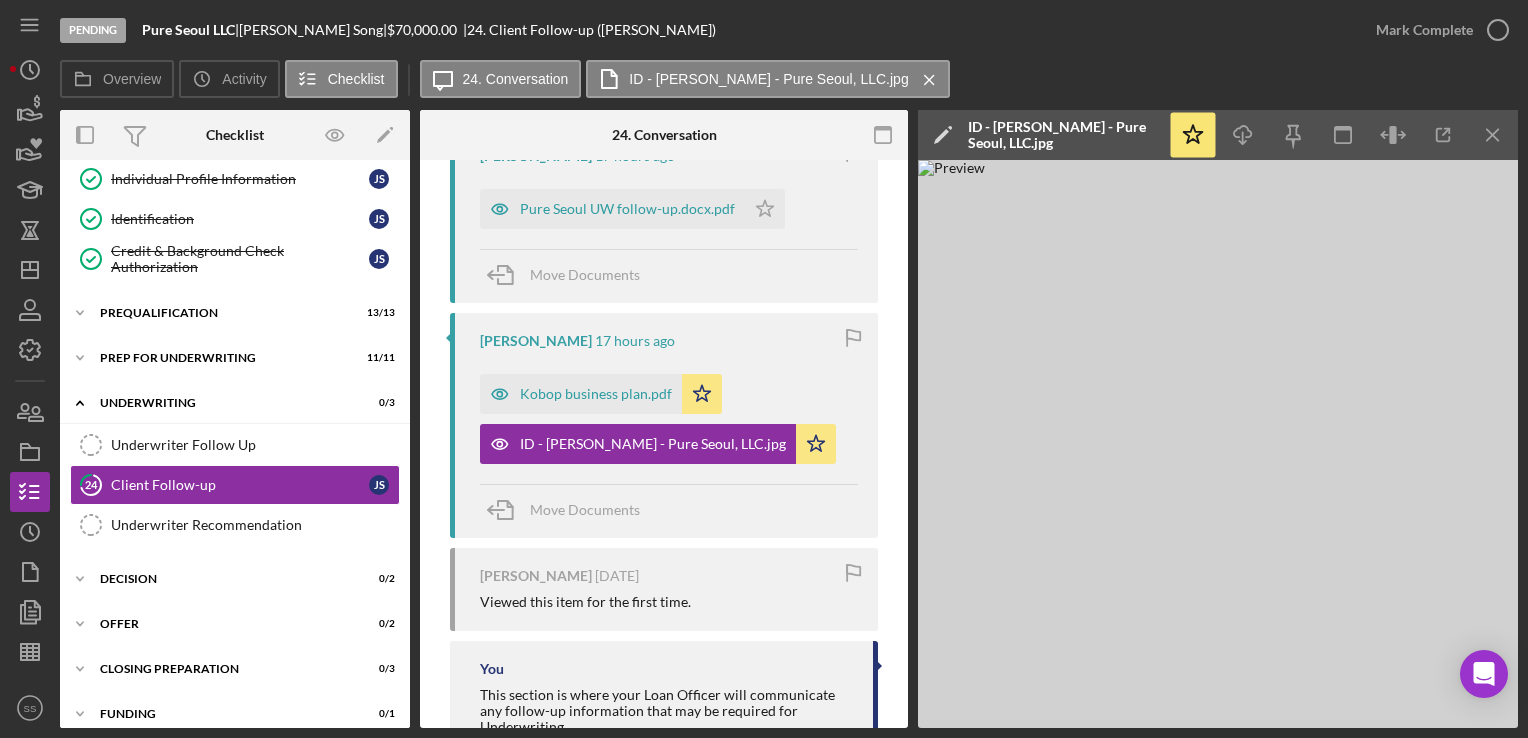 scroll, scrollTop: 430, scrollLeft: 0, axis: vertical 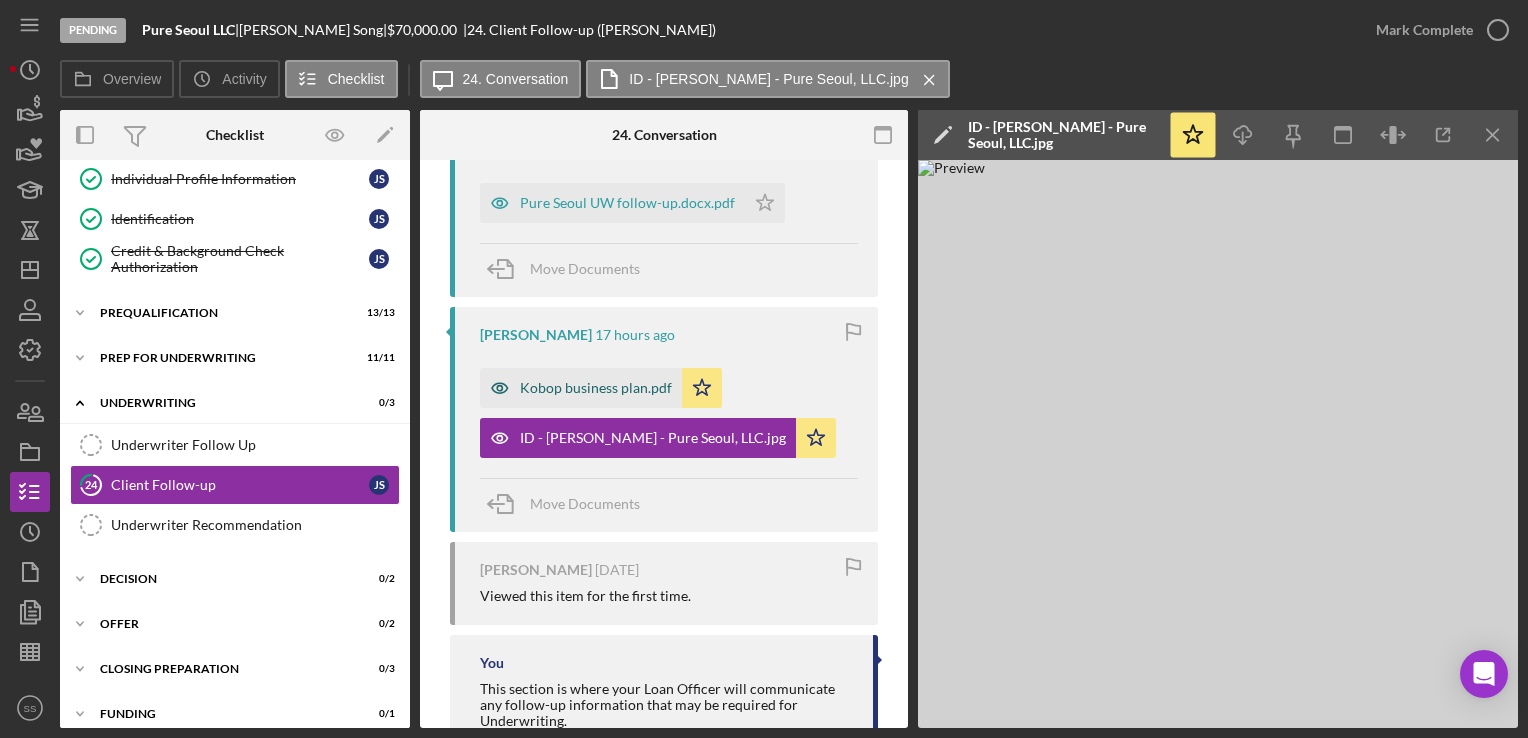 click on "Kobop business plan.pdf" at bounding box center (596, 388) 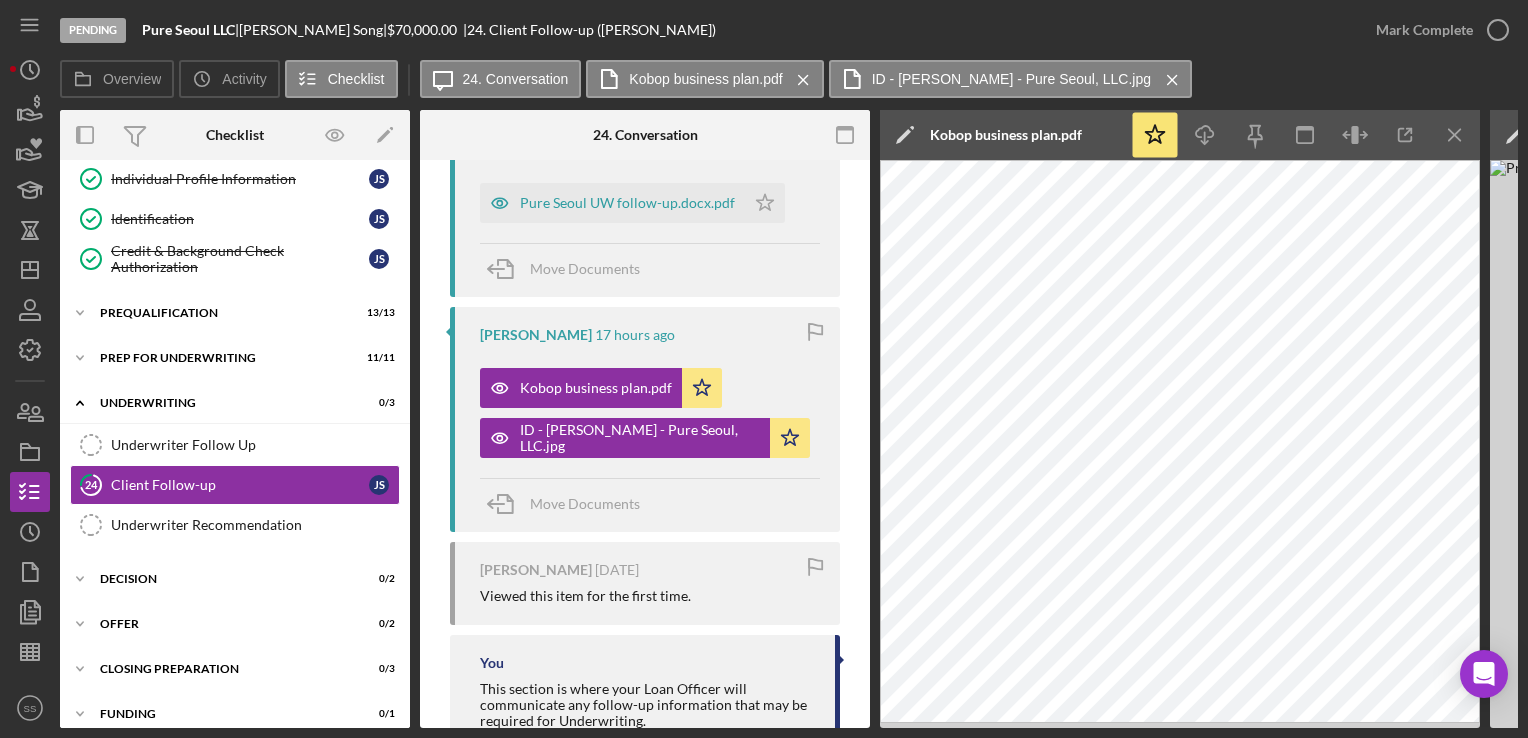 click on "Kobop business plan.pdf" at bounding box center [1006, 135] 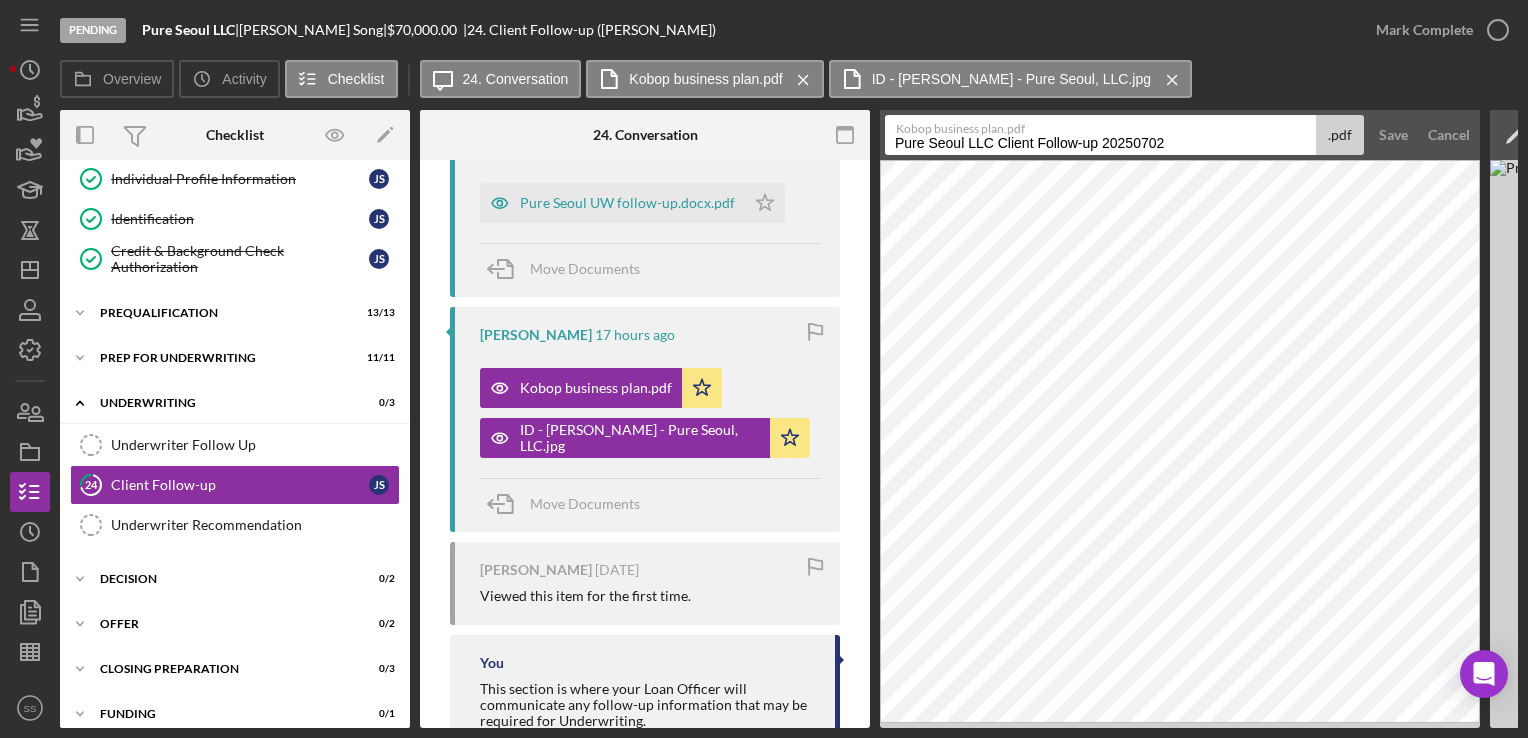 click on "Pure Seoul LLC Client Follow-up 20250702" at bounding box center (1100, 135) 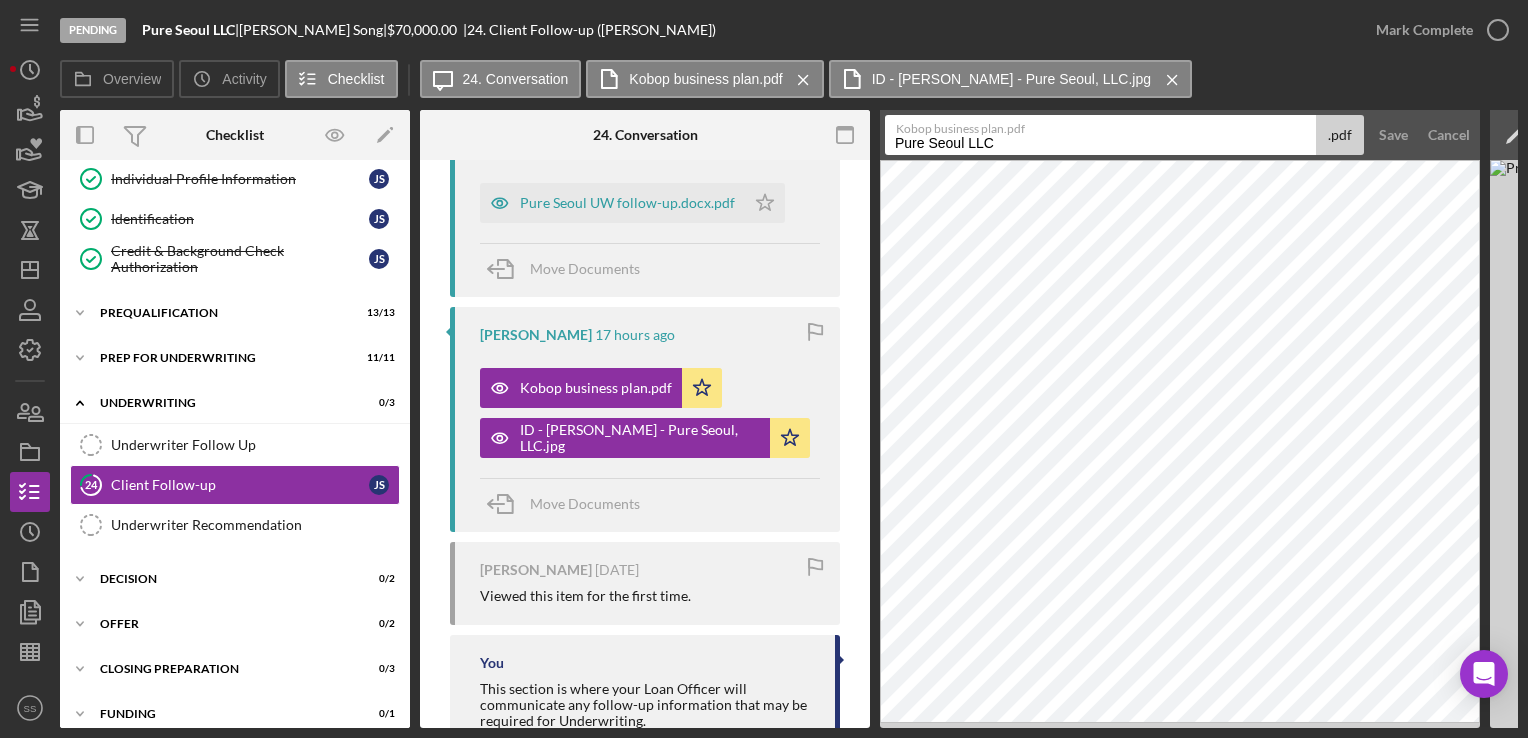 click on "Pure Seoul LLC" at bounding box center (1100, 135) 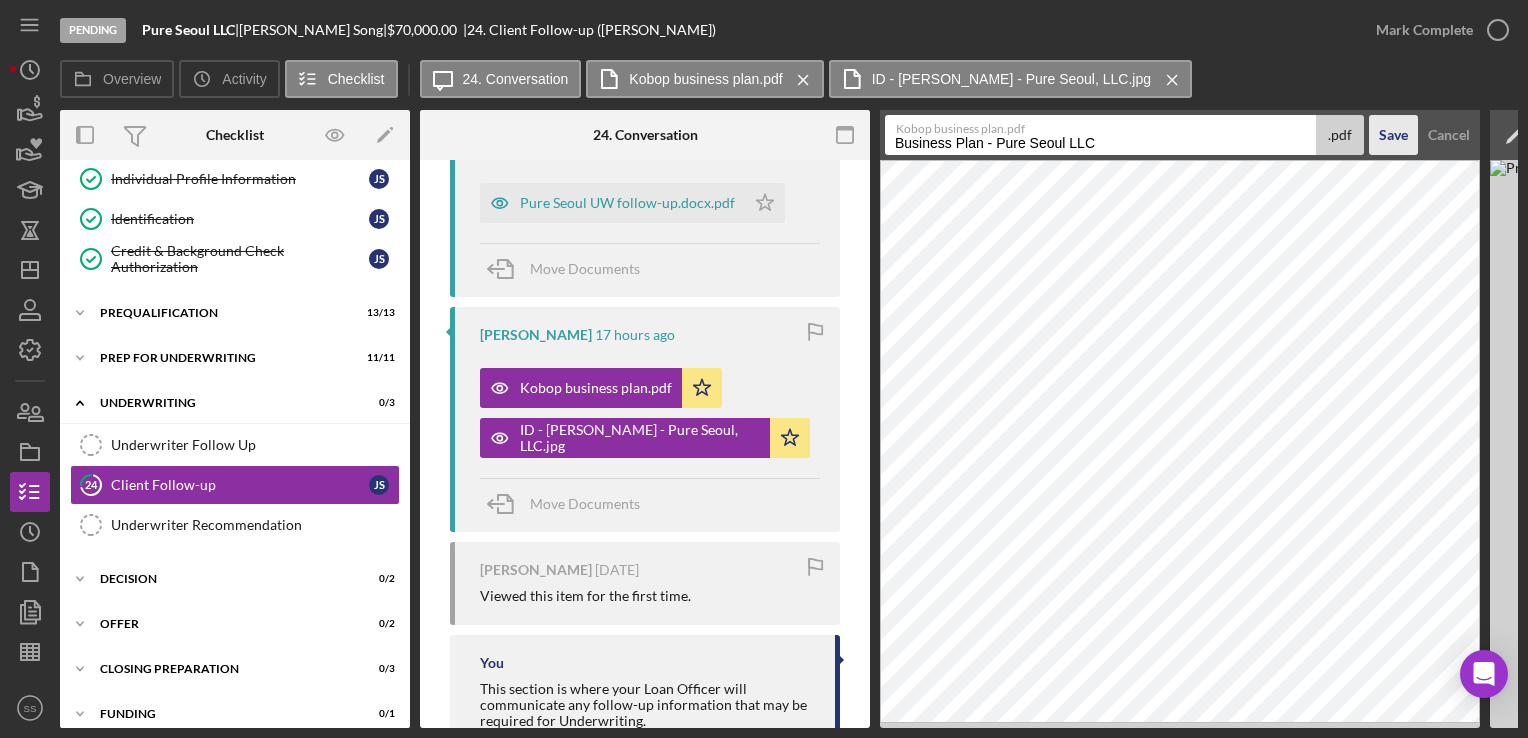 type on "Business Plan - Pure Seoul LLC" 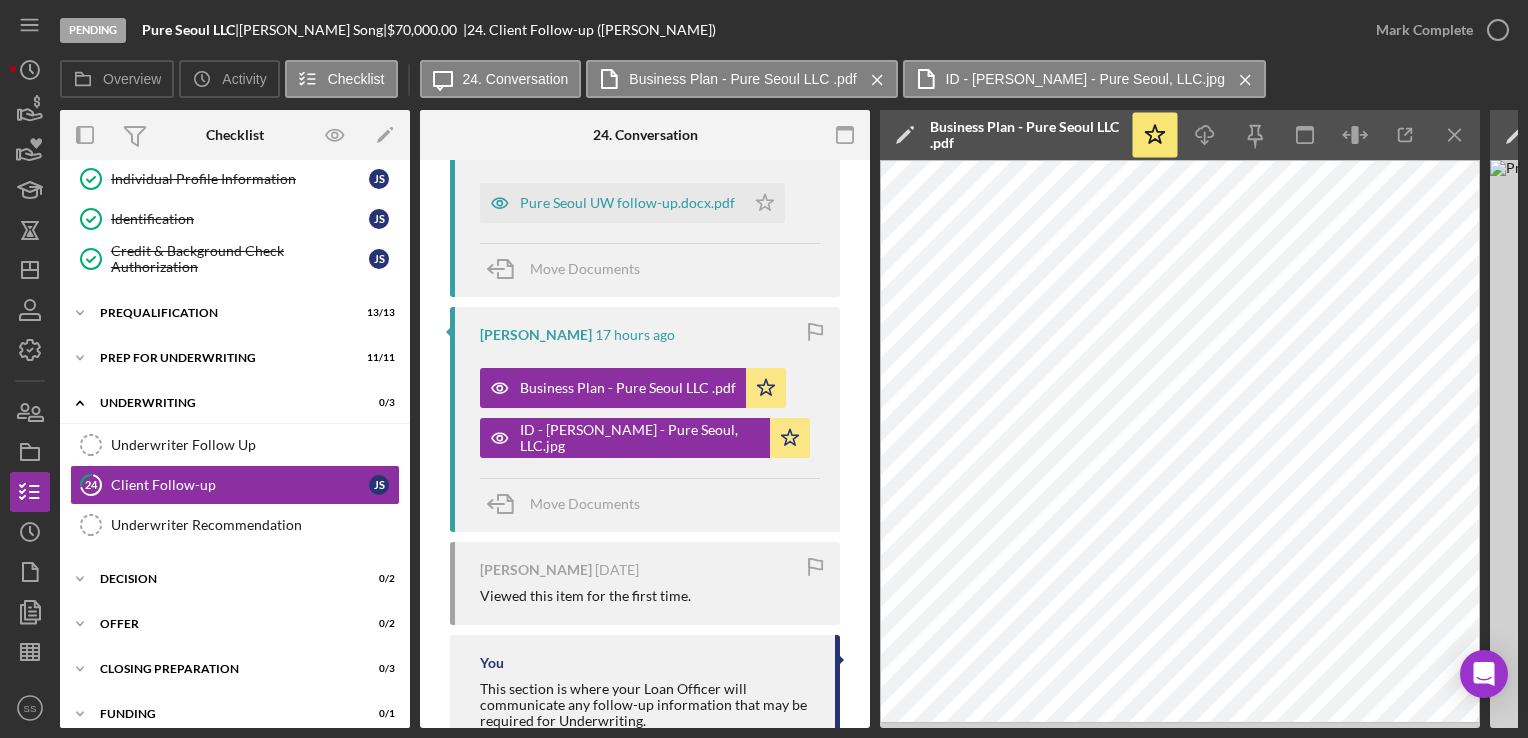 click on "Business Plan - Pure Seoul LLC .pdf" at bounding box center [1025, 135] 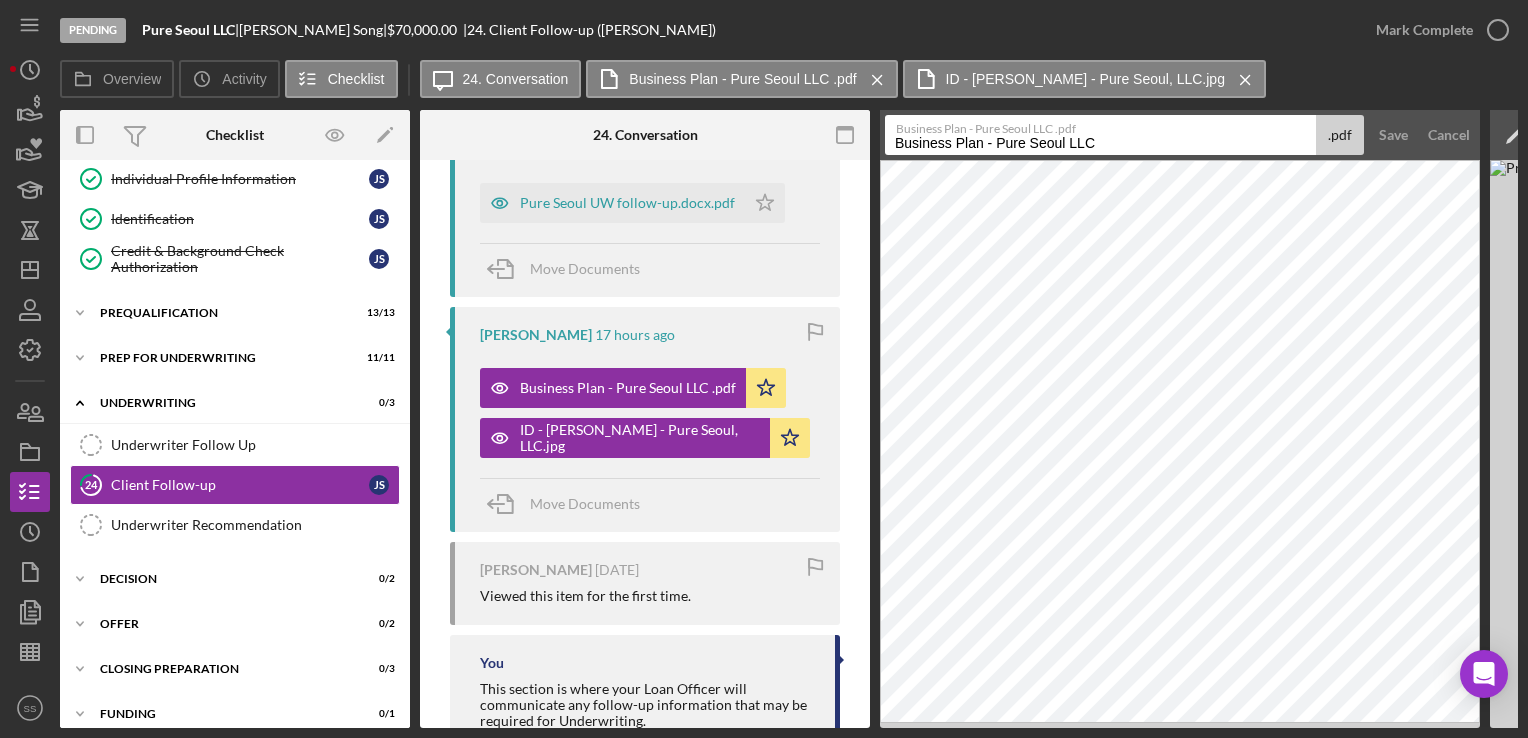 click on "Business Plan - Pure Seoul LLC" at bounding box center (1100, 135) 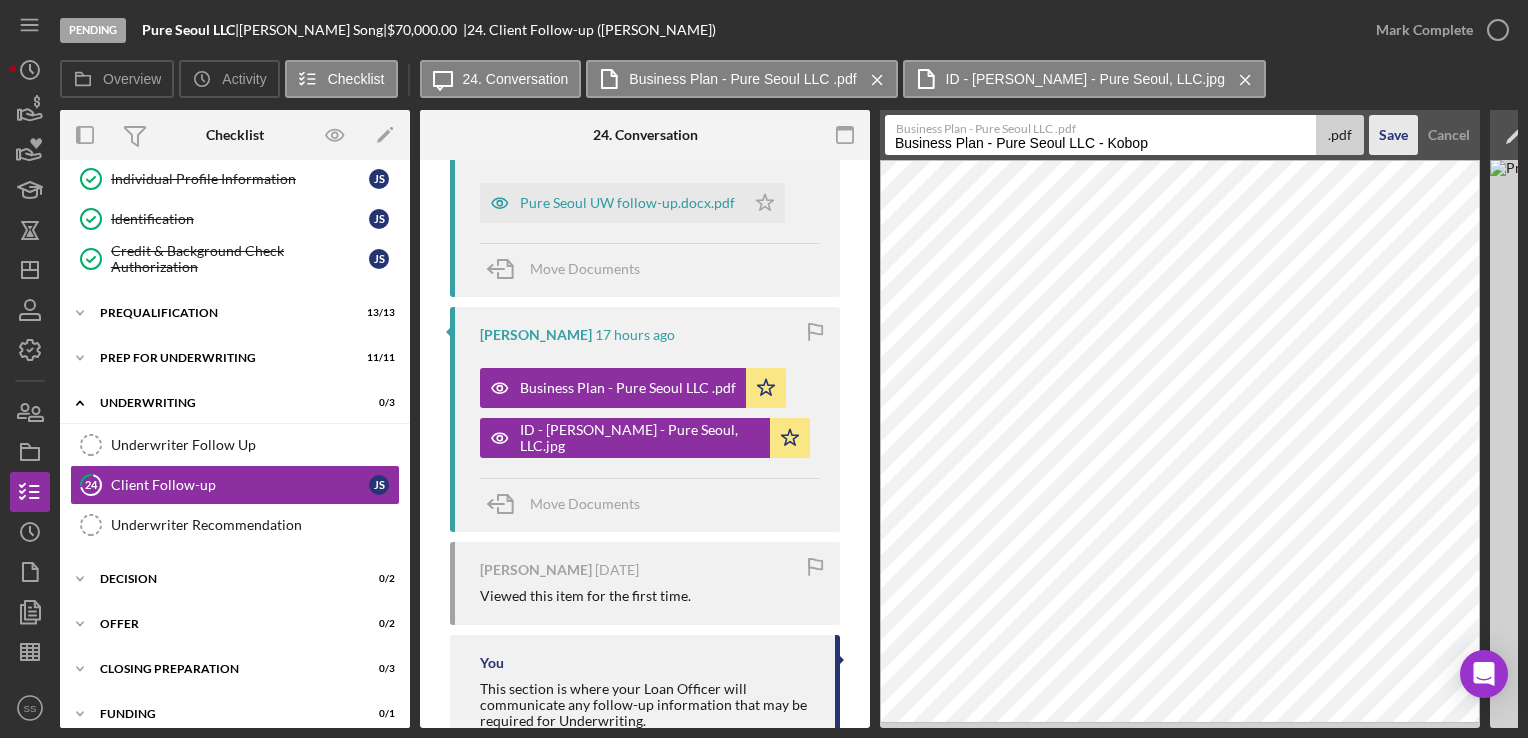 type on "Business Plan - Pure Seoul LLC - Kobop" 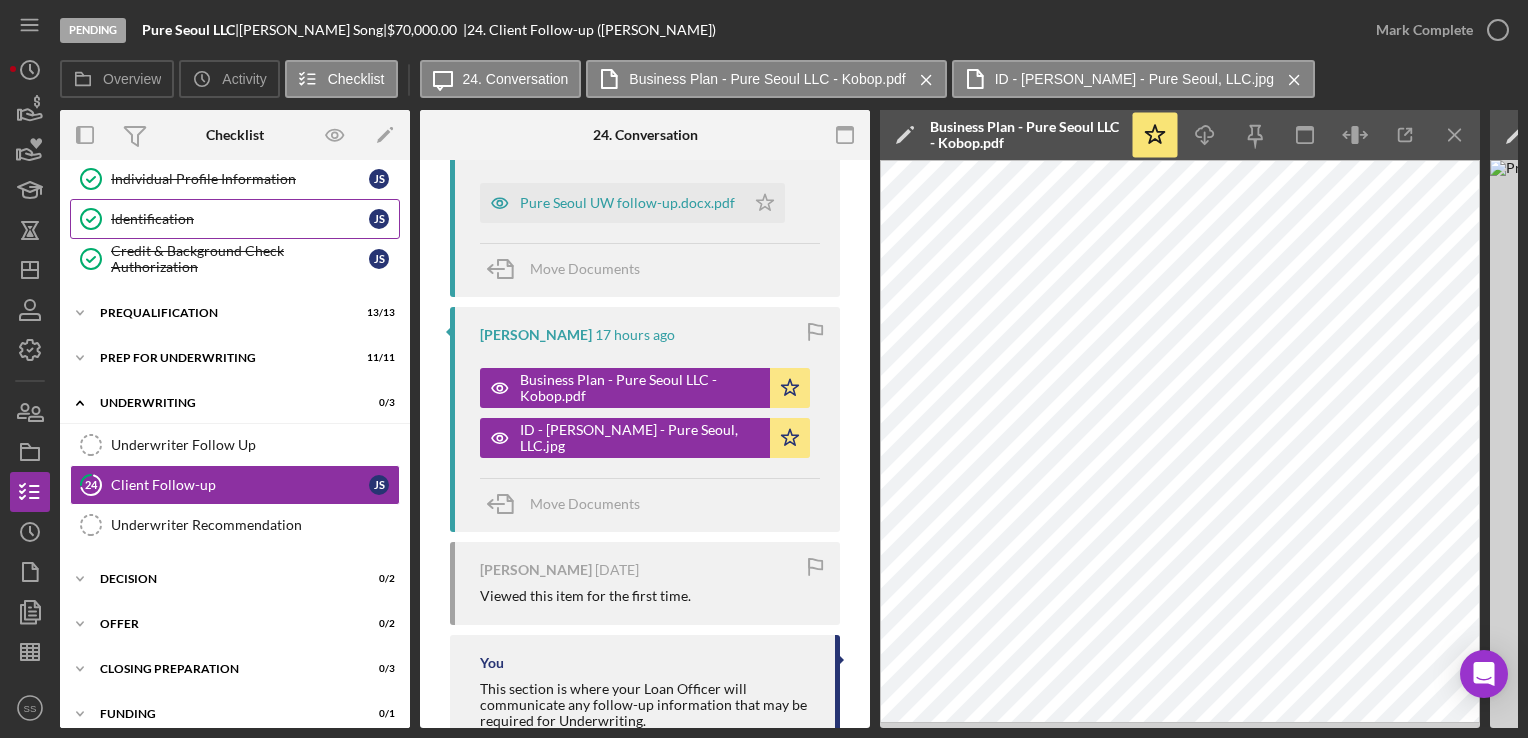 scroll, scrollTop: 0, scrollLeft: 0, axis: both 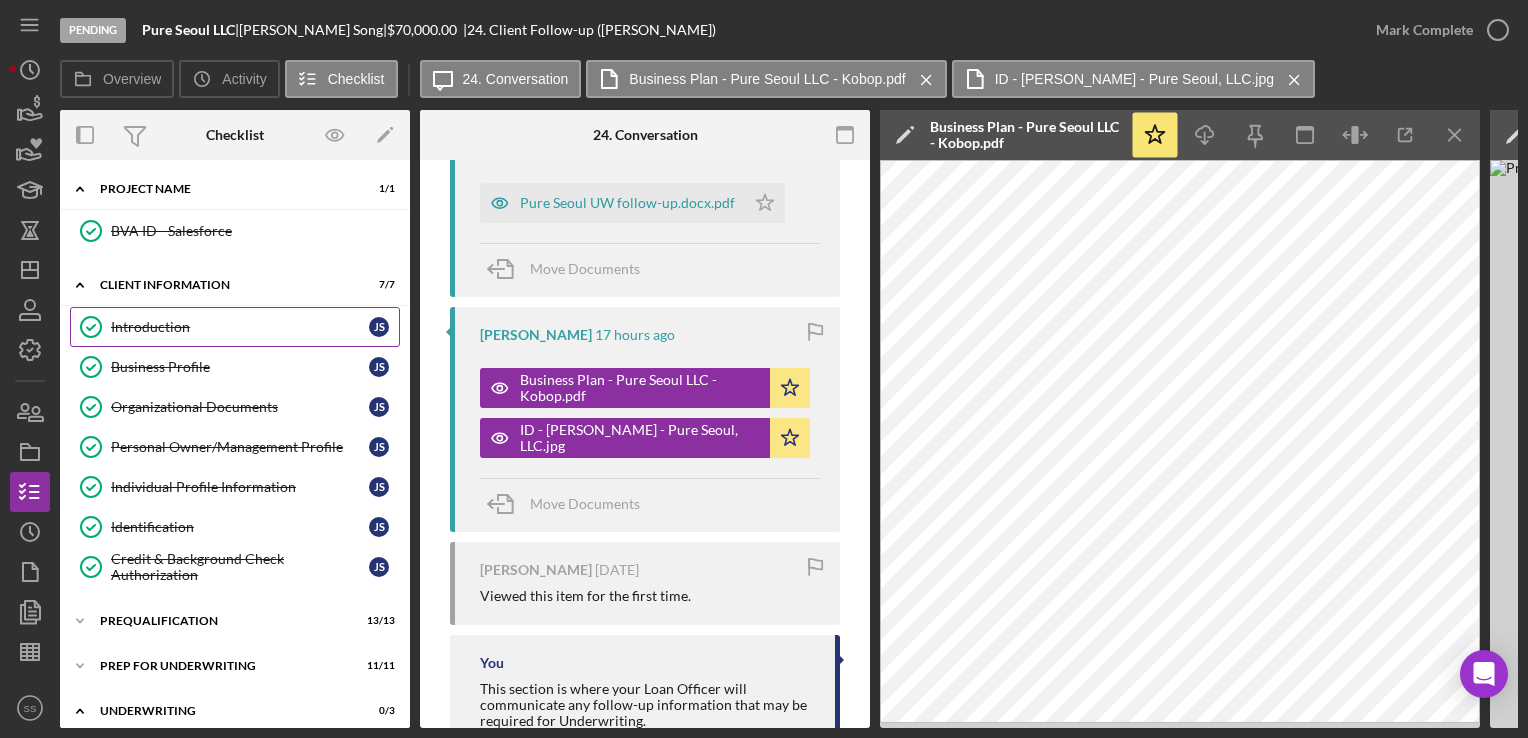 click on "Introduction" at bounding box center (240, 327) 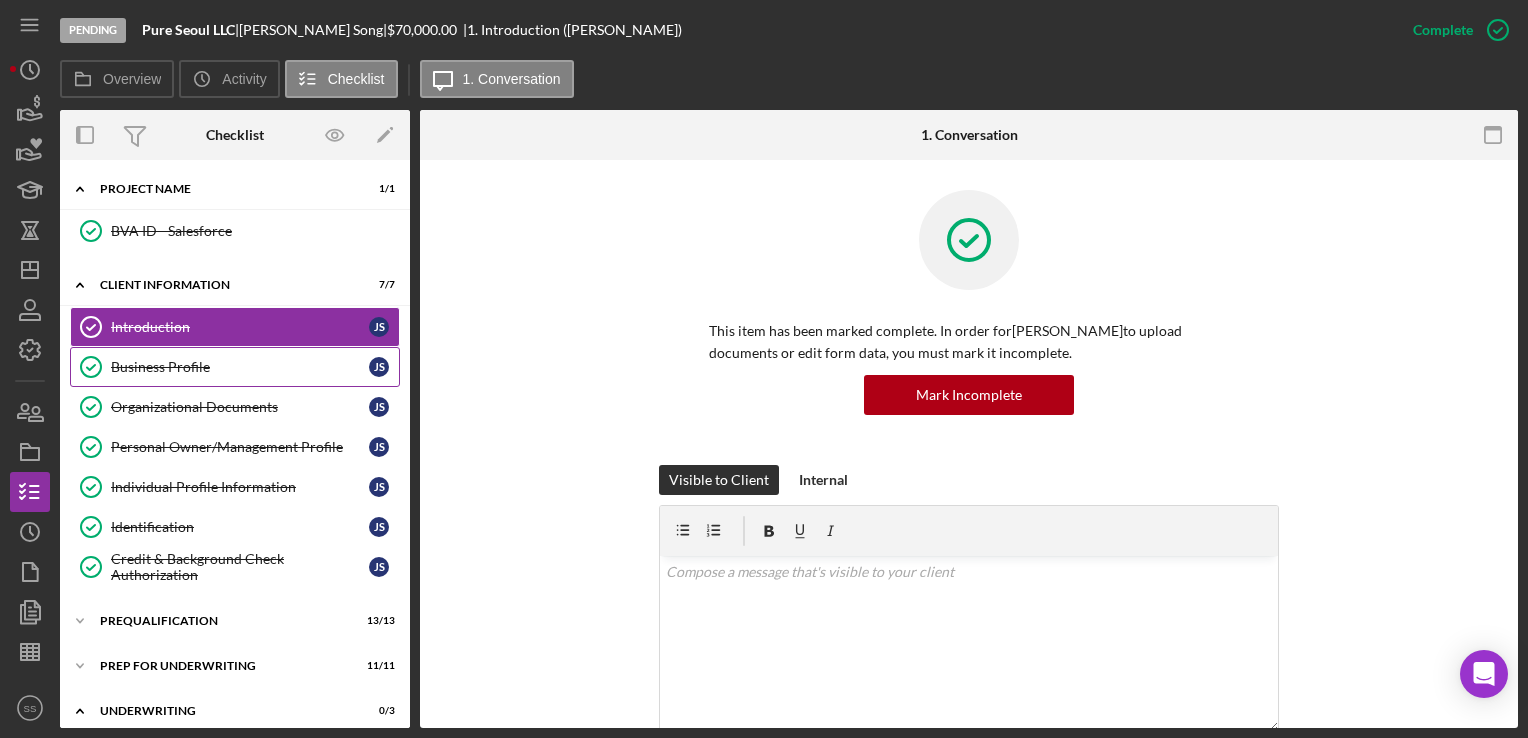 click on "Business Profile" at bounding box center [240, 367] 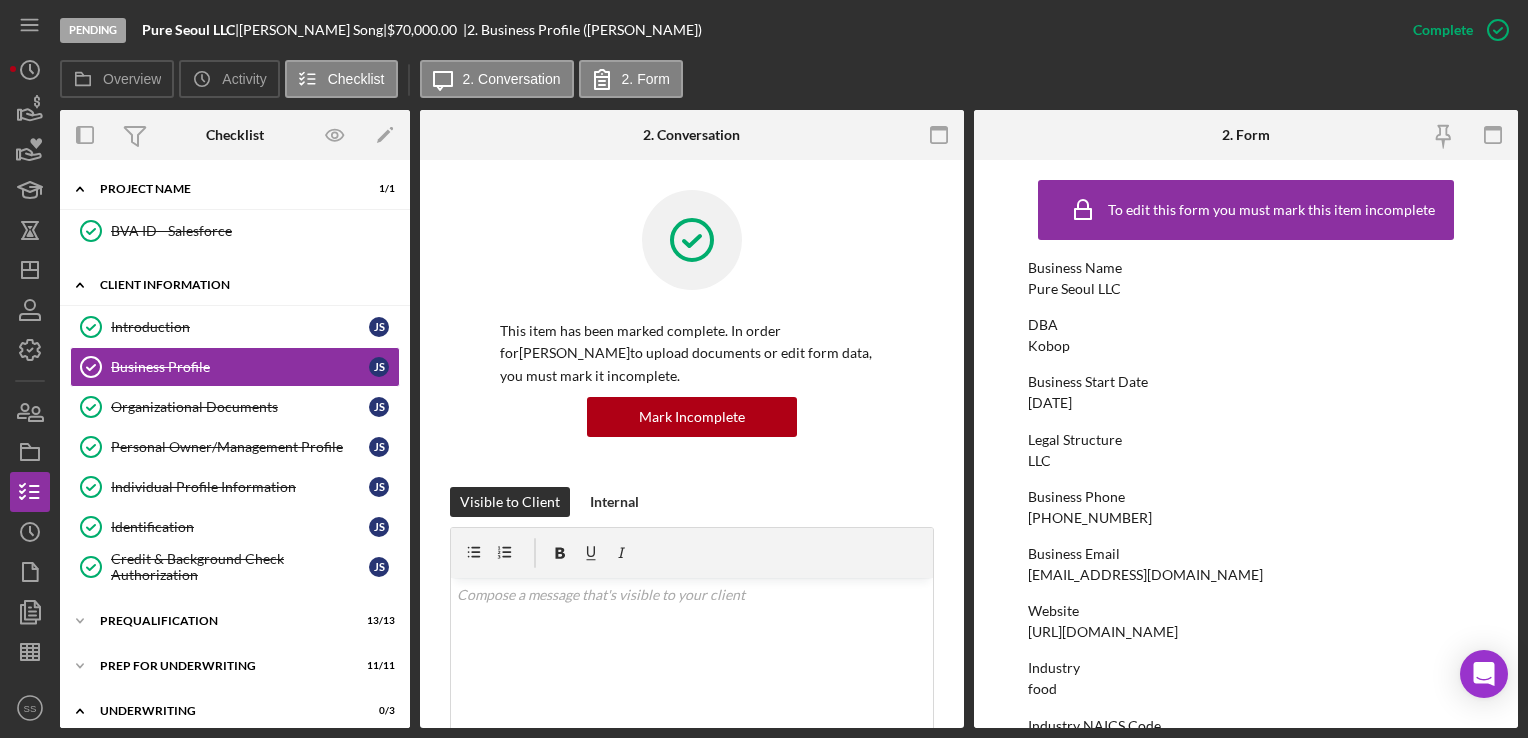 click on "Icon/Expander" 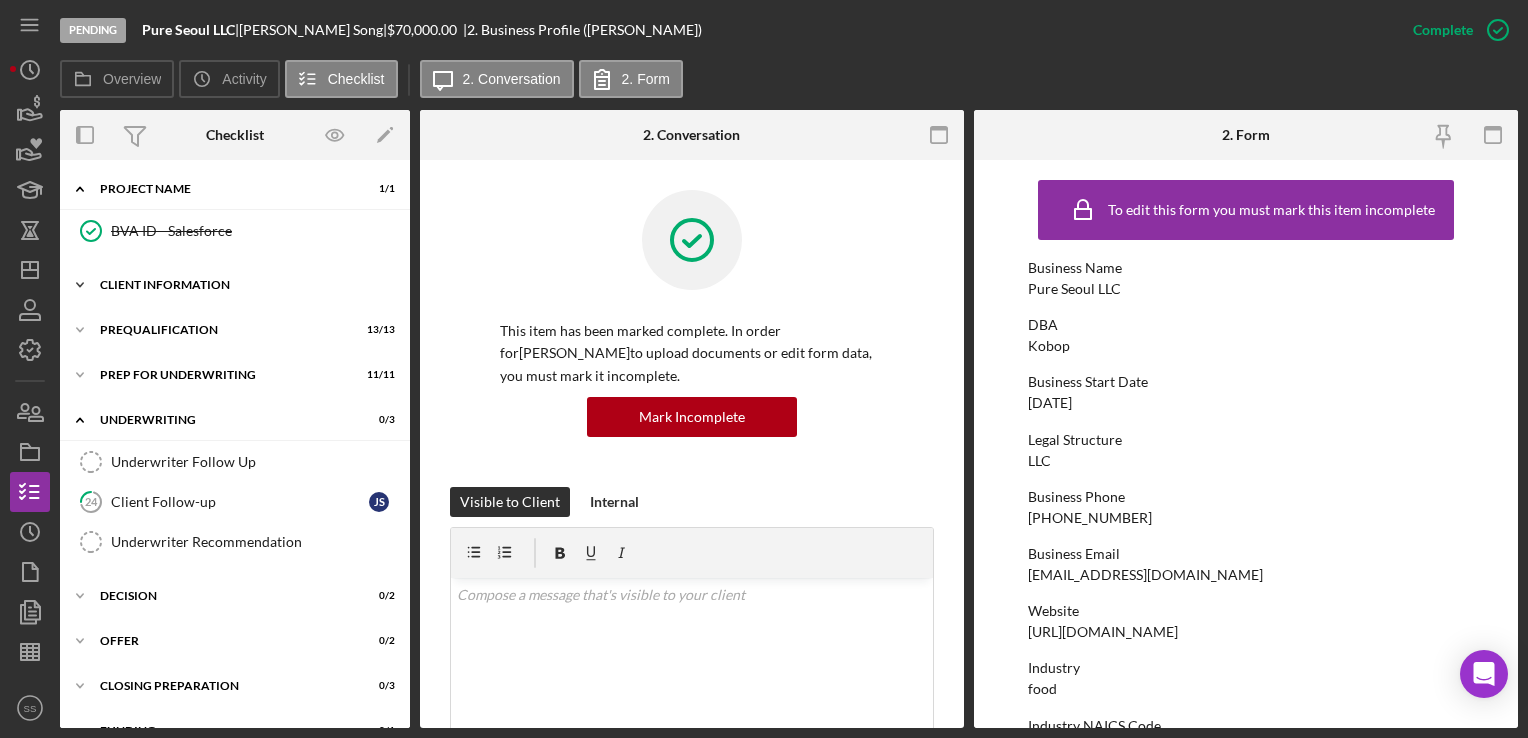 click on "Icon/Expander" 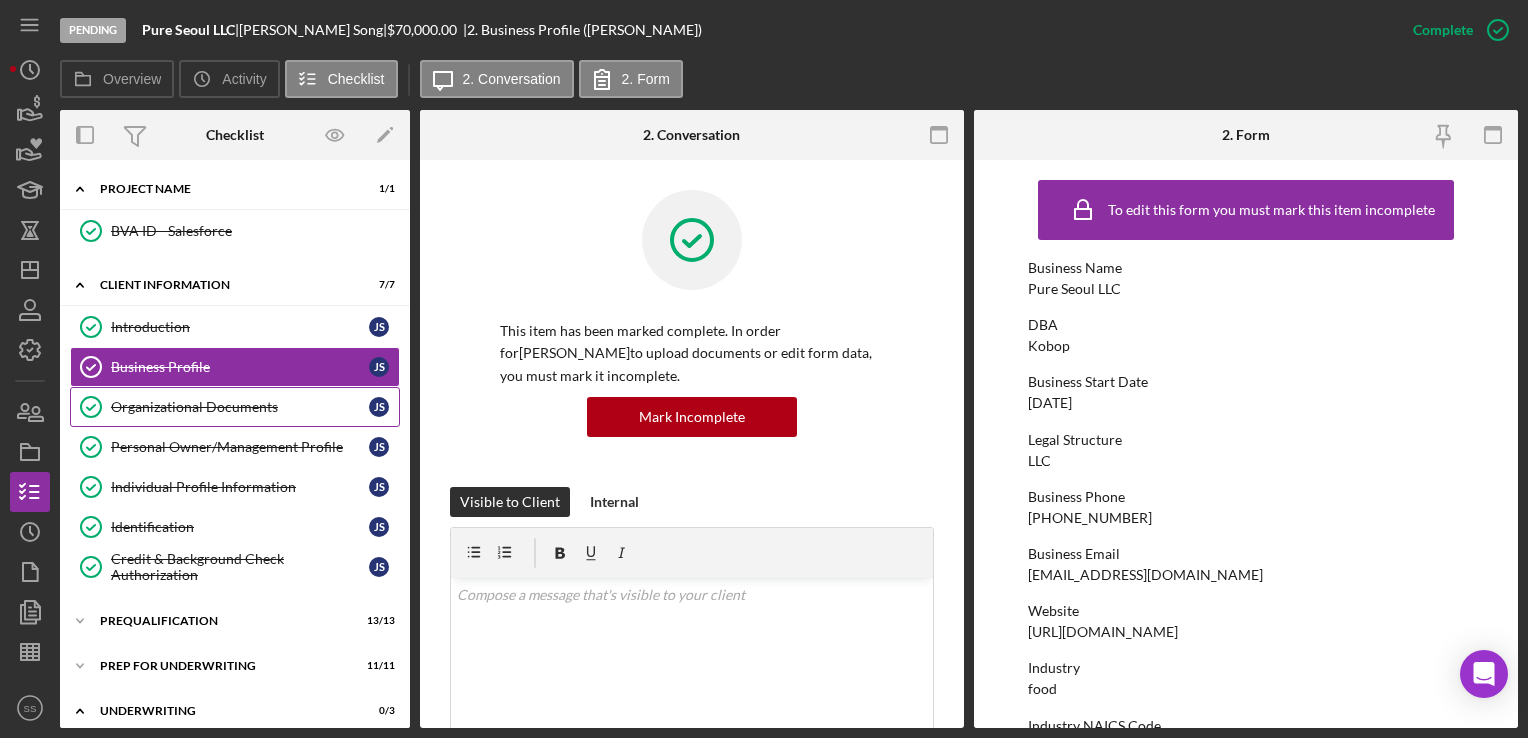 scroll, scrollTop: 2, scrollLeft: 0, axis: vertical 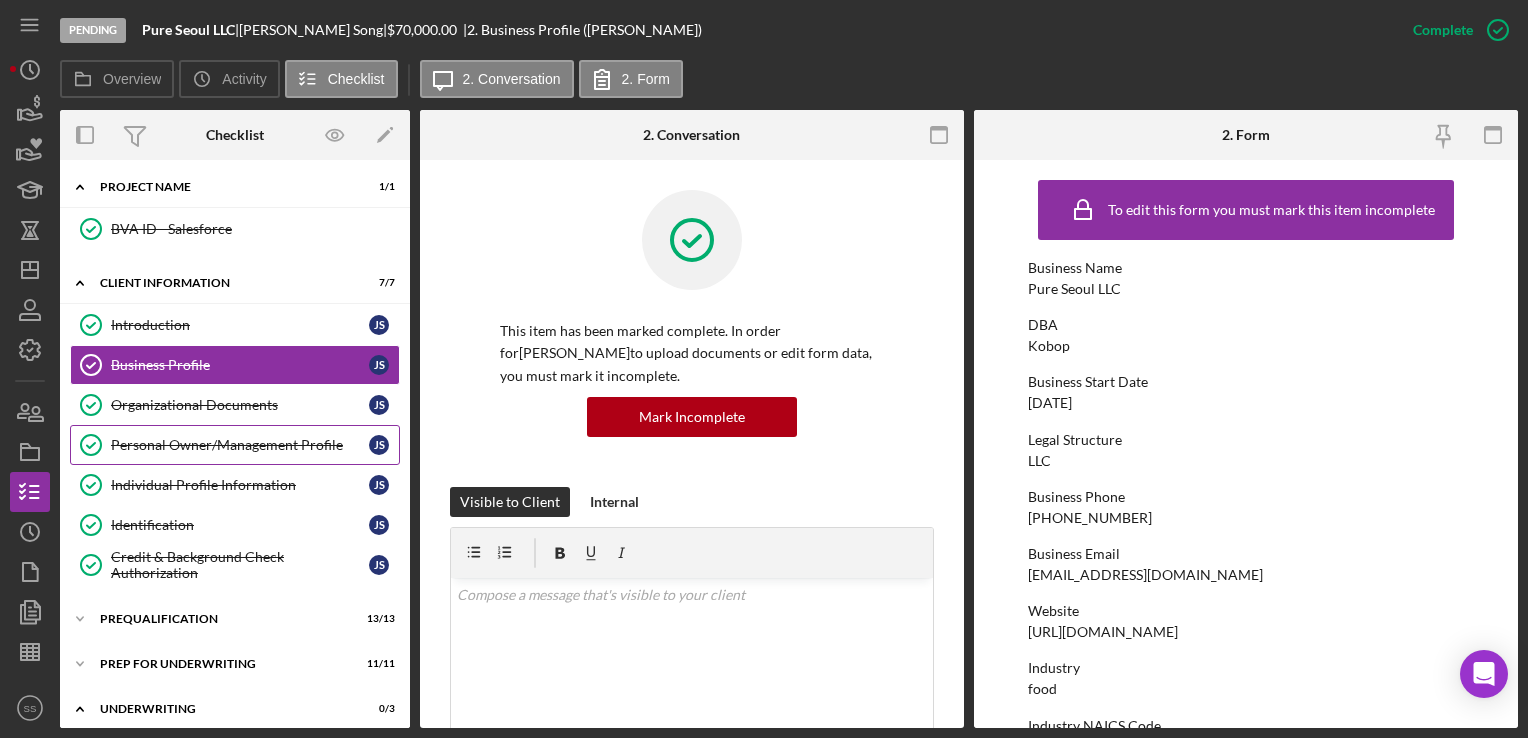 click on "Personal Owner/Management Profile" at bounding box center [240, 445] 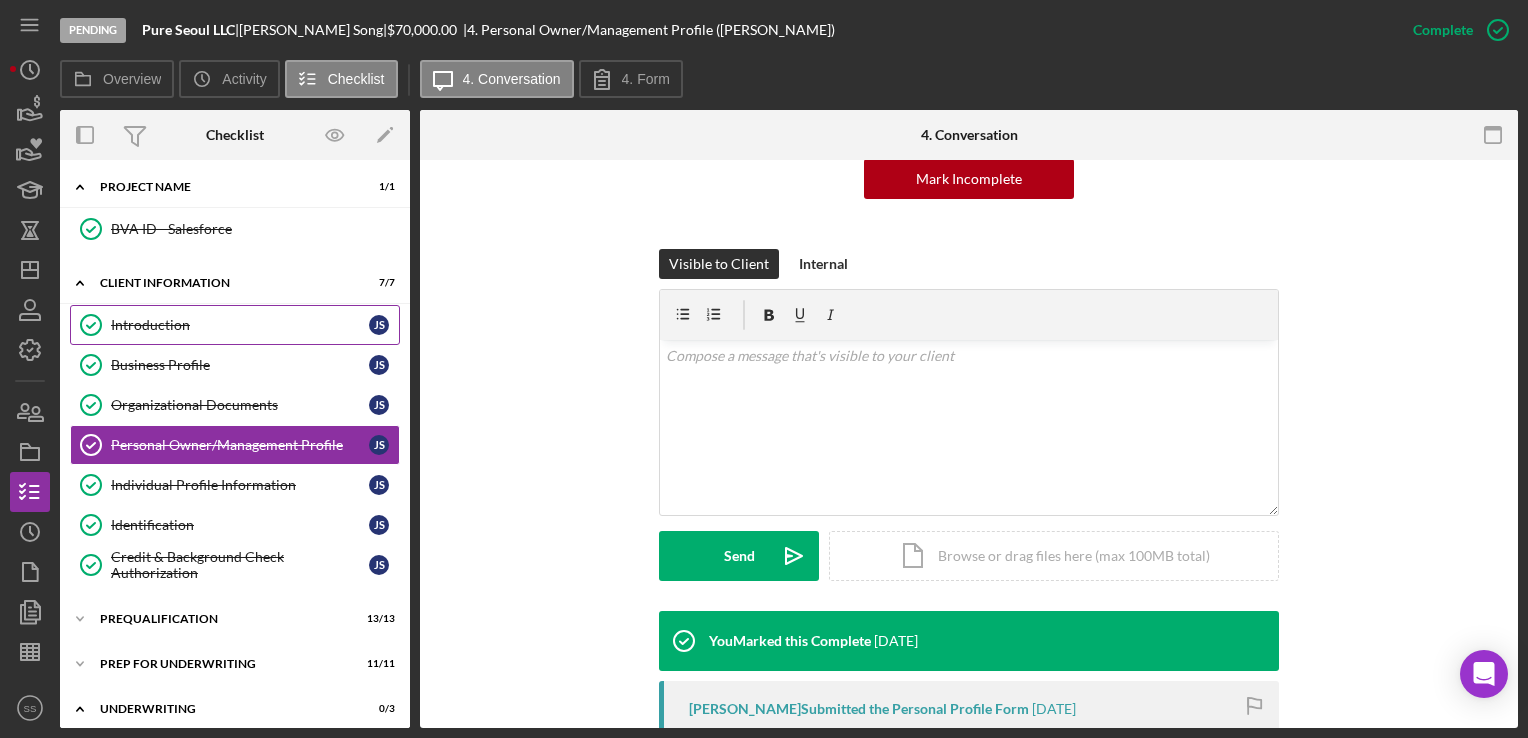scroll, scrollTop: 210, scrollLeft: 0, axis: vertical 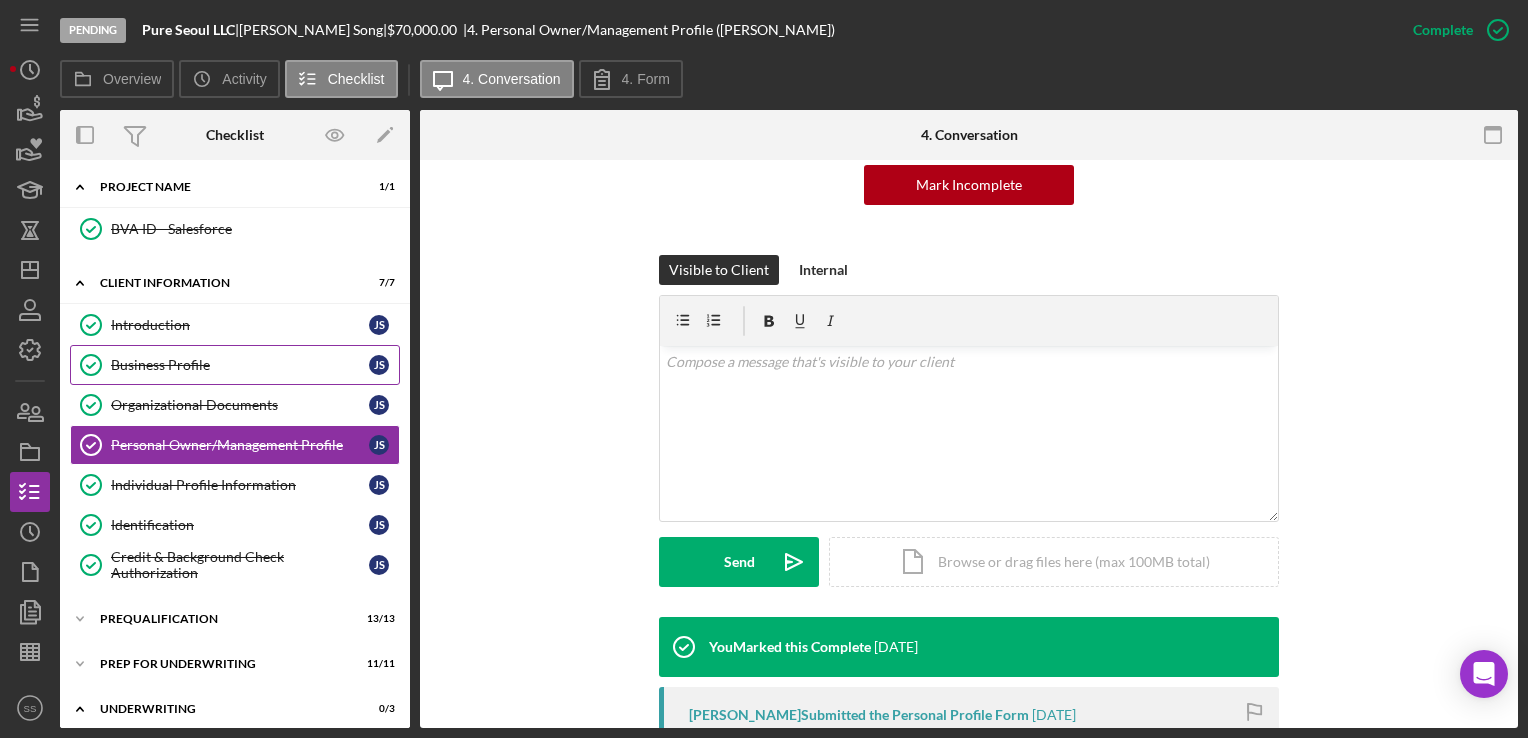 click on "Business Profile" at bounding box center [240, 365] 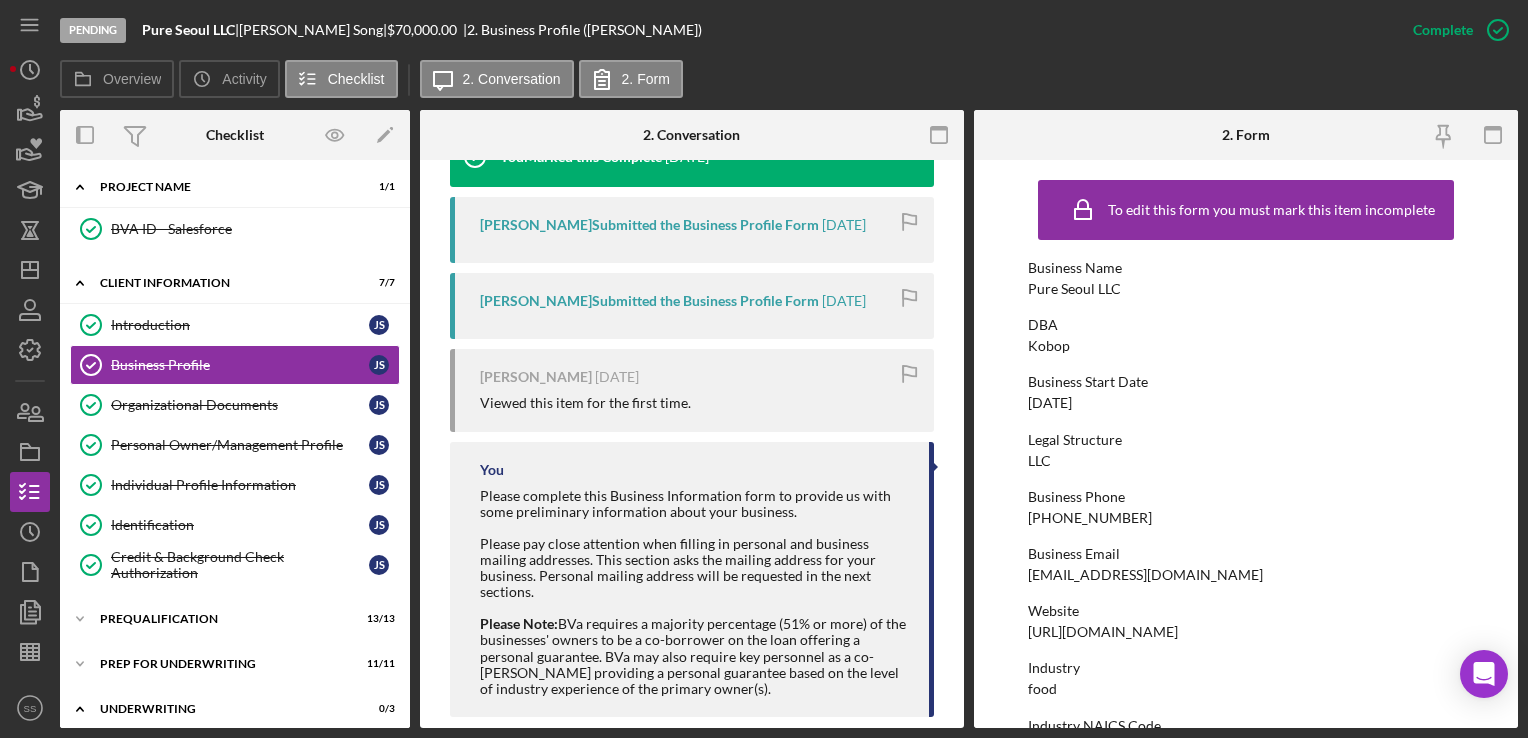 scroll, scrollTop: 749, scrollLeft: 0, axis: vertical 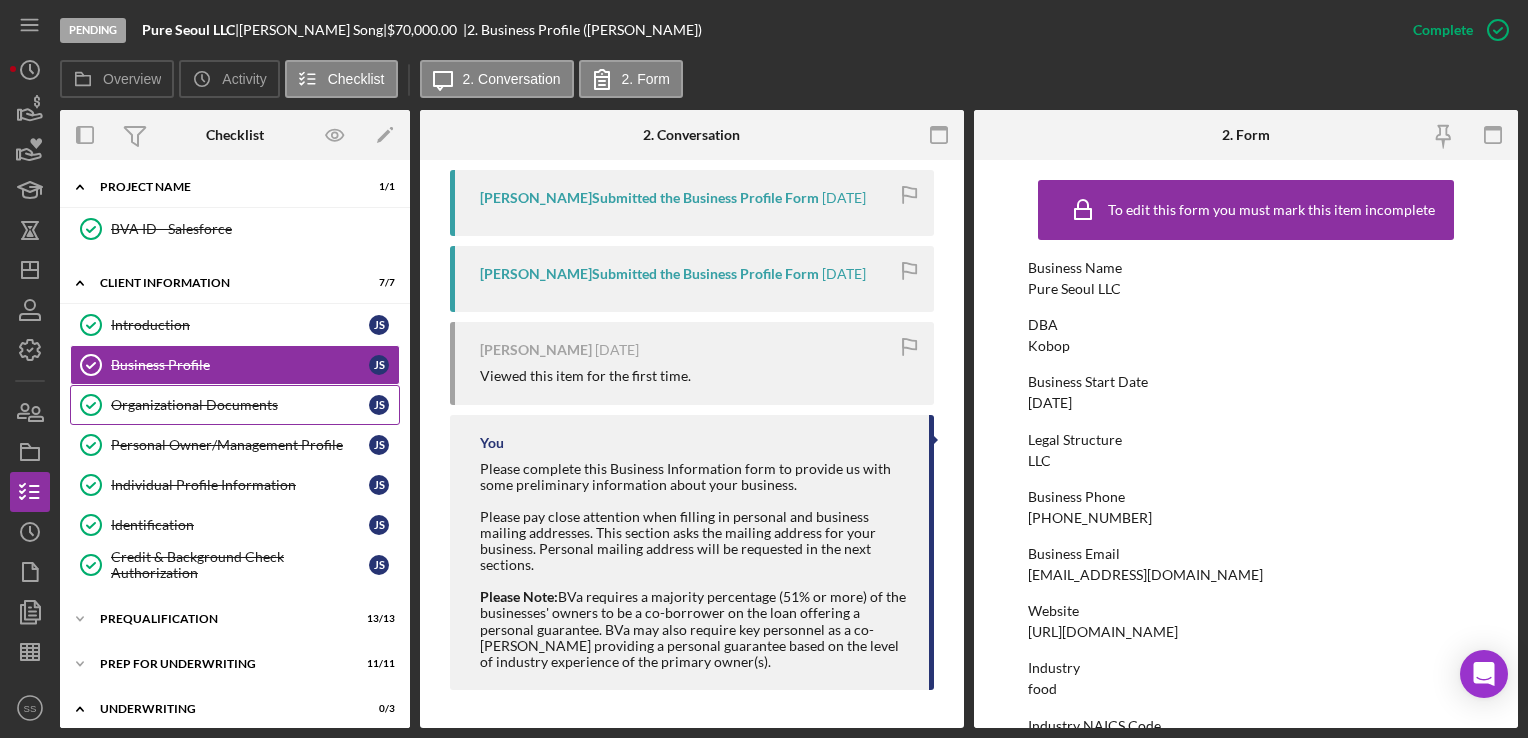click on "Organizational Documents" at bounding box center (240, 405) 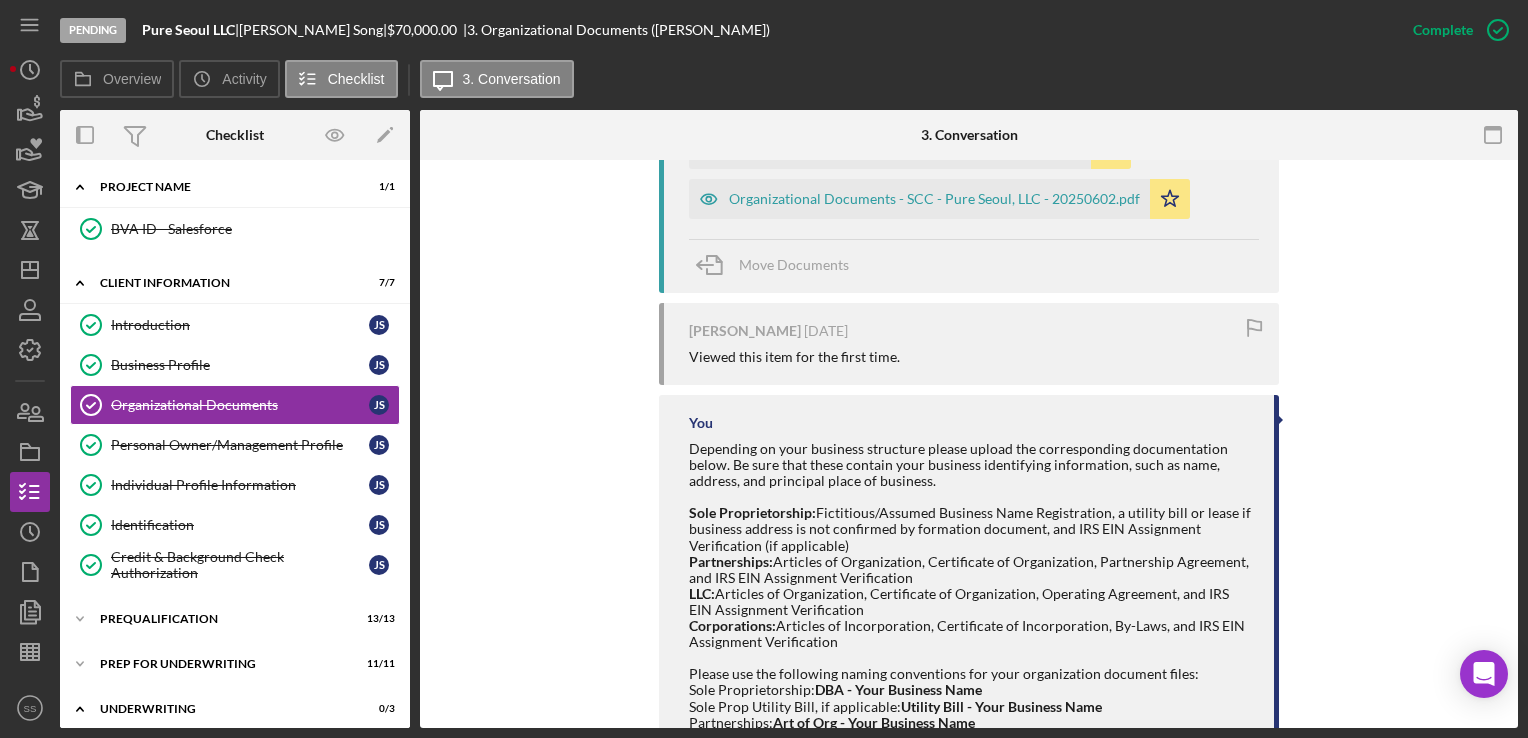 scroll, scrollTop: 1494, scrollLeft: 0, axis: vertical 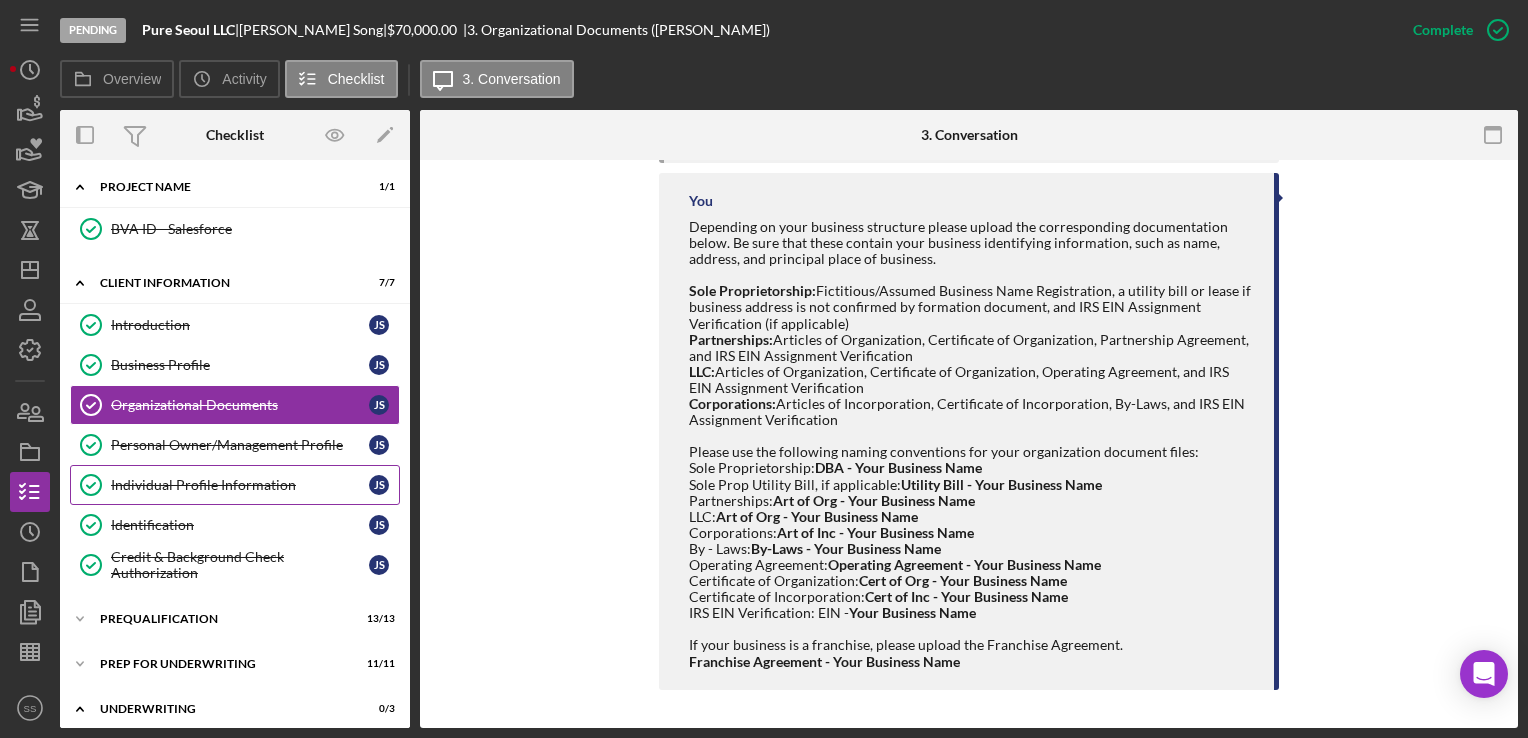 click on "Individual Profile Information" at bounding box center [240, 485] 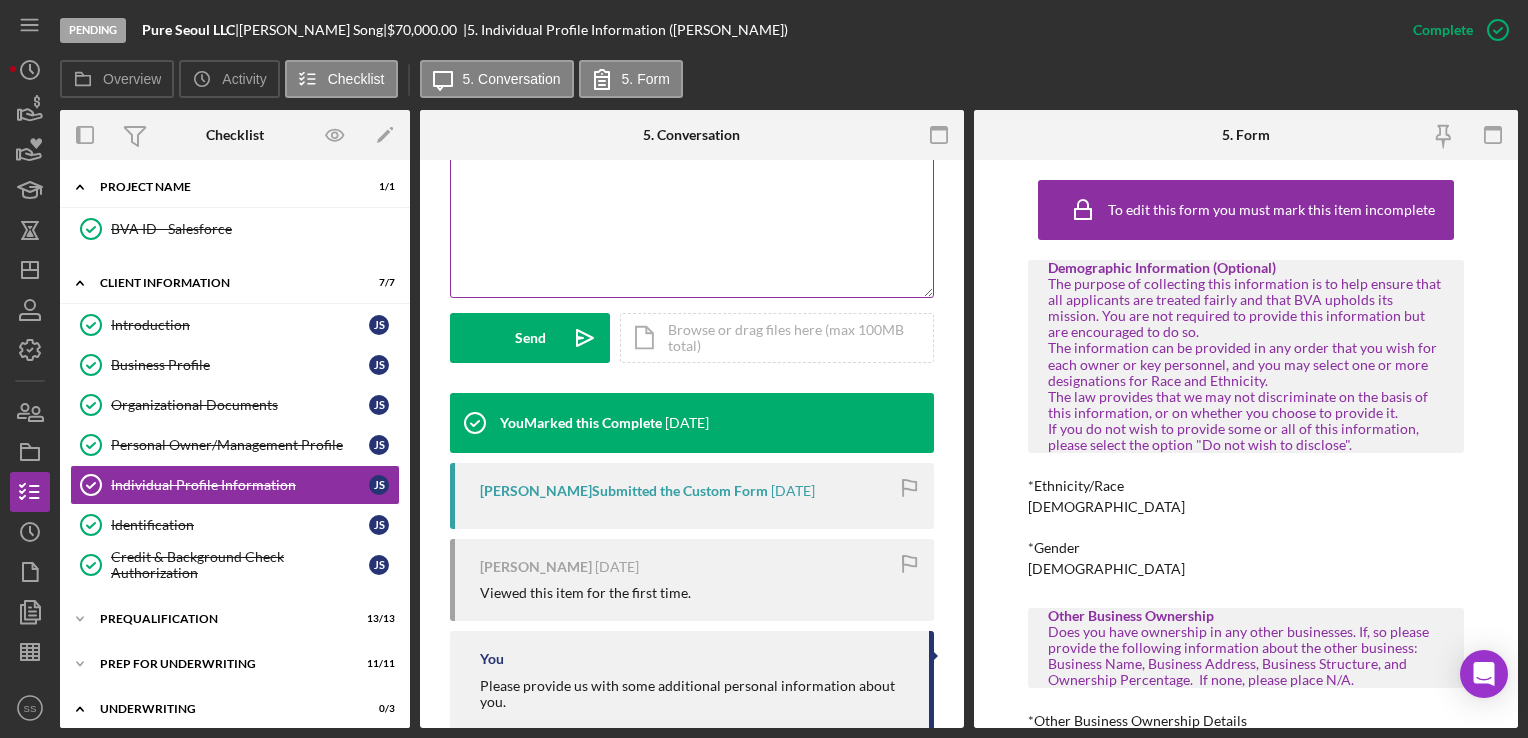 scroll, scrollTop: 496, scrollLeft: 0, axis: vertical 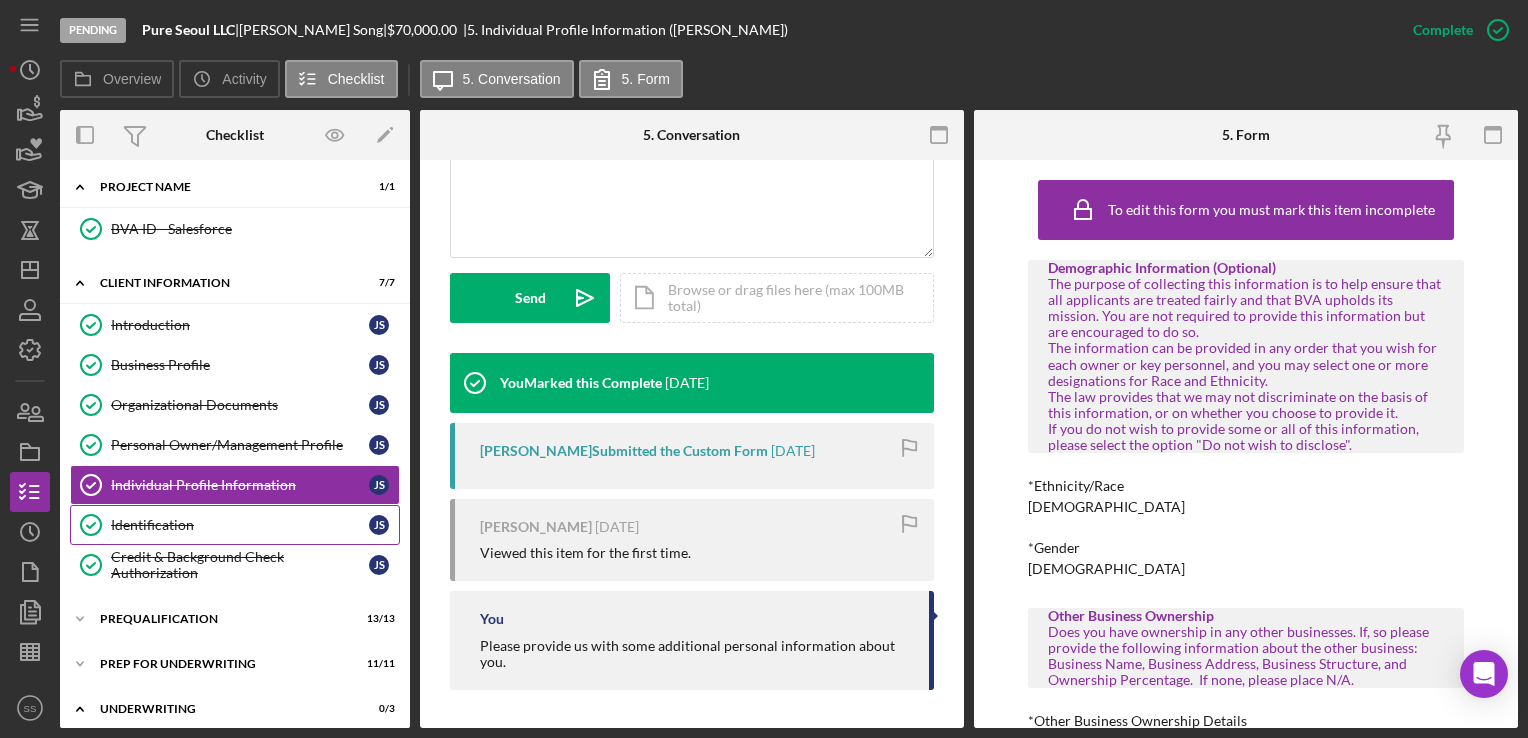 click on "Identification" at bounding box center [240, 525] 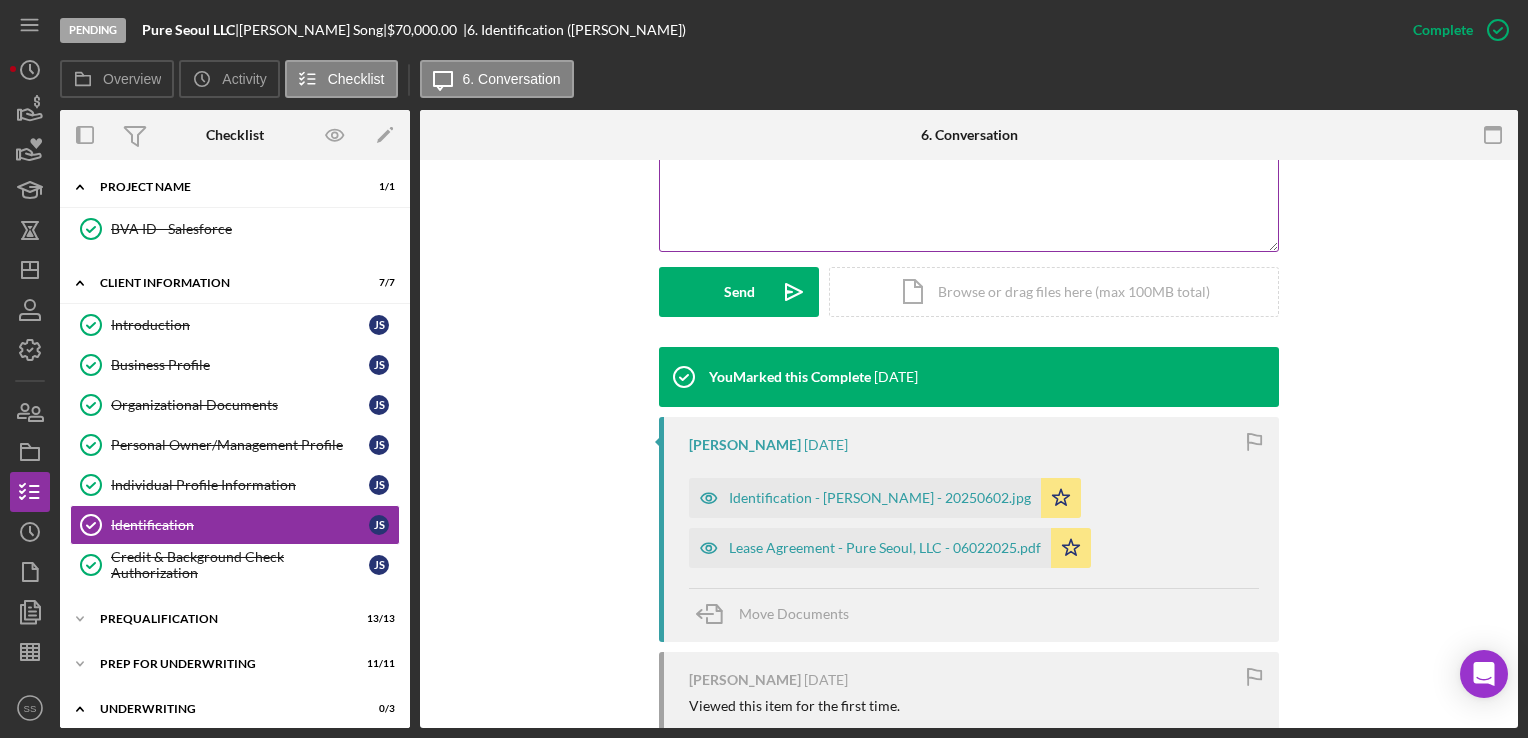 scroll, scrollTop: 568, scrollLeft: 0, axis: vertical 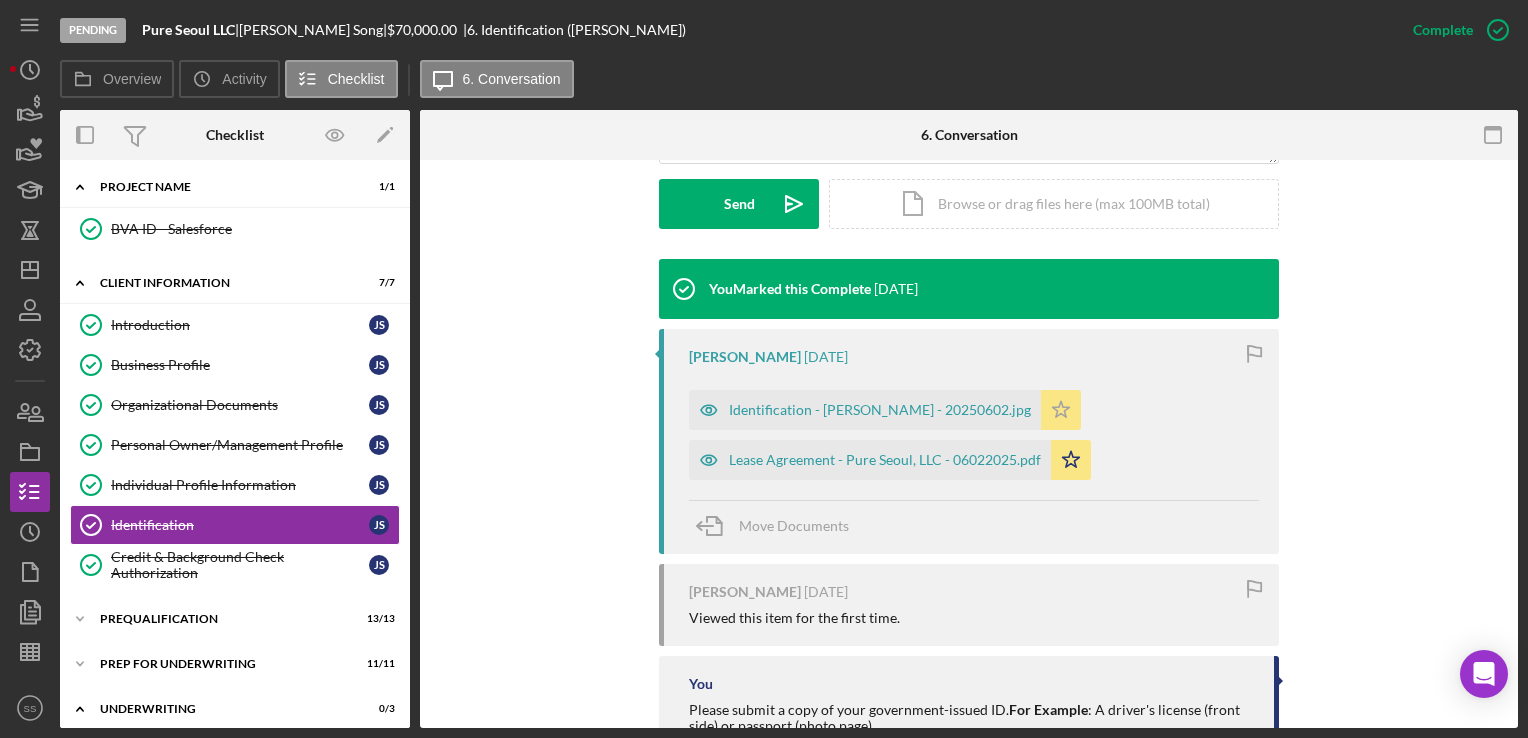 click 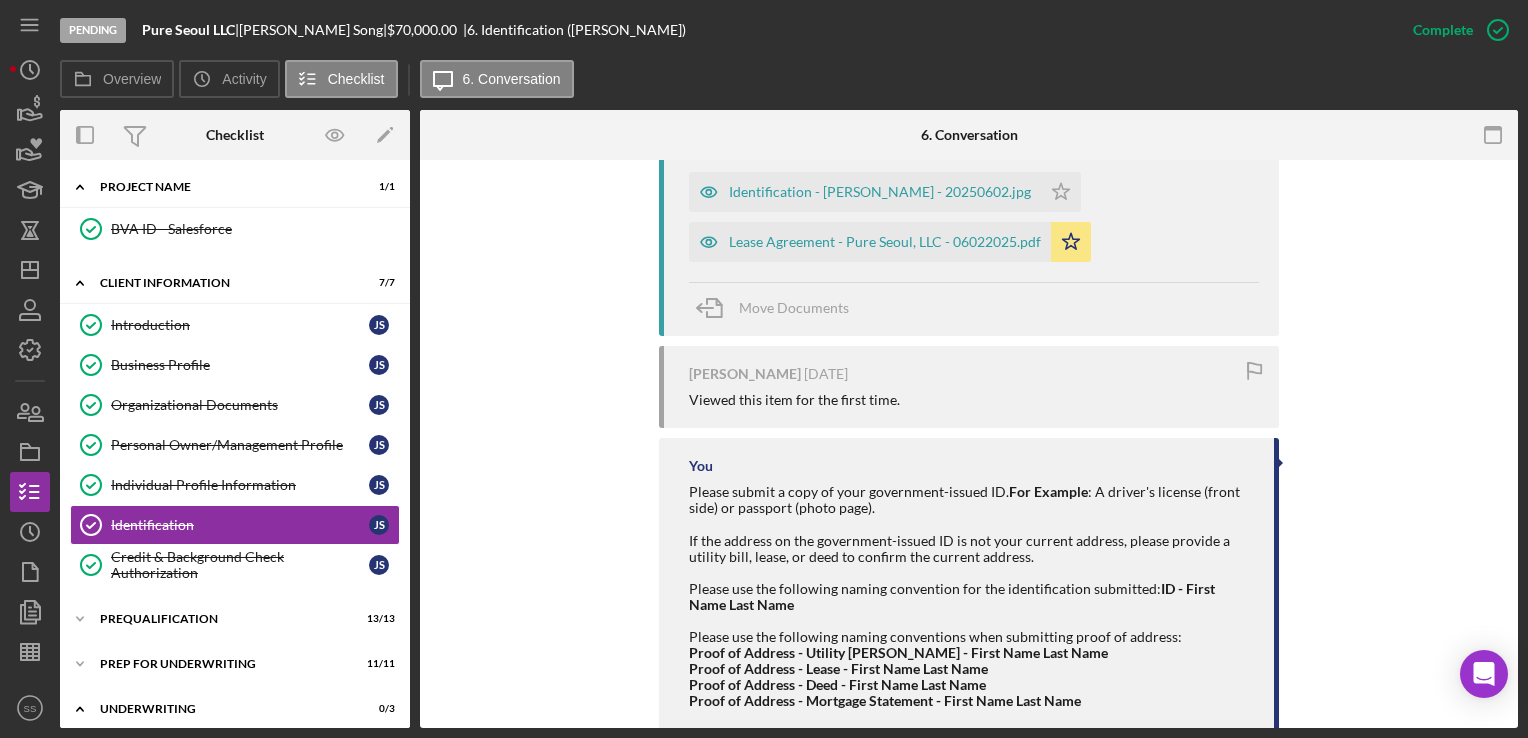 scroll, scrollTop: 826, scrollLeft: 0, axis: vertical 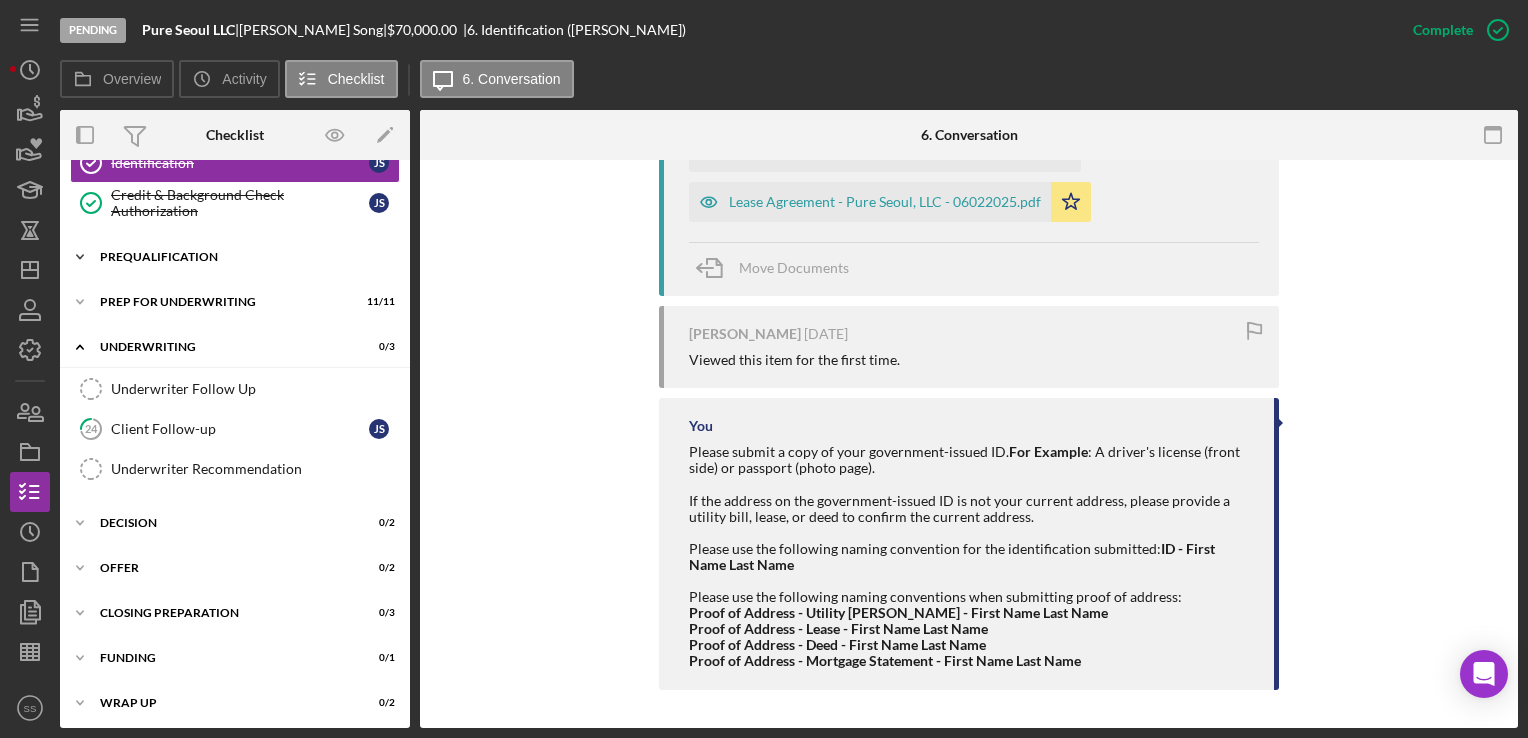 click on "Icon/Expander Prequalification 13 / 13" at bounding box center (235, 257) 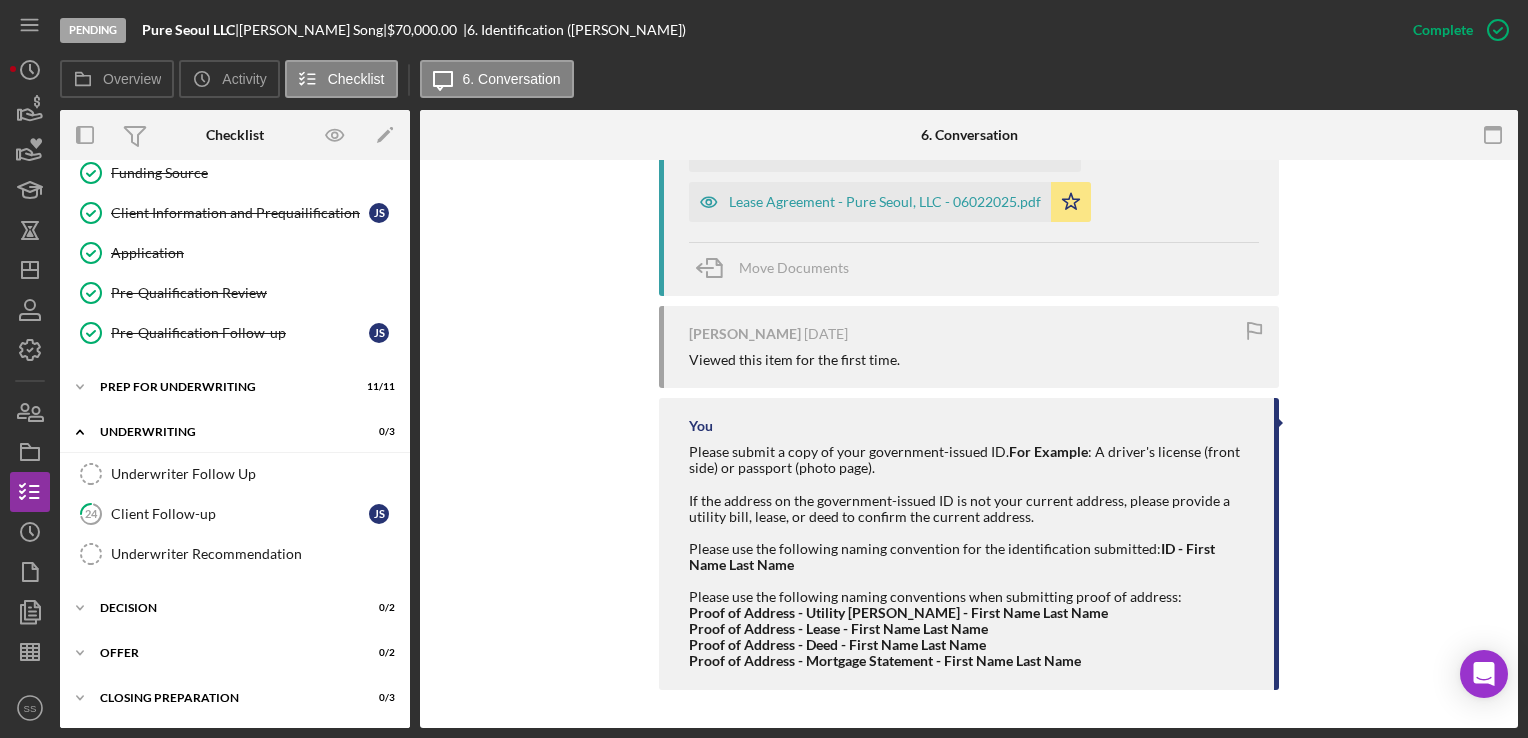 scroll, scrollTop: 811, scrollLeft: 0, axis: vertical 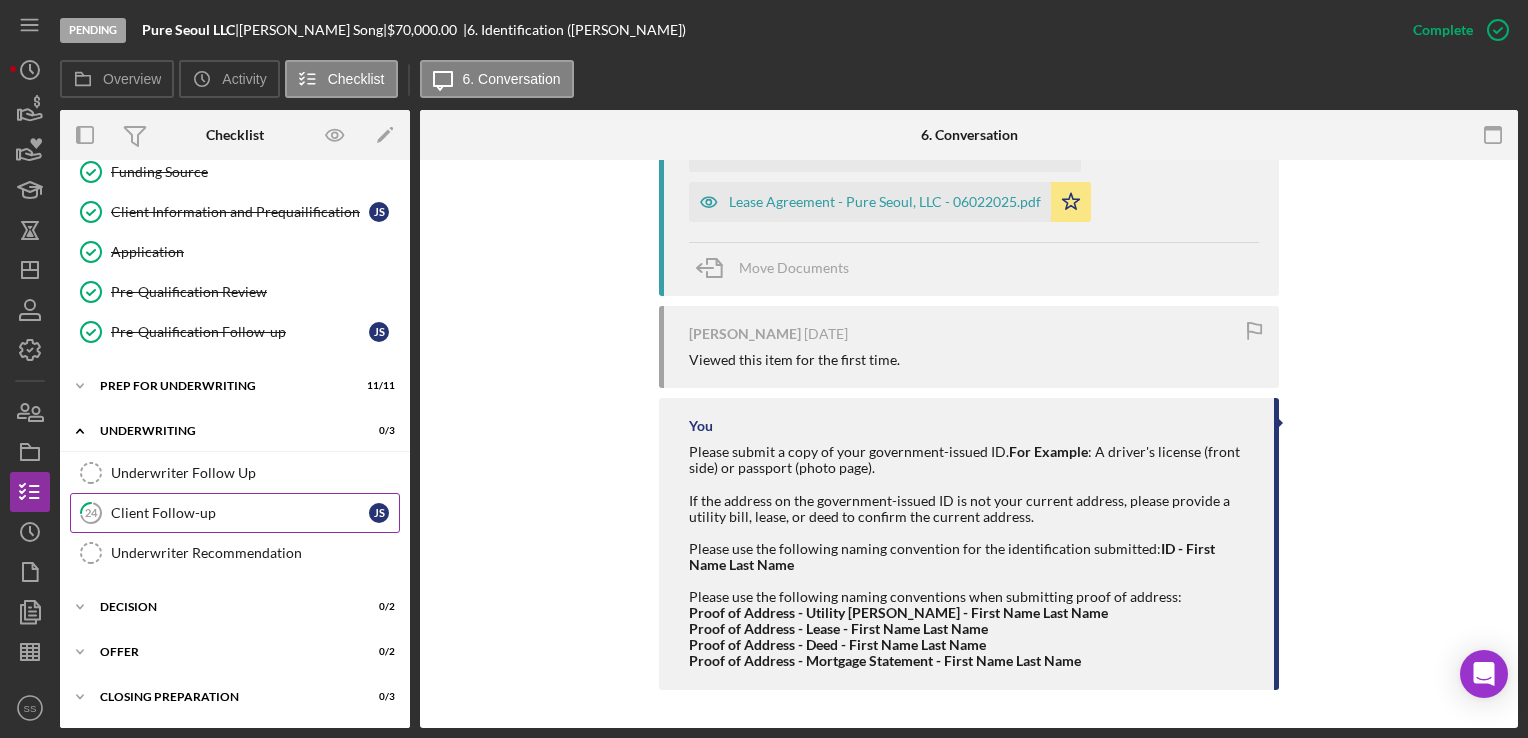 click on "Client Follow-up" at bounding box center [240, 513] 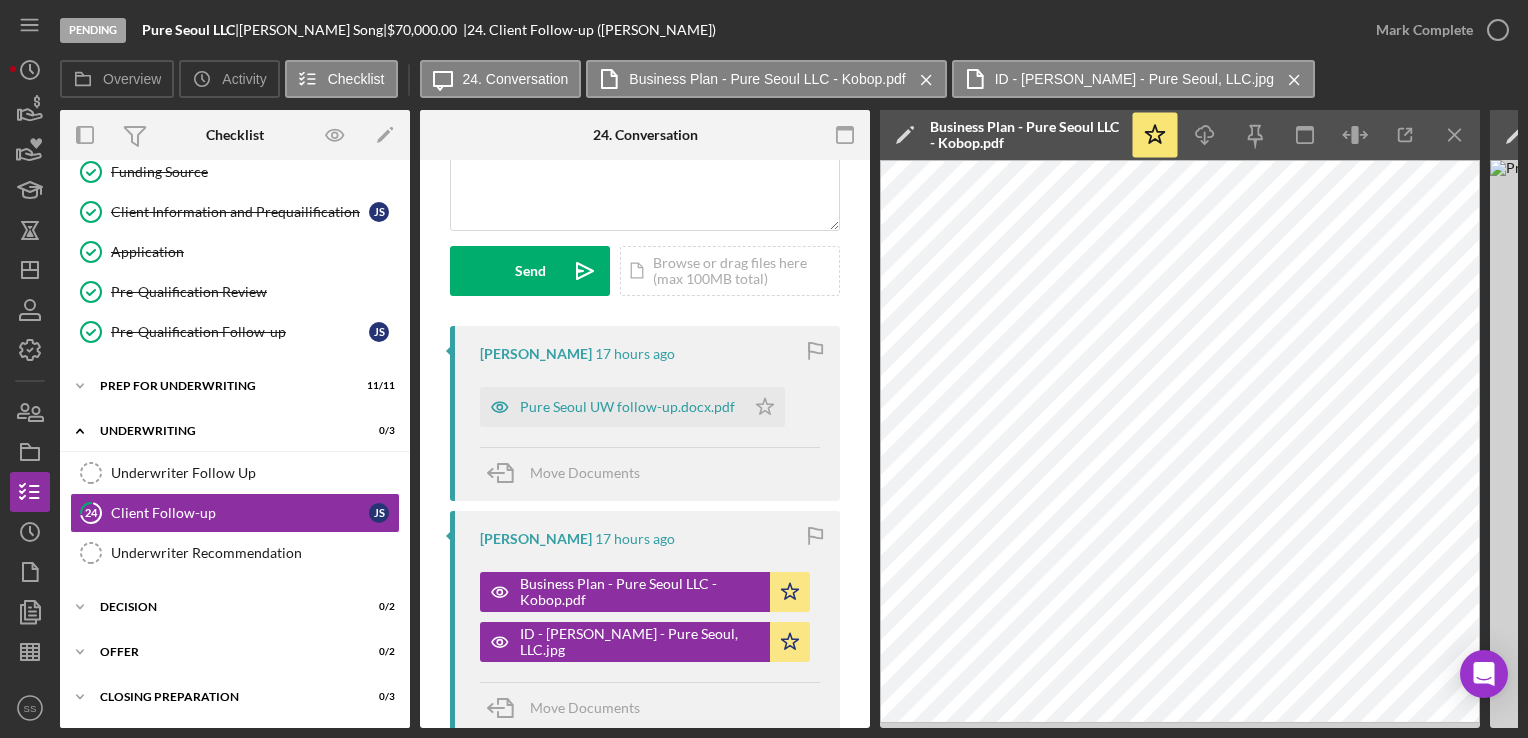 scroll, scrollTop: 225, scrollLeft: 0, axis: vertical 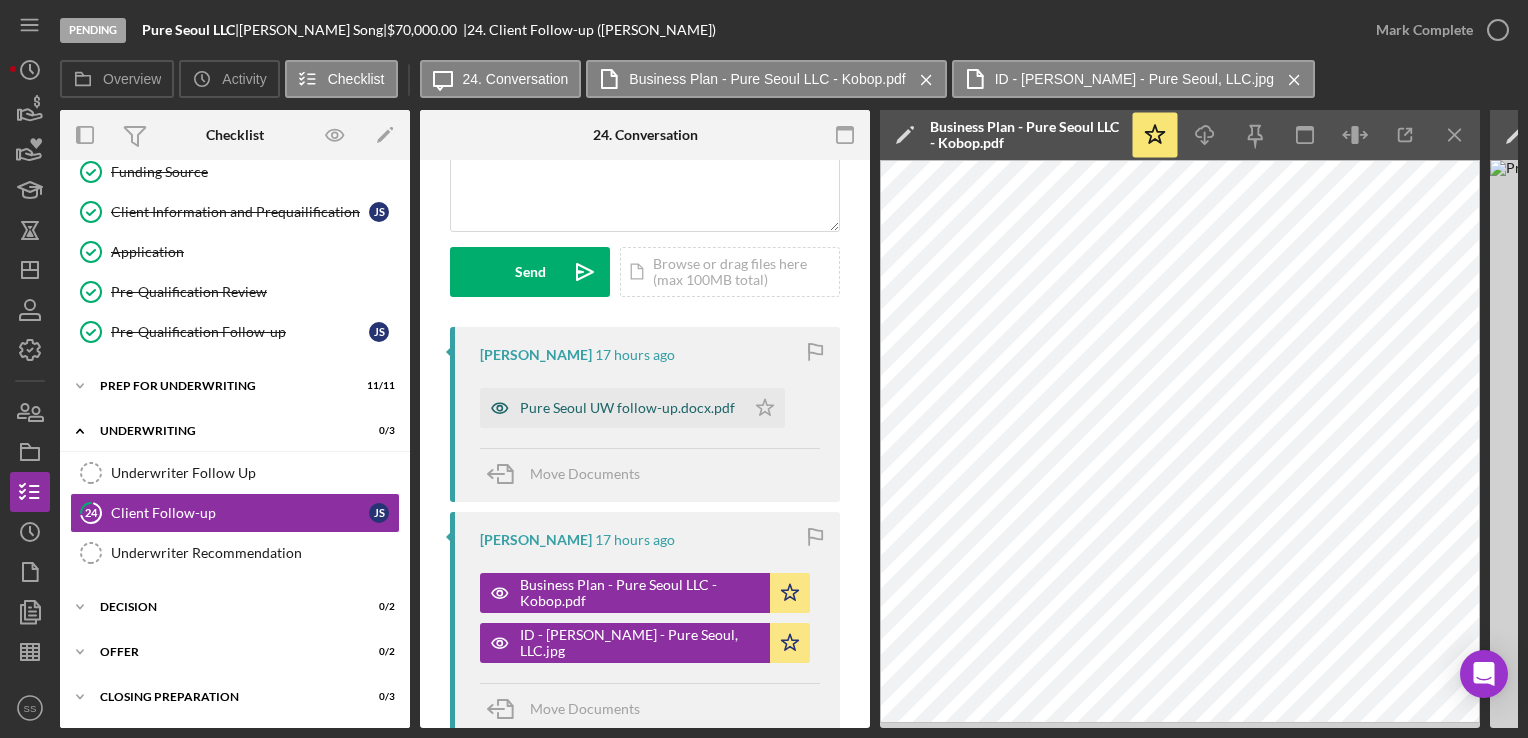 click on "Pure Seoul UW follow-up.docx.pdf" at bounding box center [627, 408] 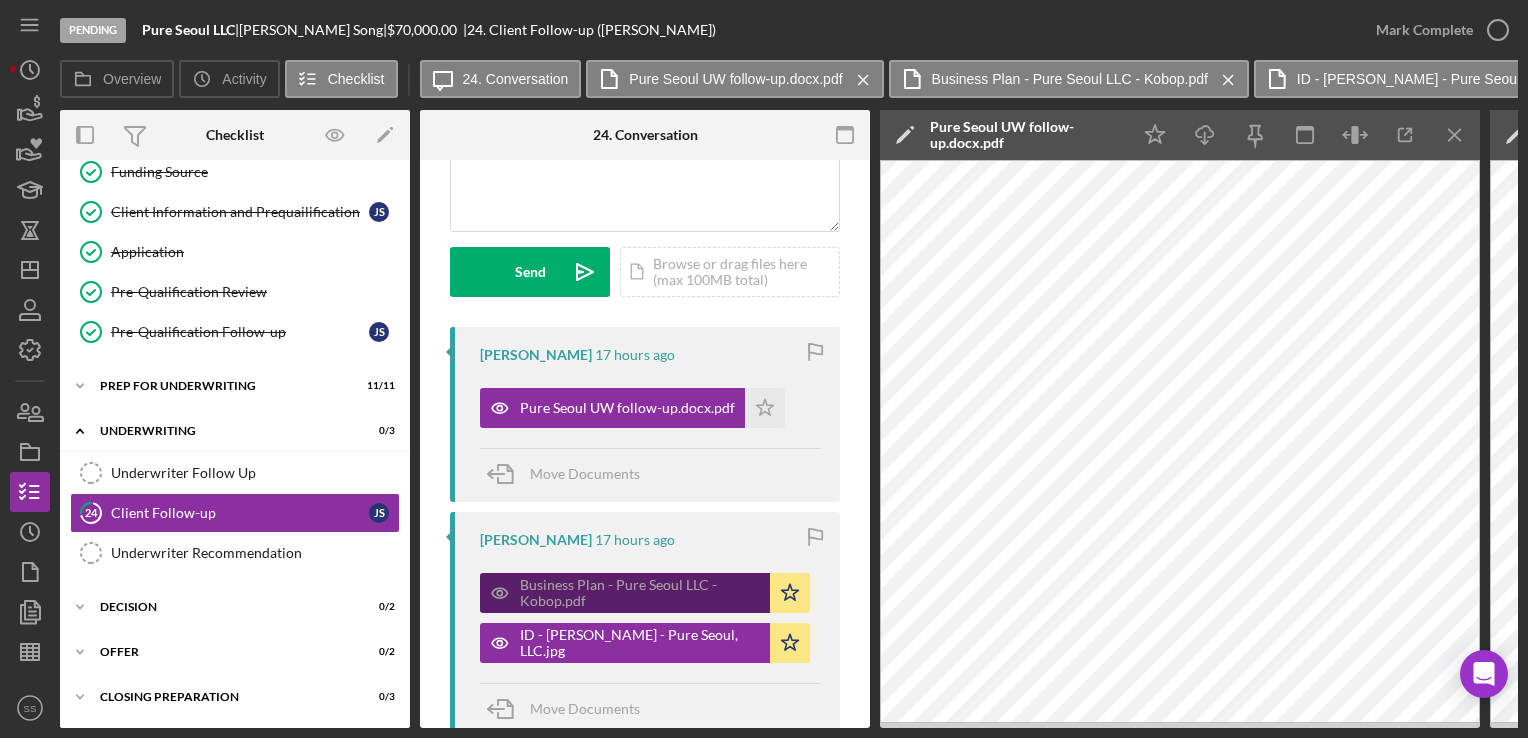 click on "Business Plan - Pure Seoul LLC - Kobop.pdf" at bounding box center (640, 593) 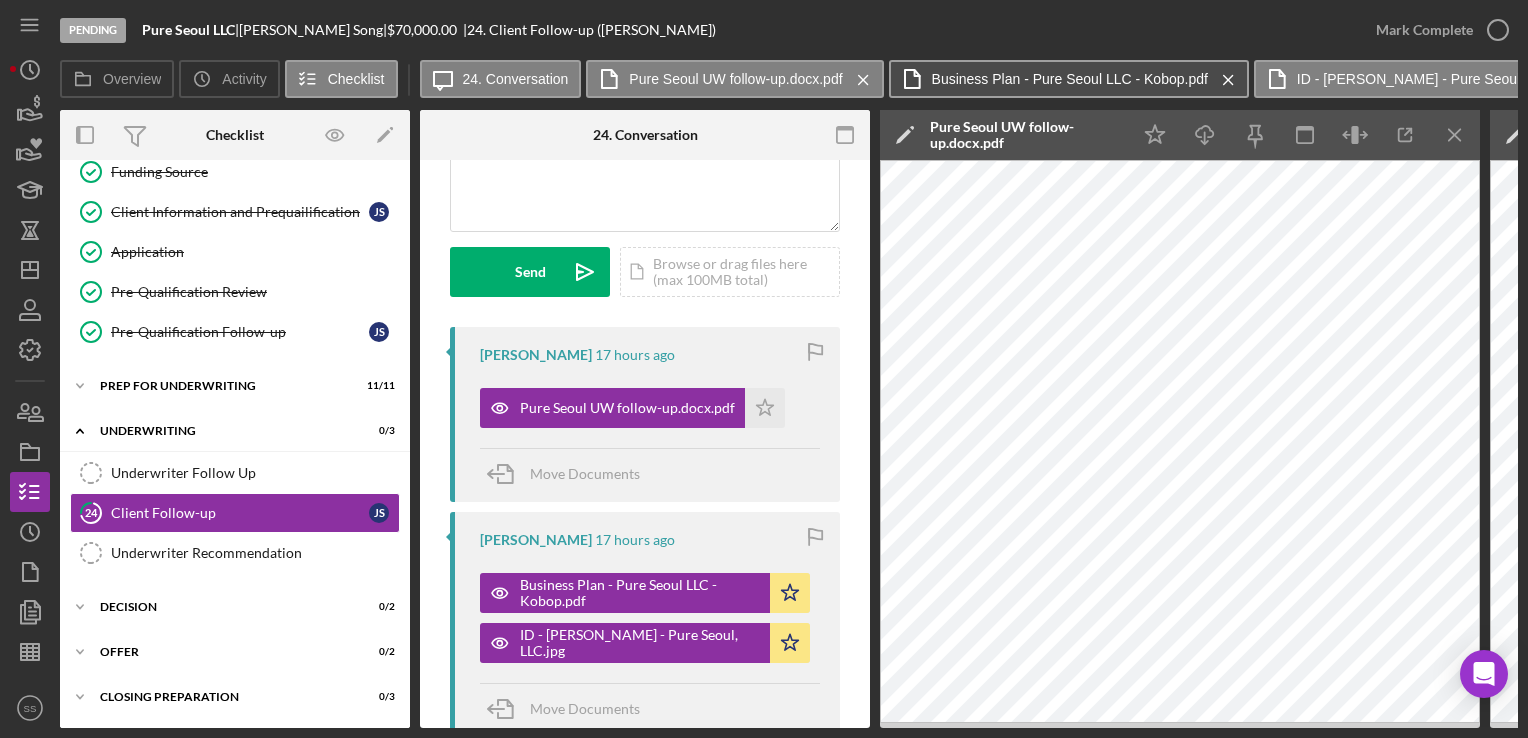 click on "Business Plan - Pure Seoul LLC - Kobop.pdf Icon/Menu Close" at bounding box center [1069, 79] 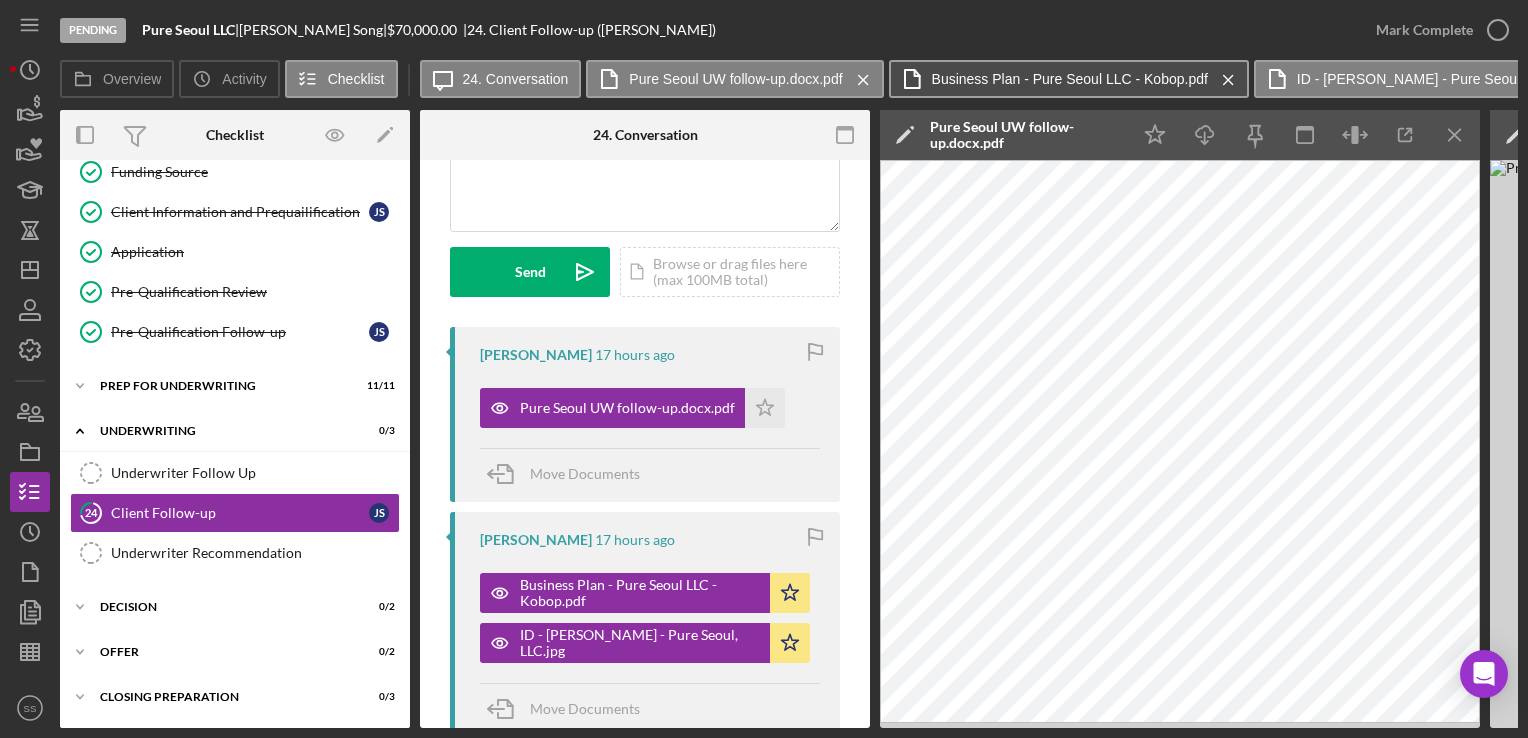click on "Business Plan - Pure Seoul LLC - Kobop.pdf" at bounding box center [1070, 79] 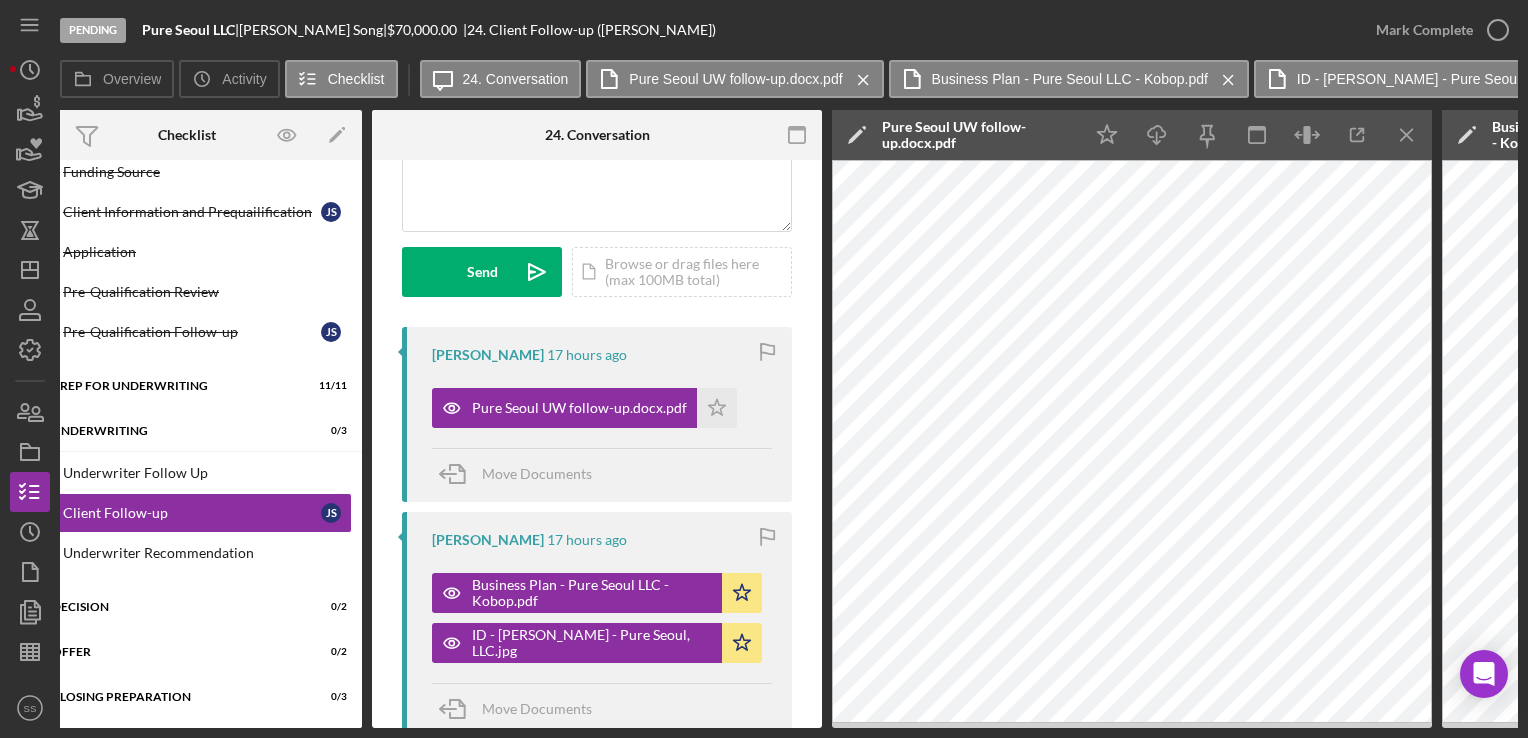 scroll, scrollTop: 0, scrollLeft: 0, axis: both 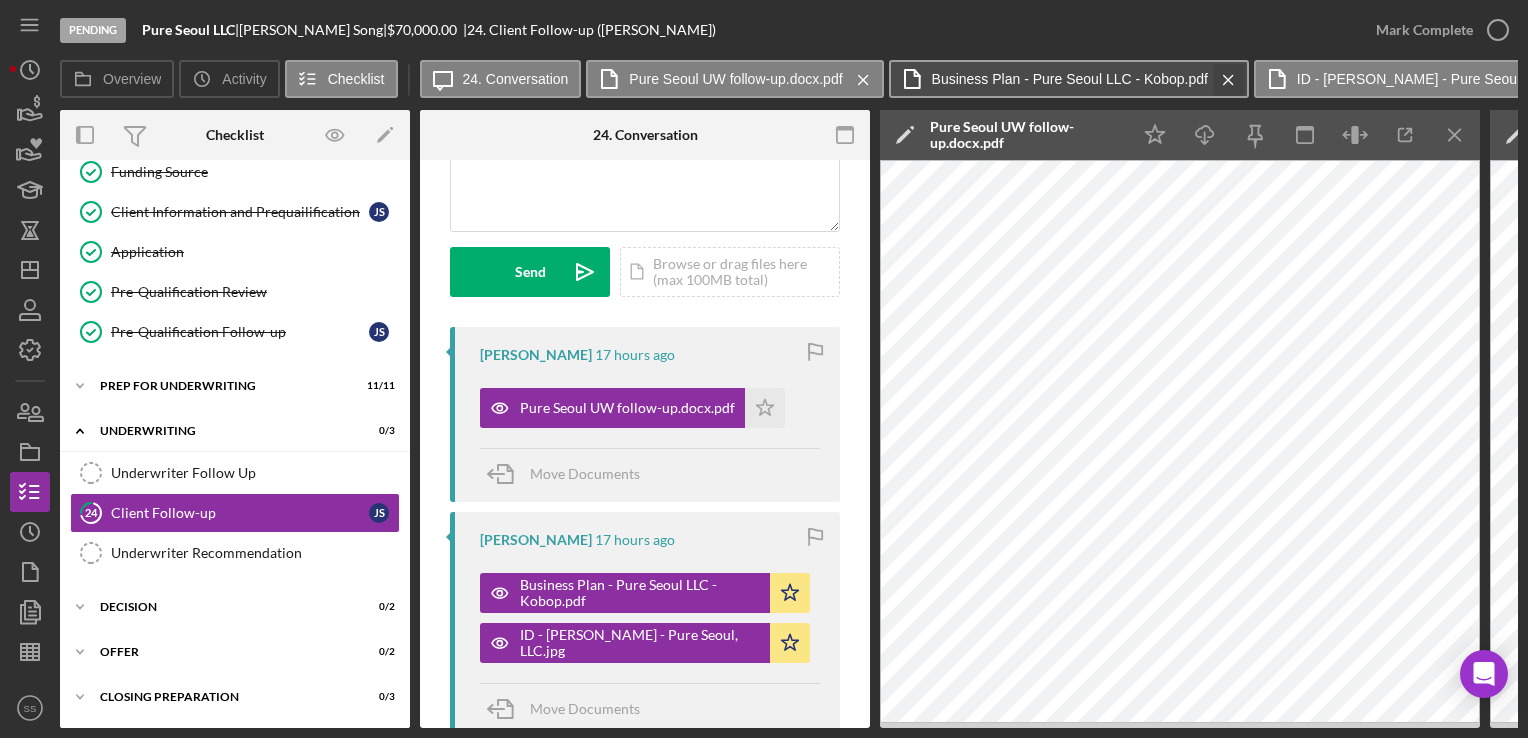 click on "Icon/Menu Close" 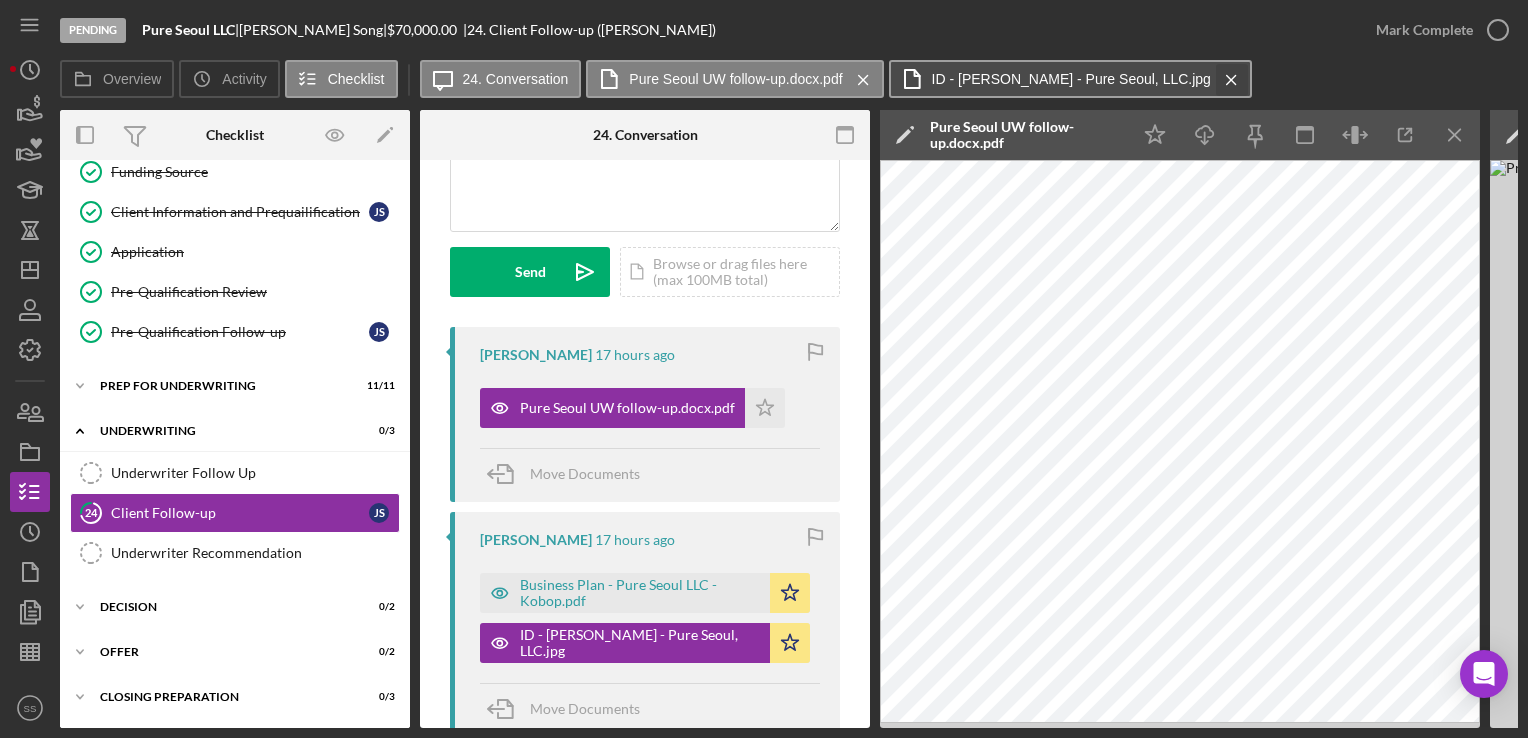 click on "Icon/Menu Close" 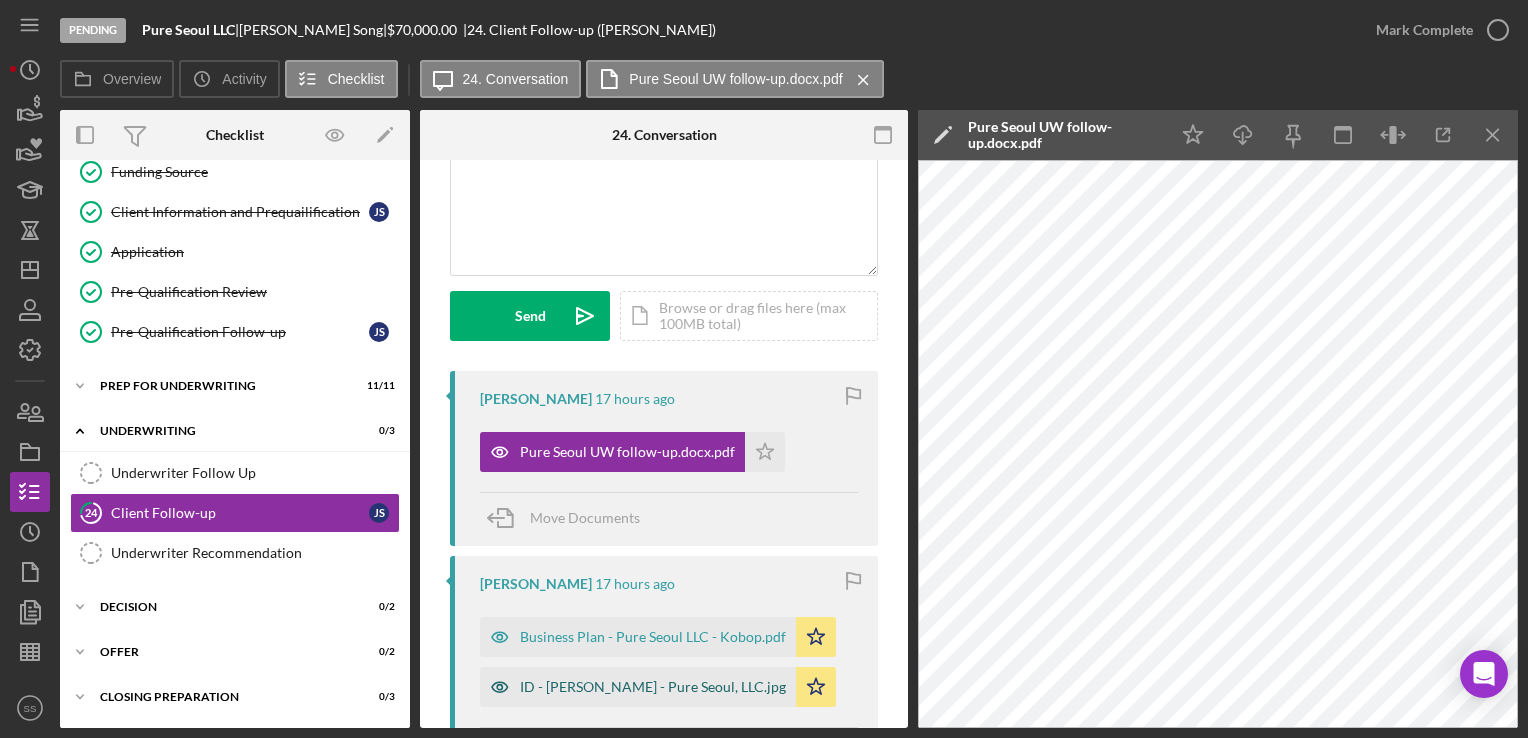 scroll, scrollTop: 180, scrollLeft: 0, axis: vertical 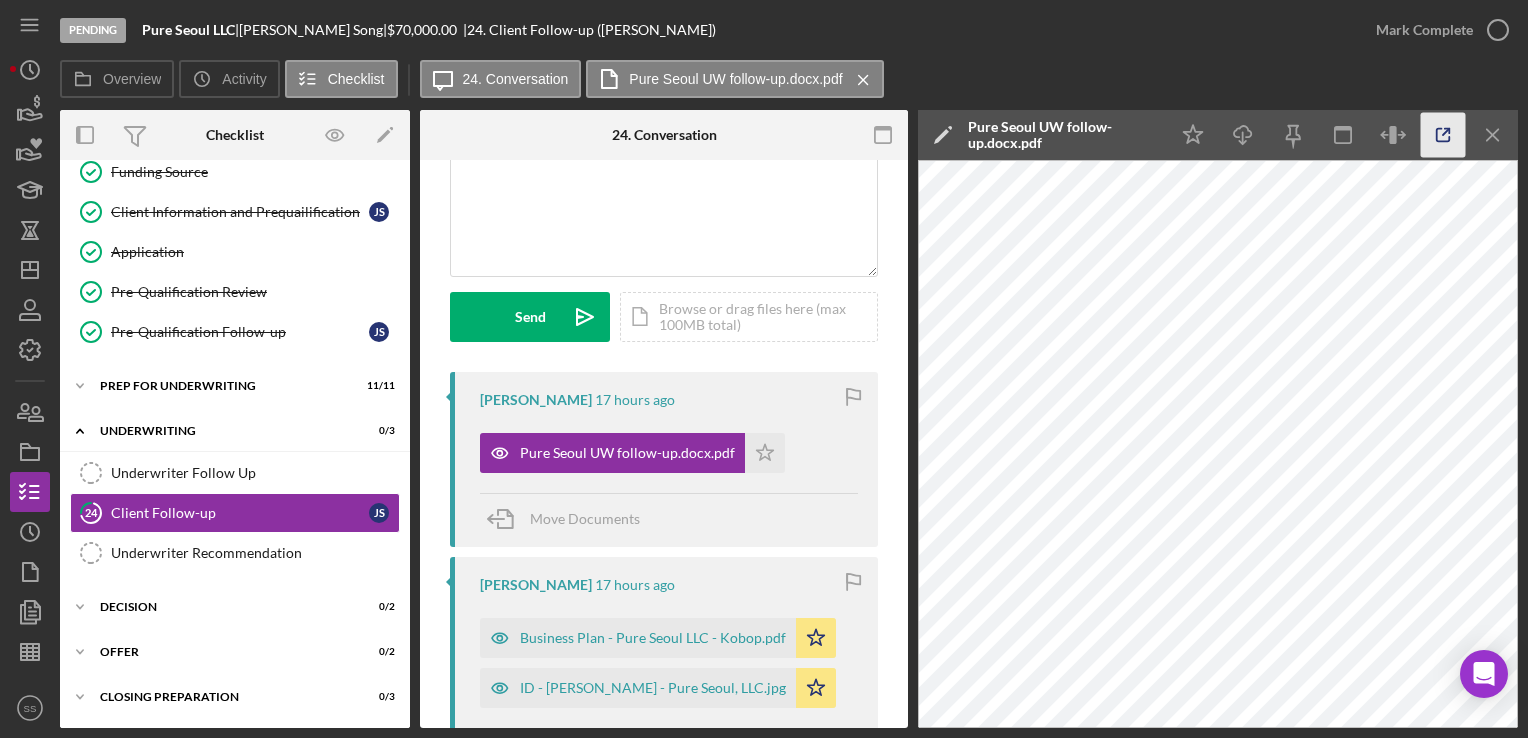 click 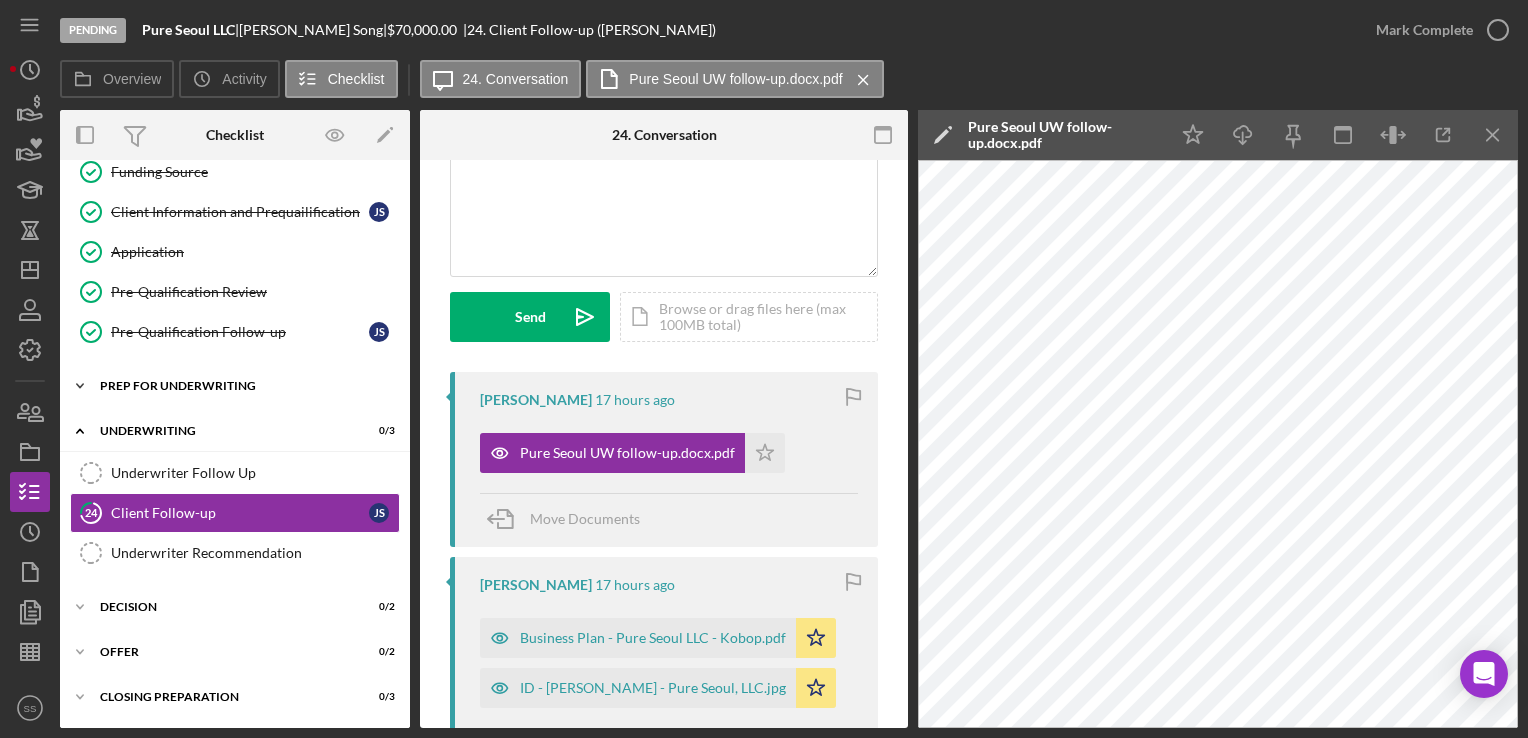 click on "Icon/Expander Prep for Underwriting 11 / 11" at bounding box center [235, 386] 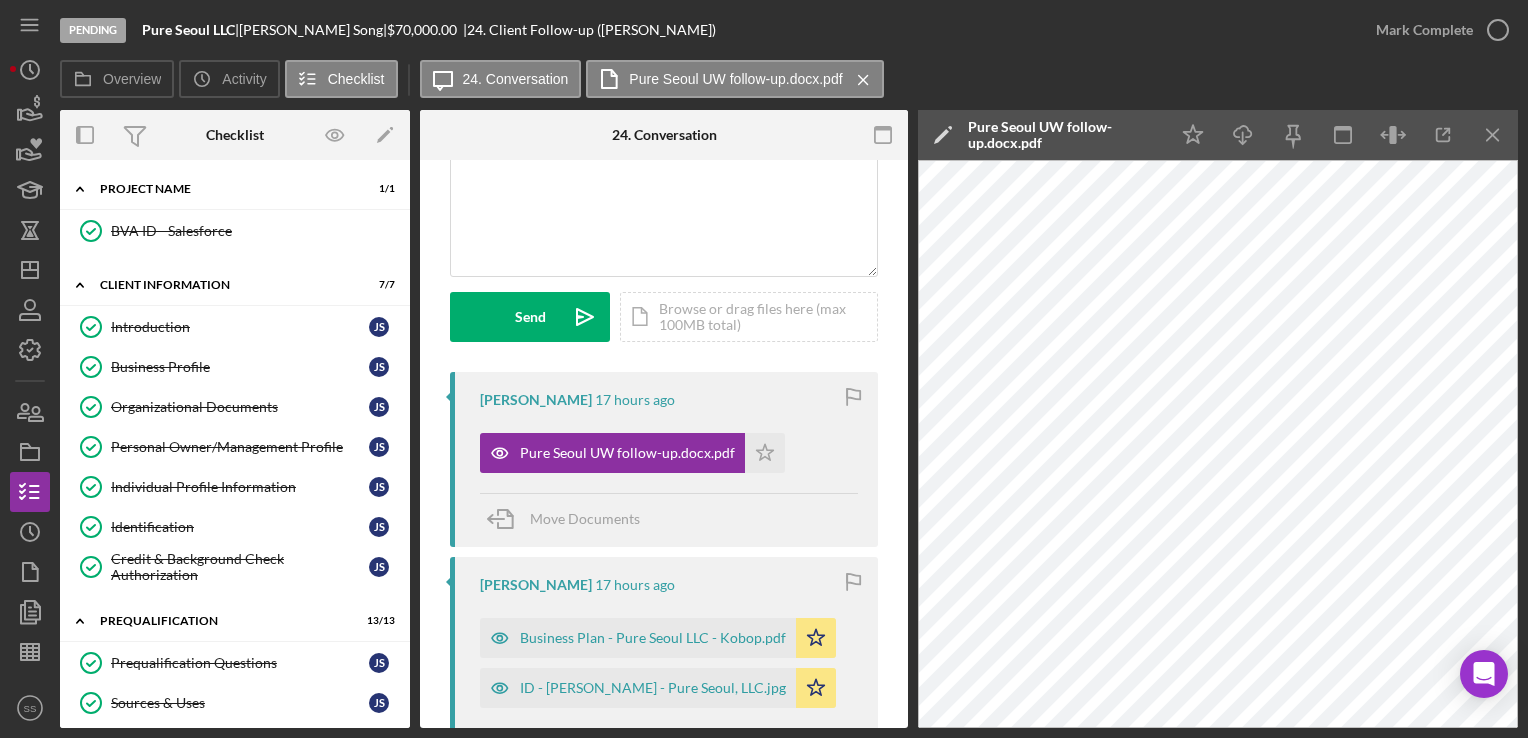 scroll, scrollTop: 0, scrollLeft: 0, axis: both 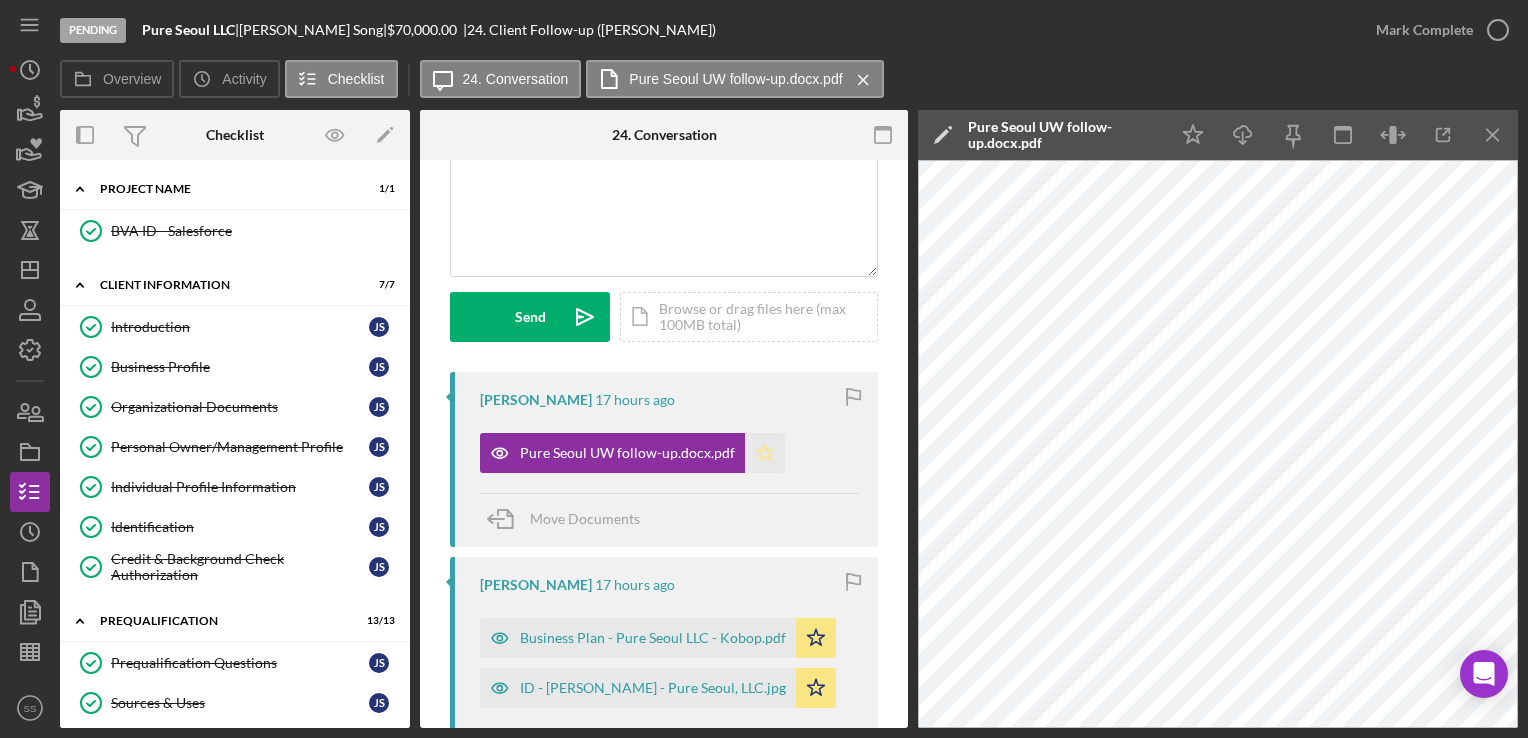 click 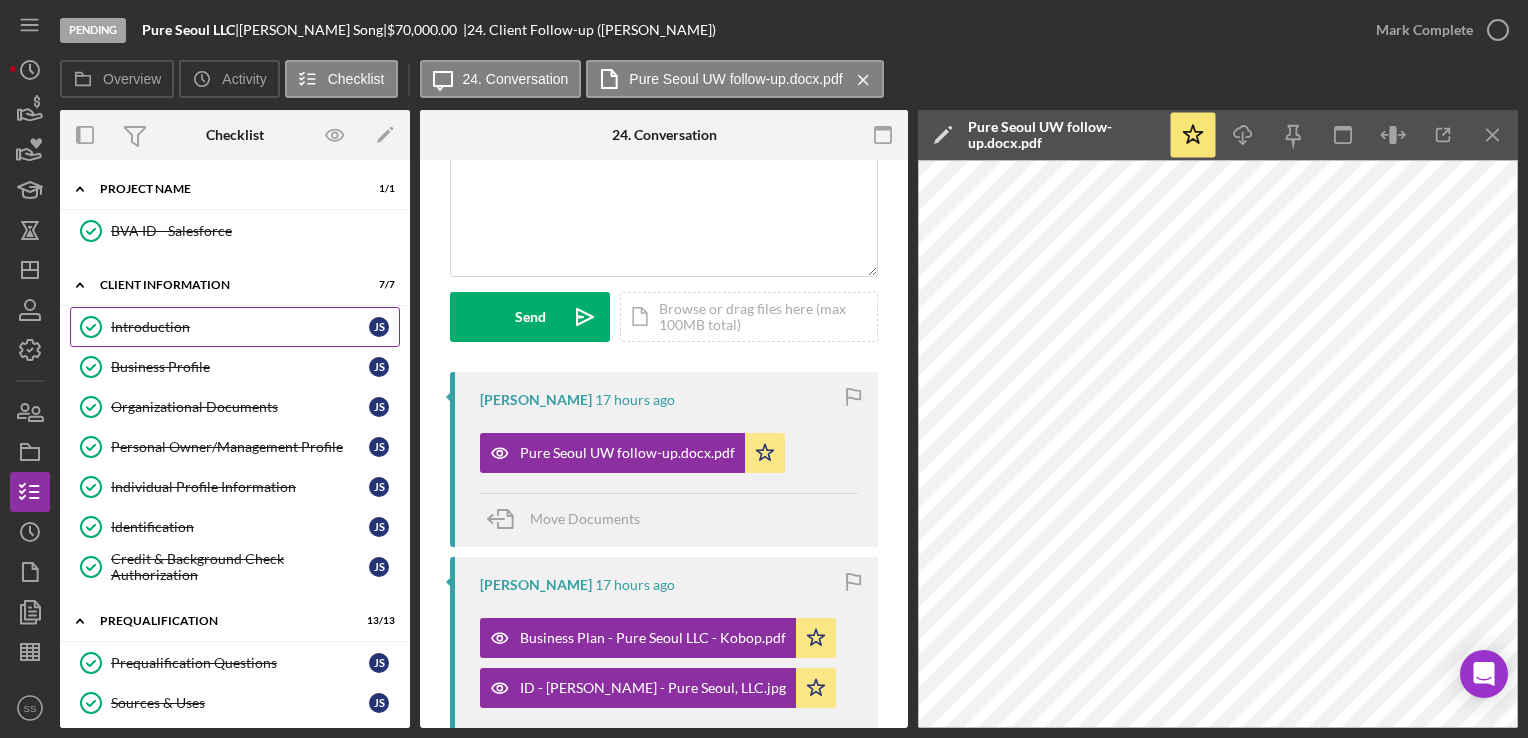 click on "Introduction" at bounding box center (240, 327) 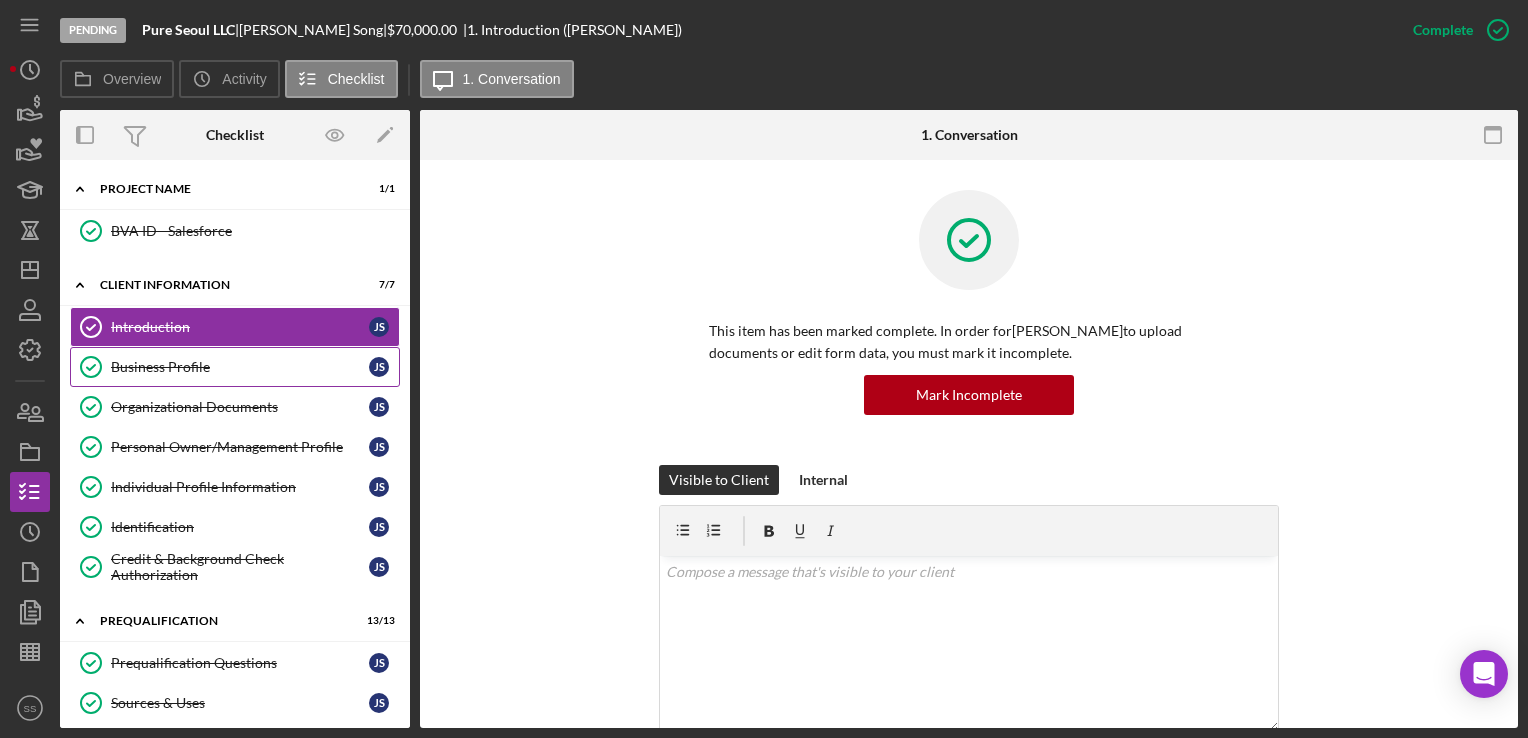 click on "Business Profile" at bounding box center [240, 367] 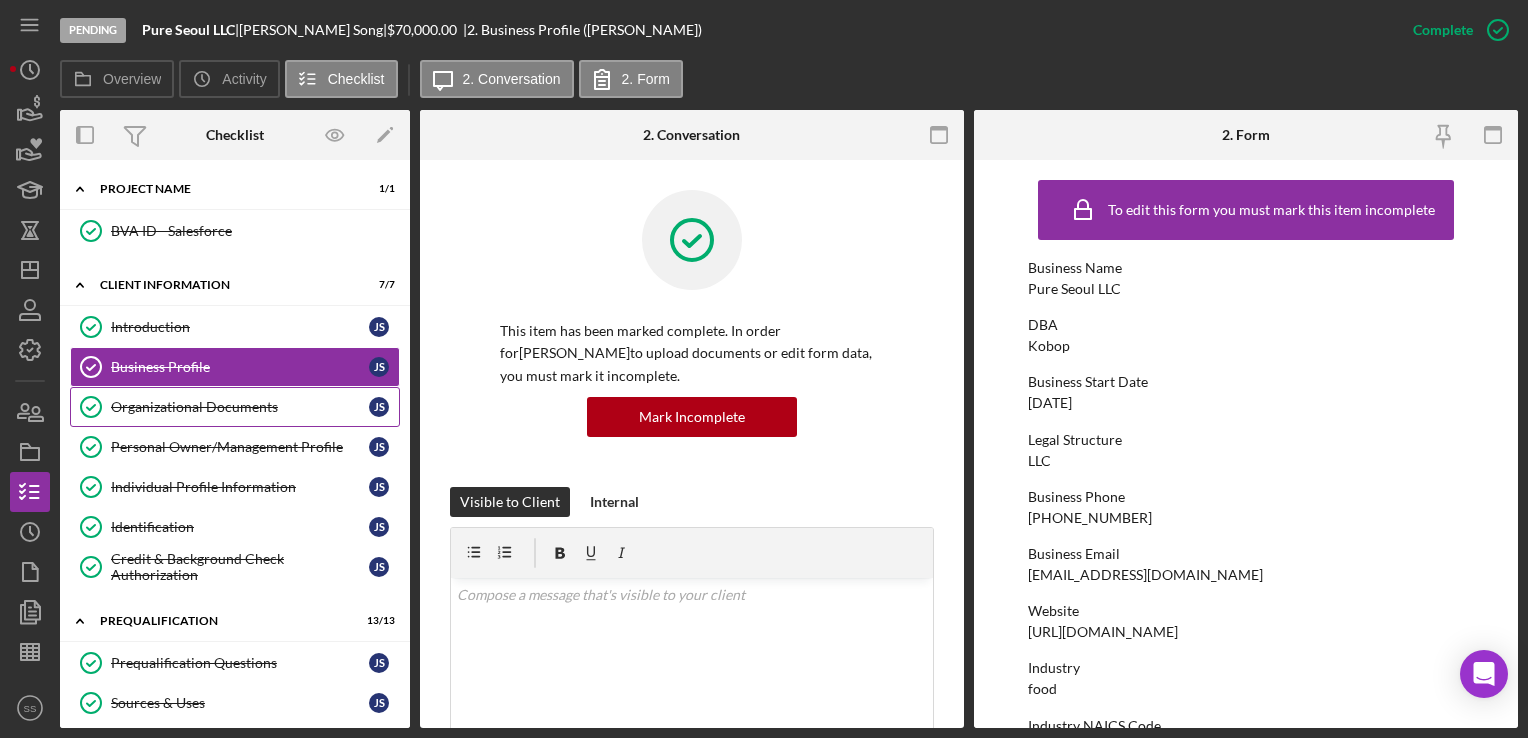 click on "Organizational Documents Organizational Documents J S" at bounding box center (235, 407) 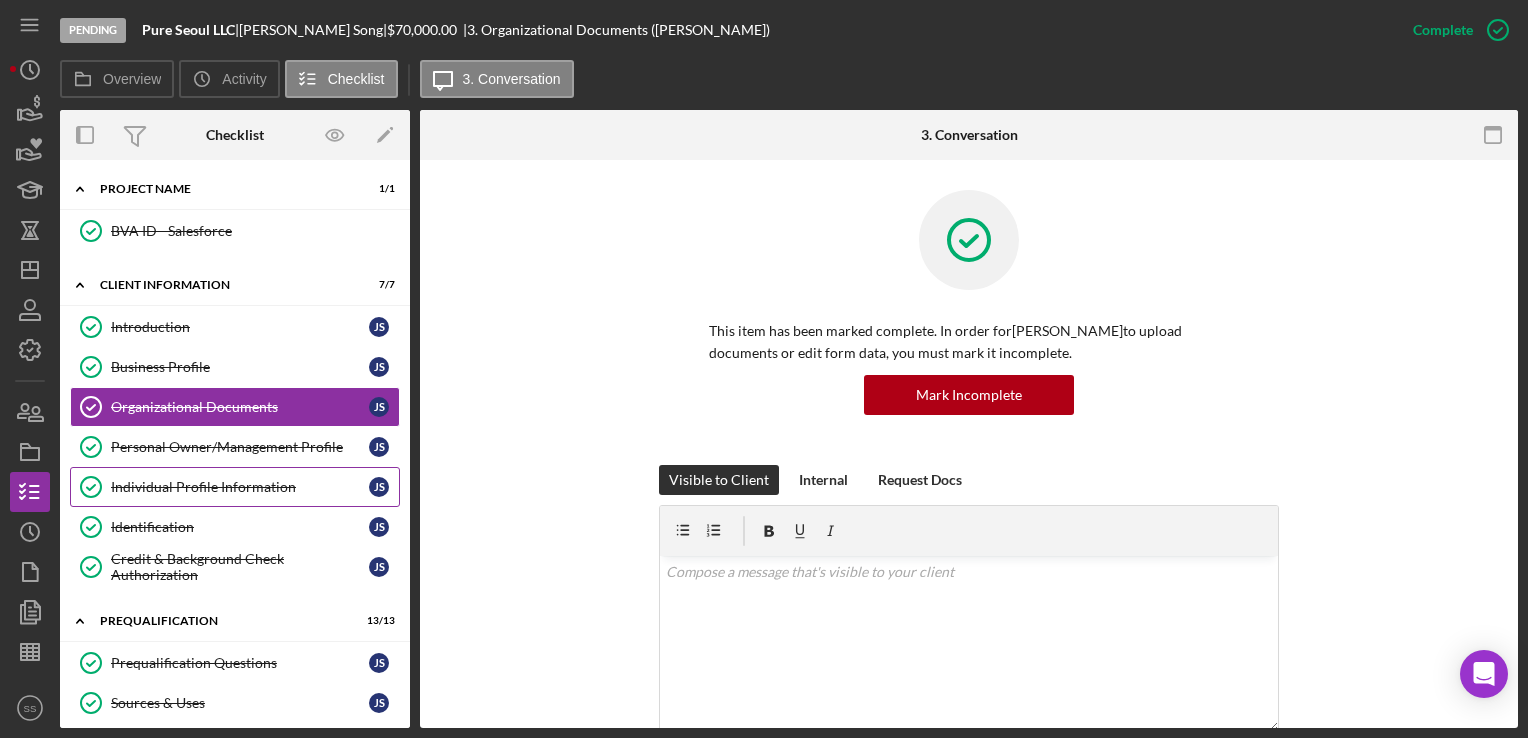 click on "Individual Profile Information" at bounding box center [240, 487] 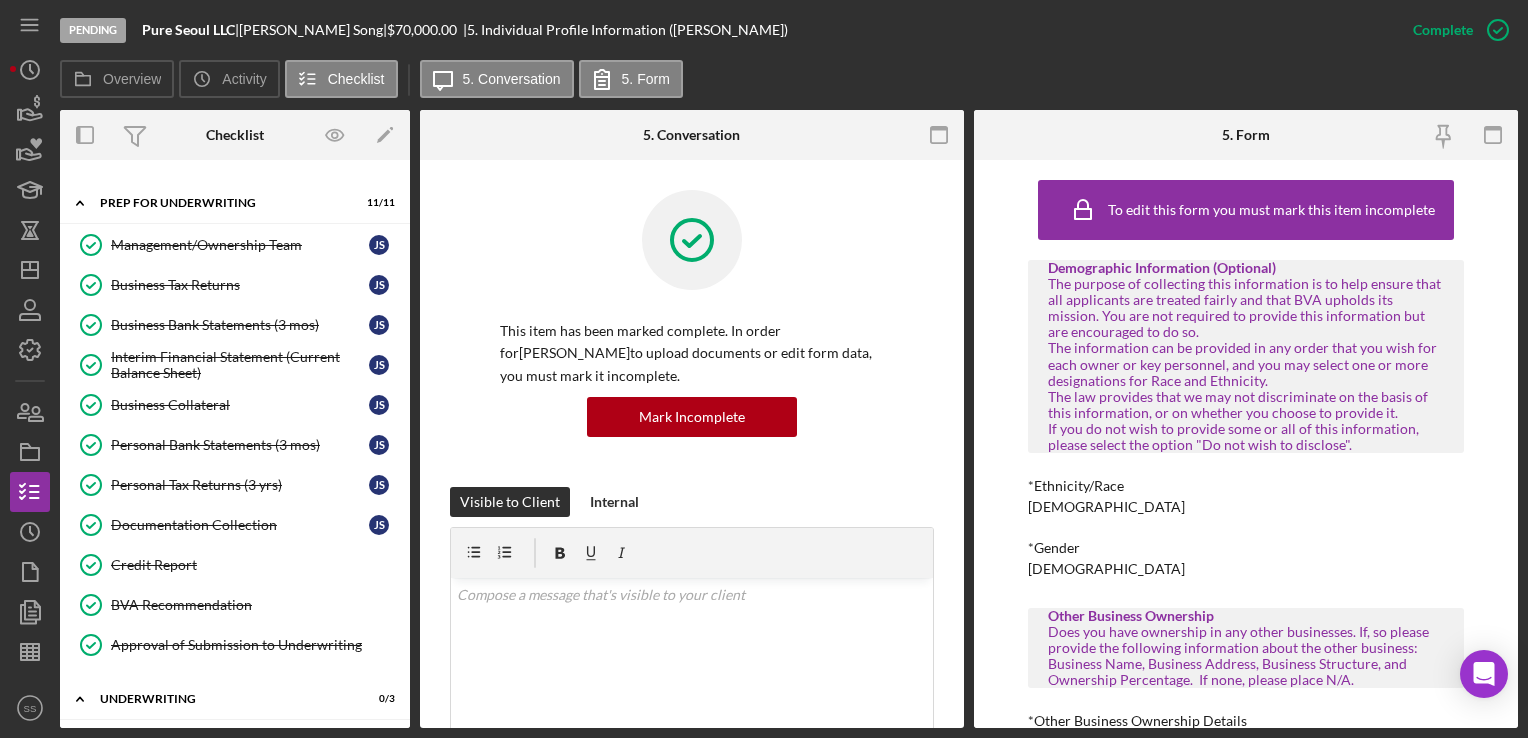 scroll, scrollTop: 1336, scrollLeft: 0, axis: vertical 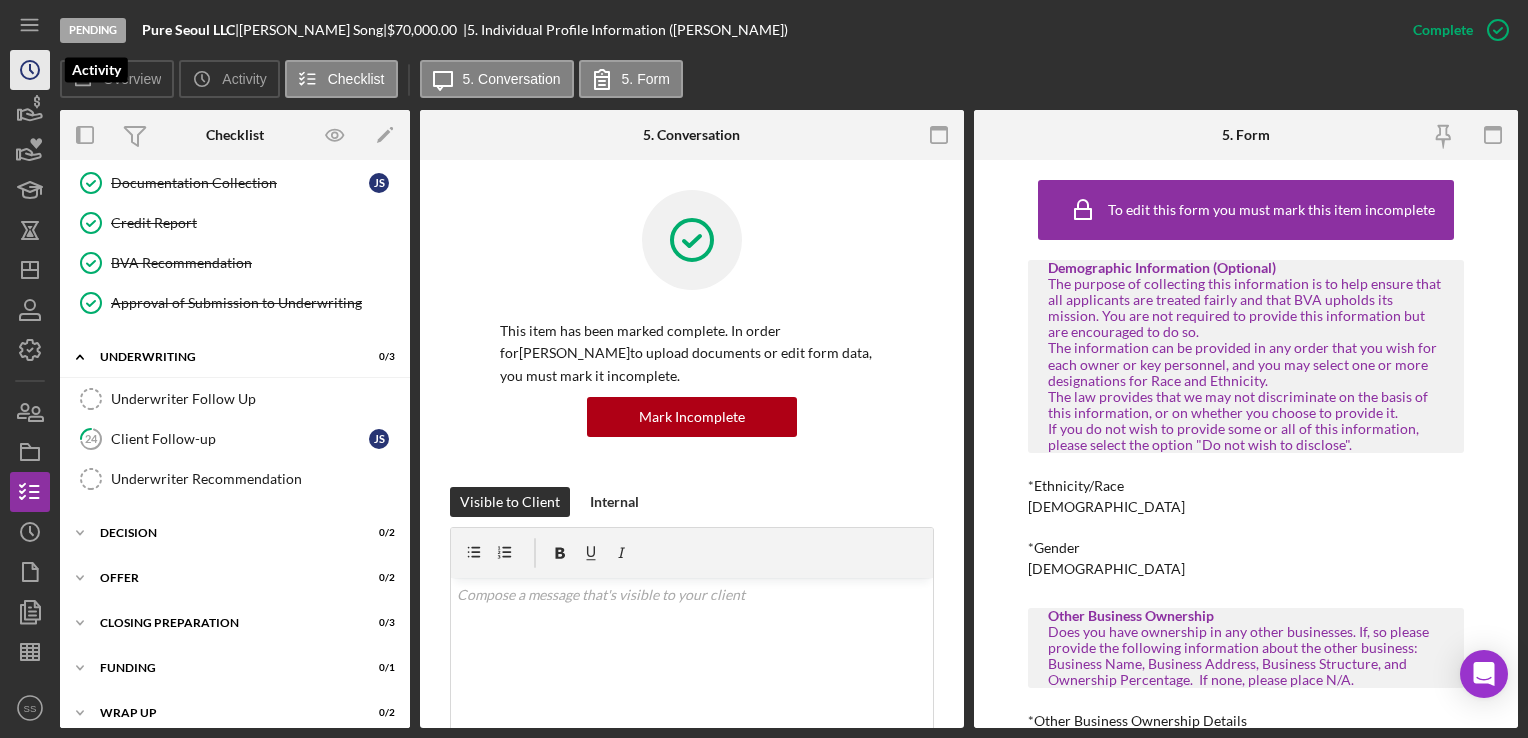 click on "Icon/History" 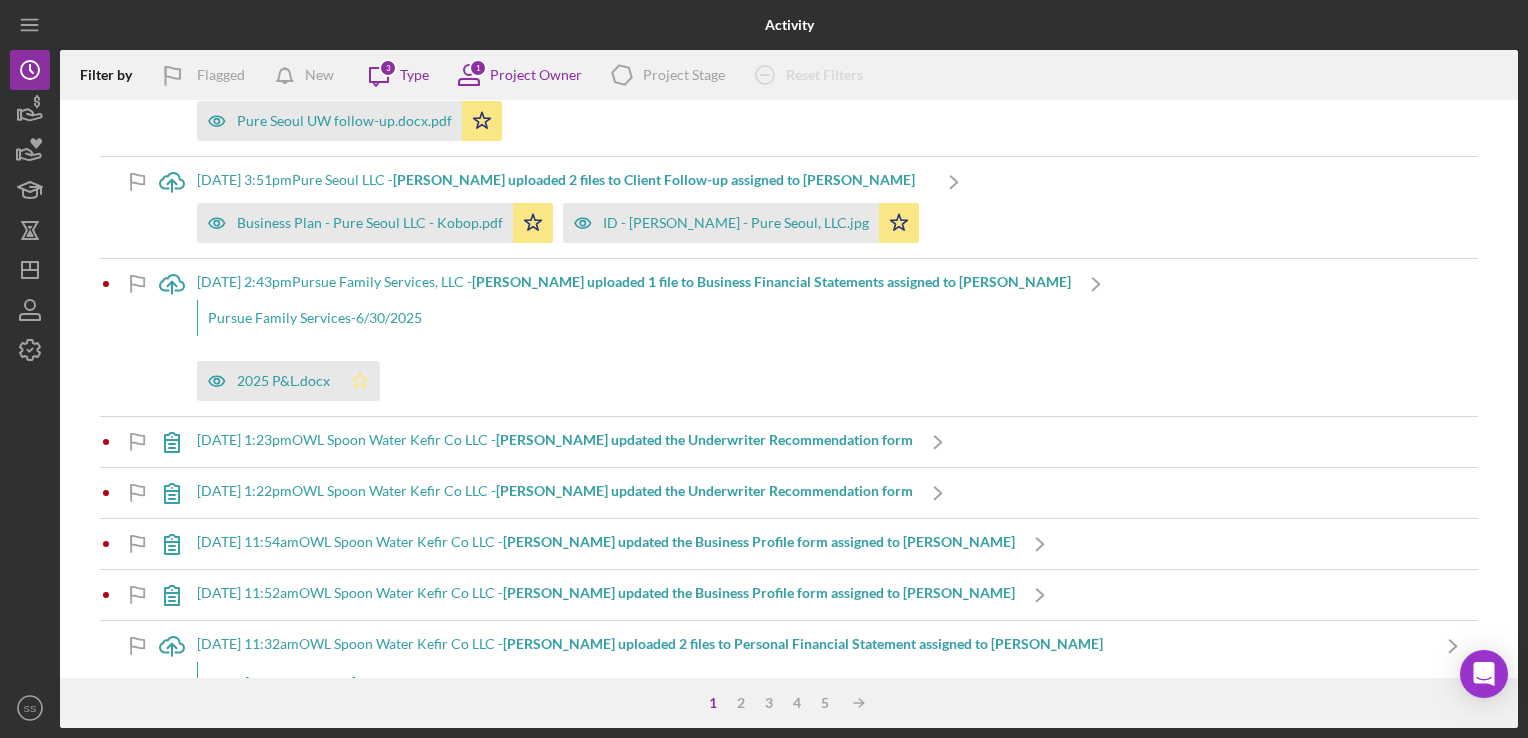 scroll, scrollTop: 0, scrollLeft: 0, axis: both 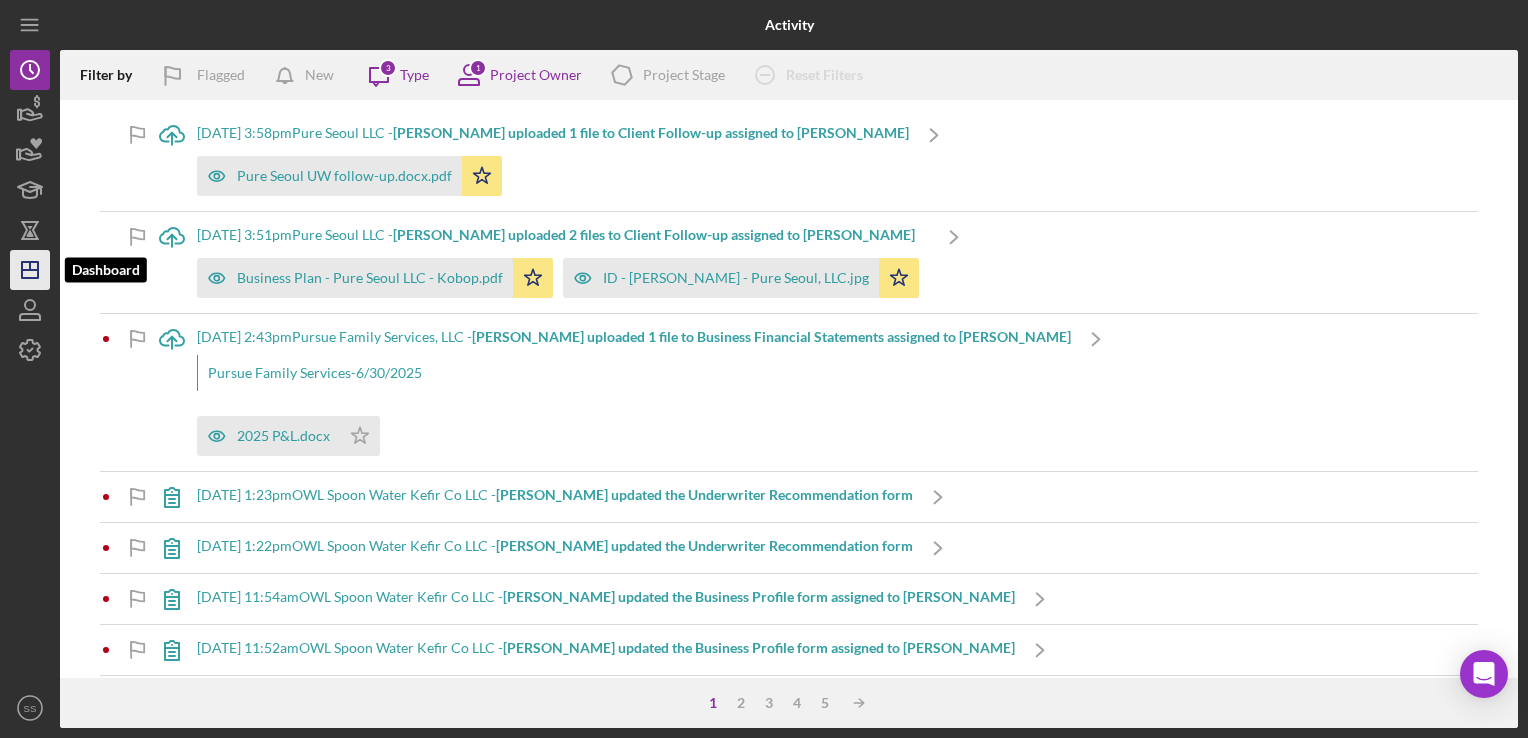 click 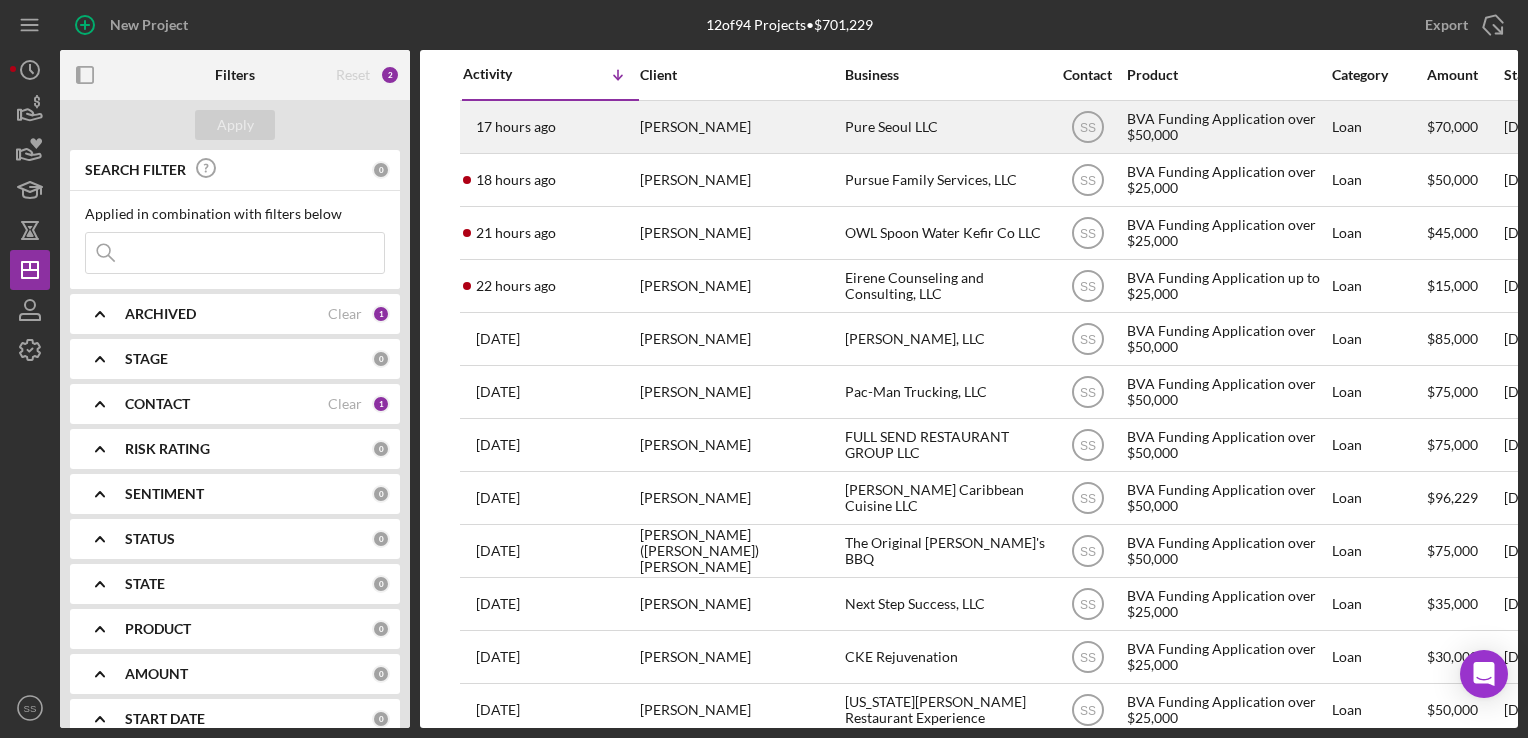 click on "[PERSON_NAME]" at bounding box center (740, 127) 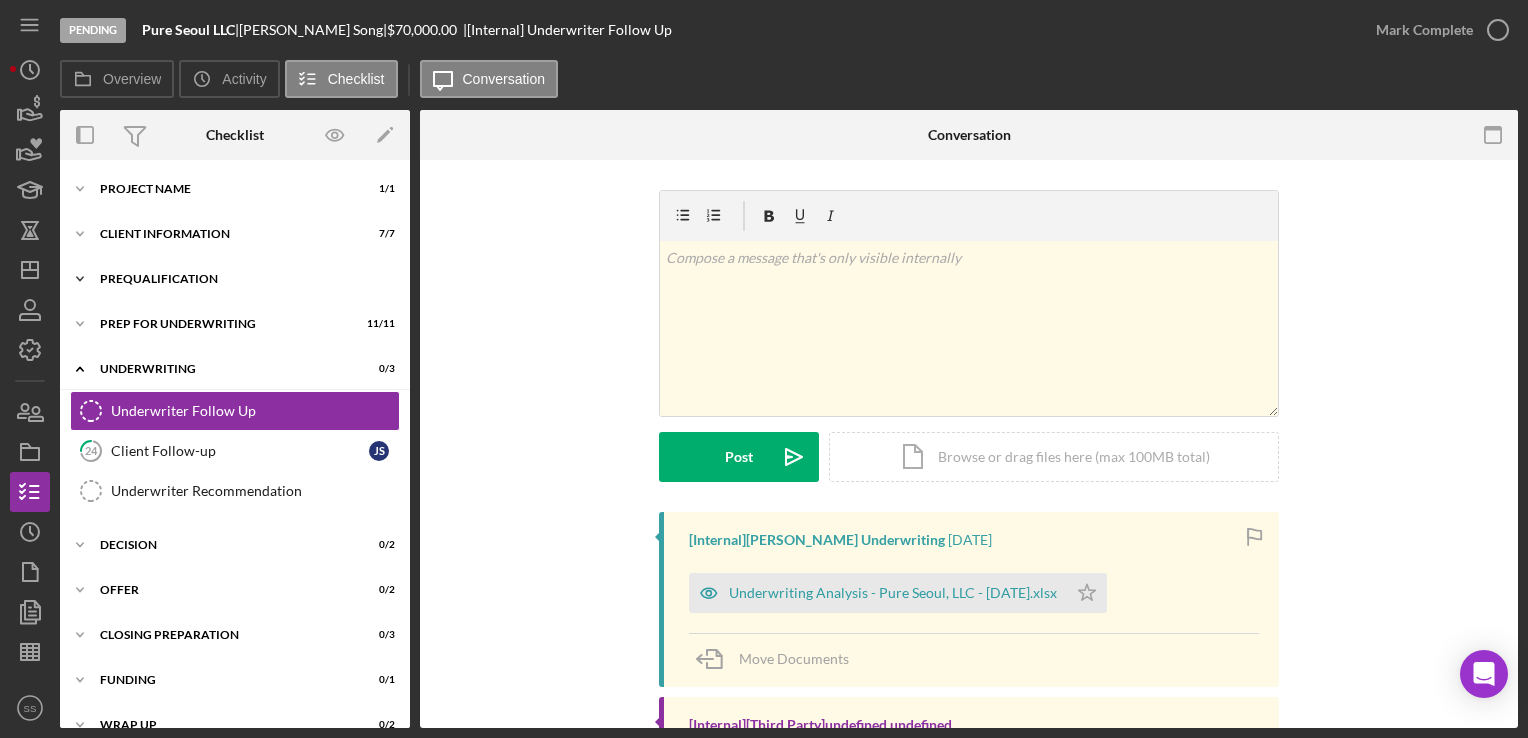 click on "Prequalification" at bounding box center (242, 279) 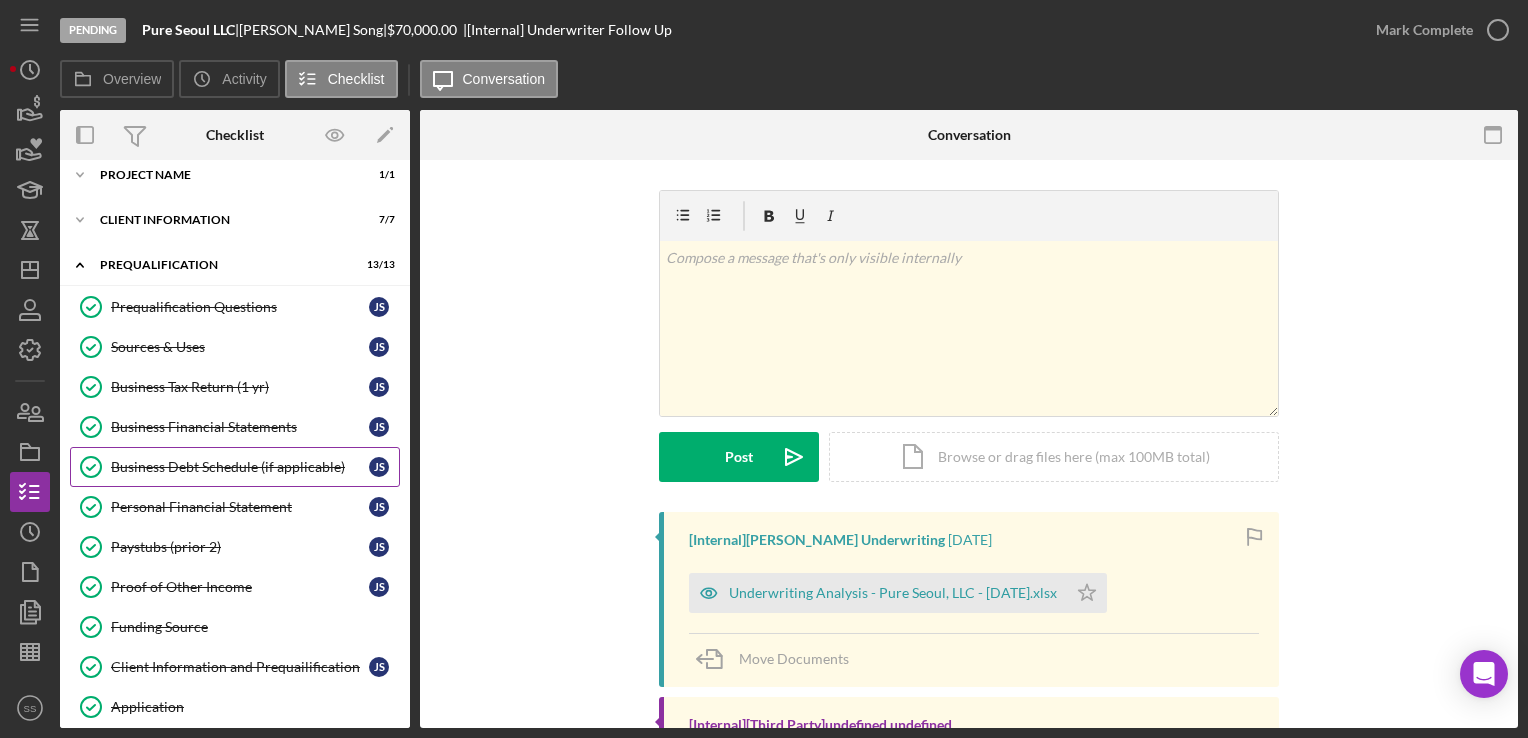 scroll, scrollTop: 12, scrollLeft: 0, axis: vertical 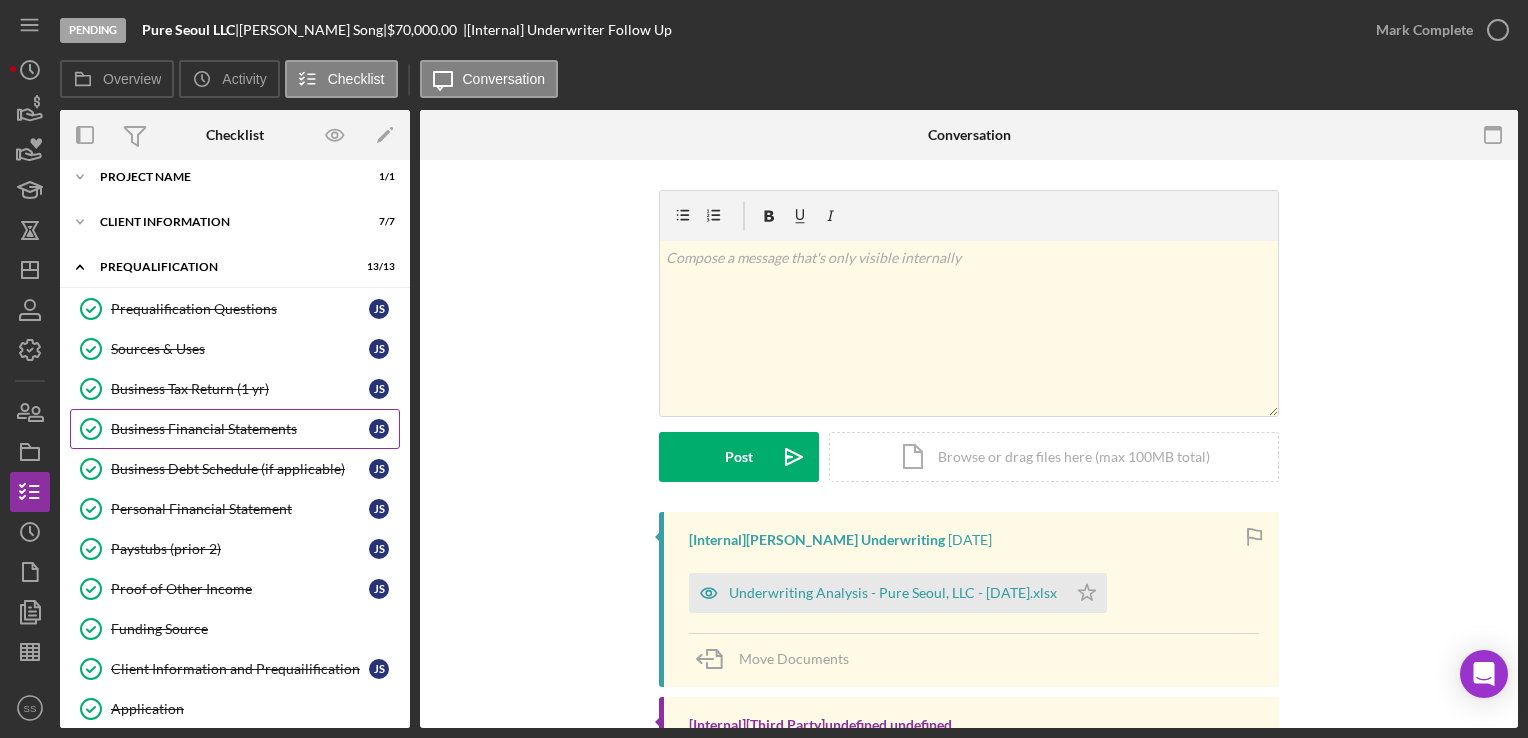 click on "Business Financial Statements" at bounding box center [240, 429] 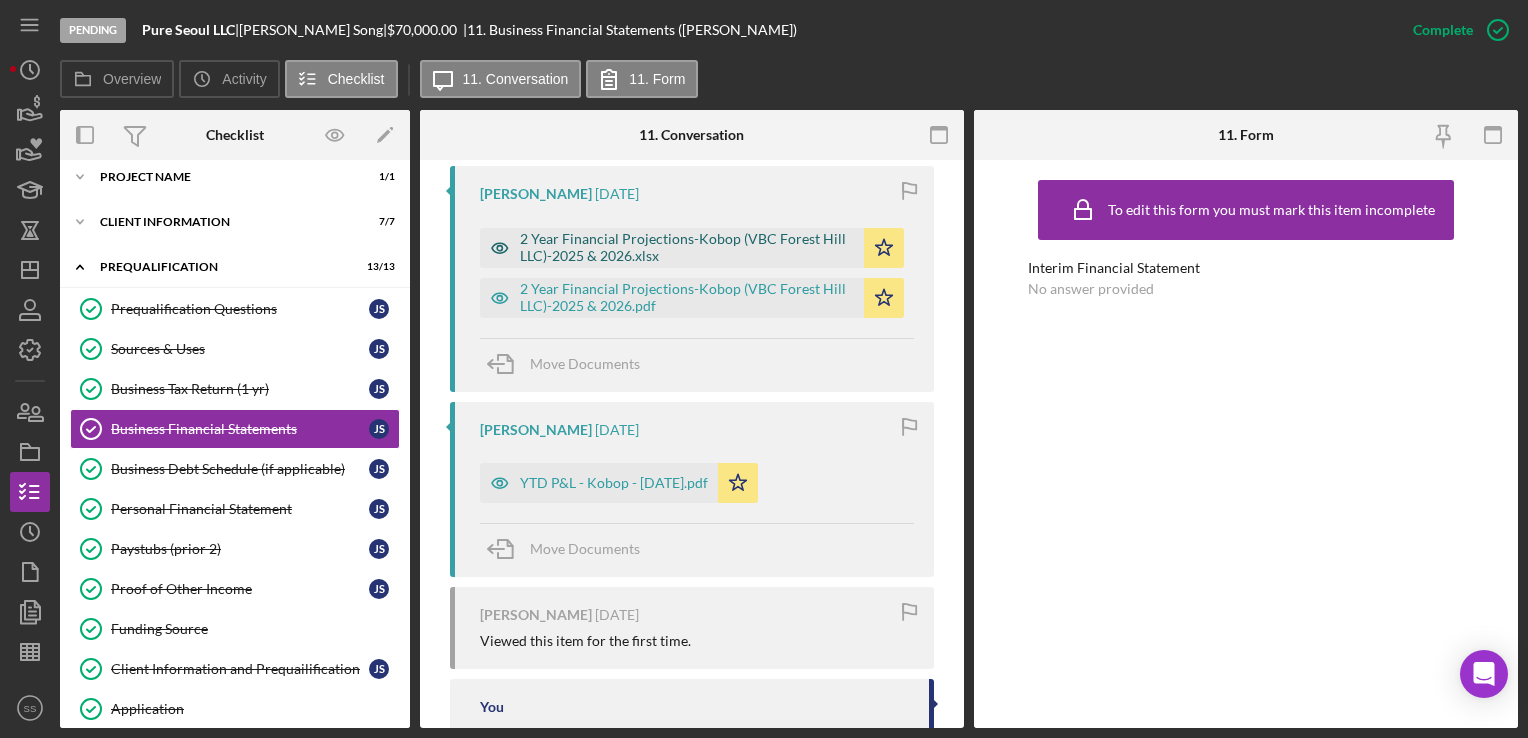 scroll, scrollTop: 1711, scrollLeft: 0, axis: vertical 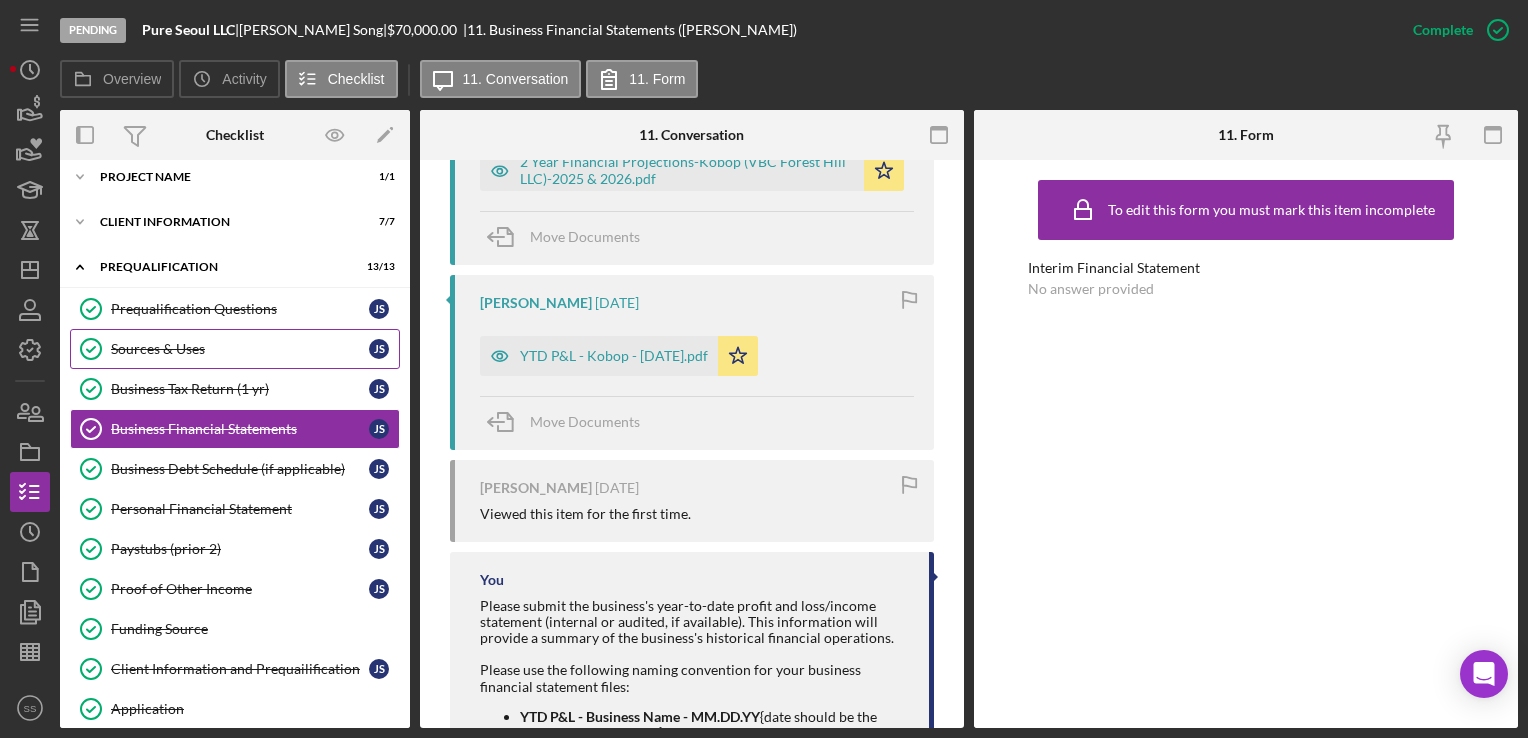click on "Sources & Uses" at bounding box center (240, 349) 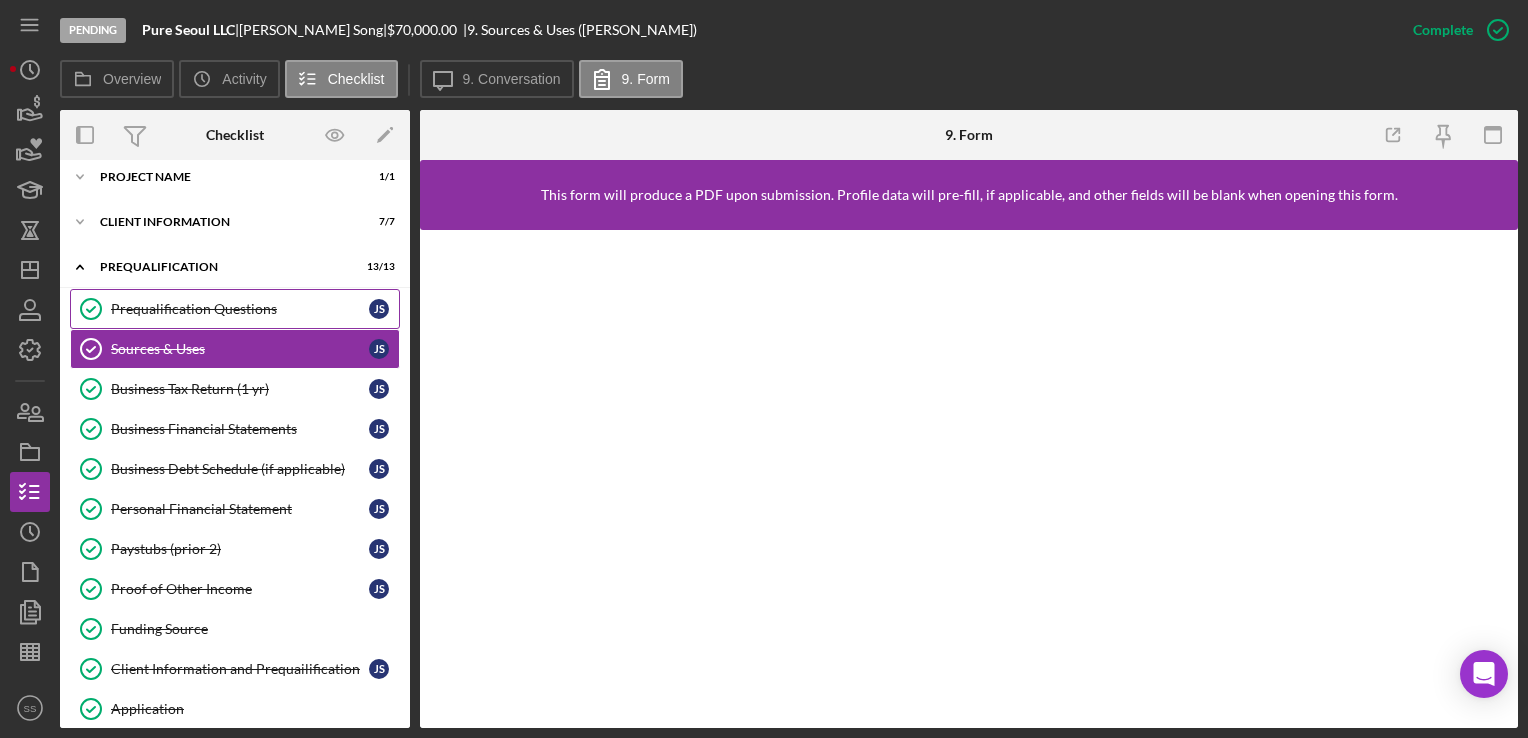 click on "Prequalification Questions Prequalification Questions J S" at bounding box center [235, 309] 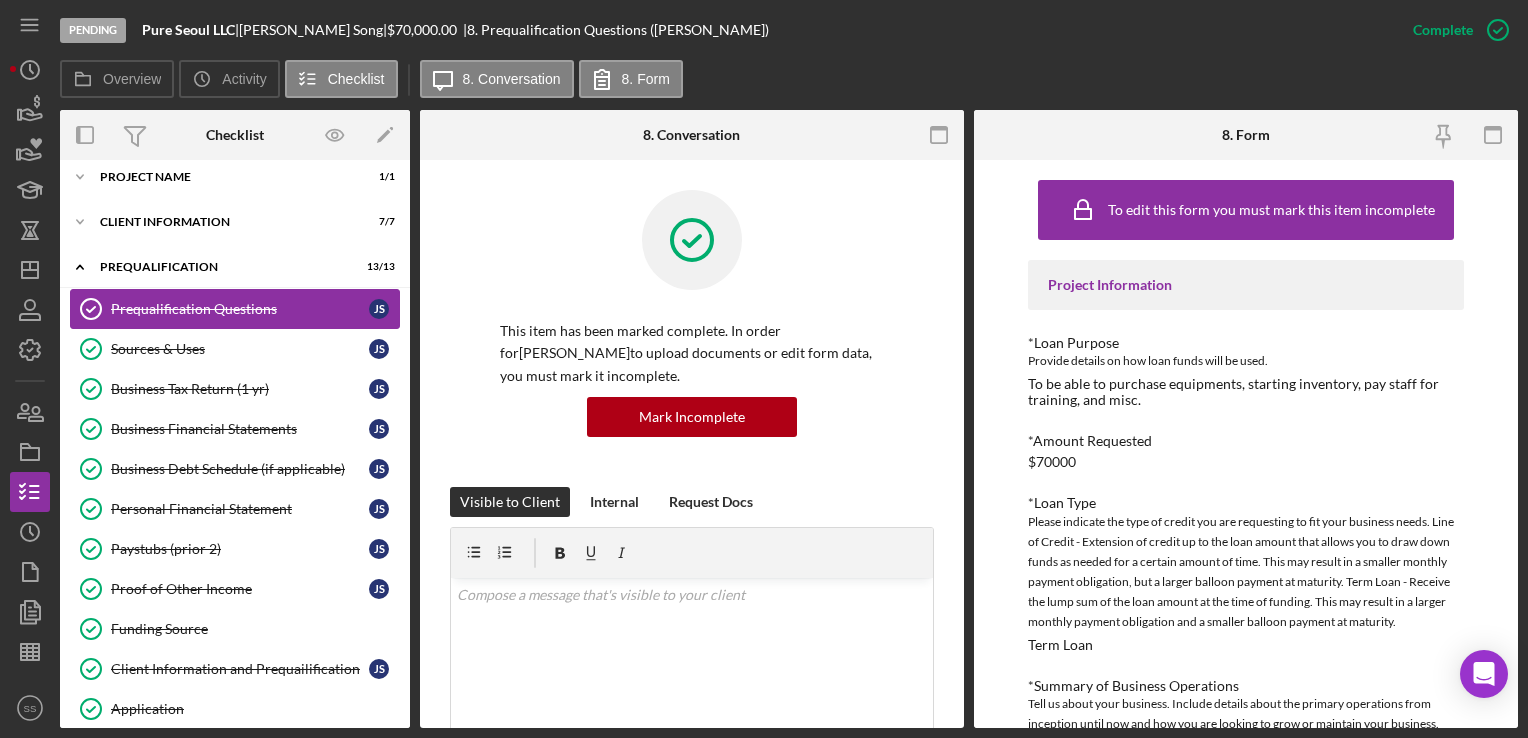 scroll, scrollTop: 0, scrollLeft: 0, axis: both 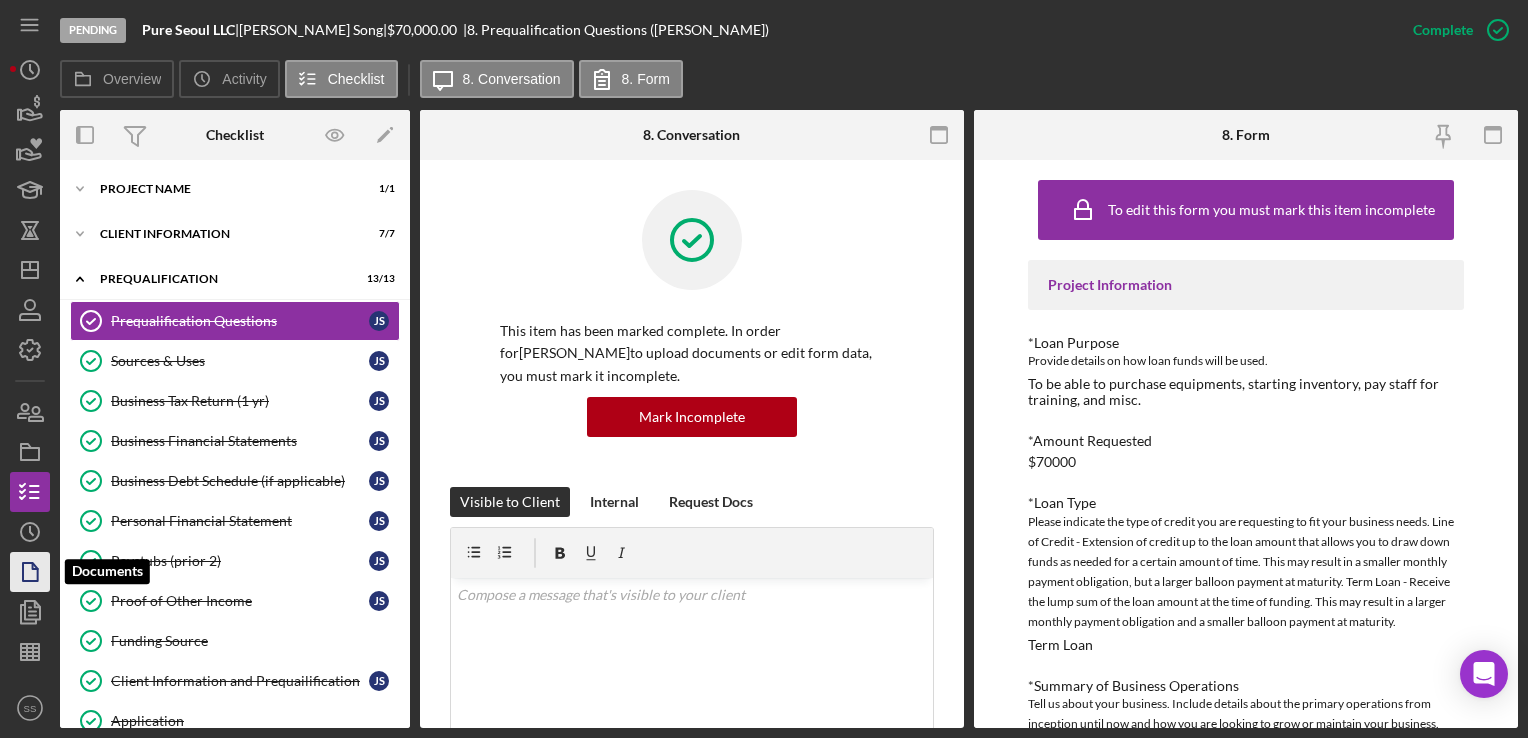 click 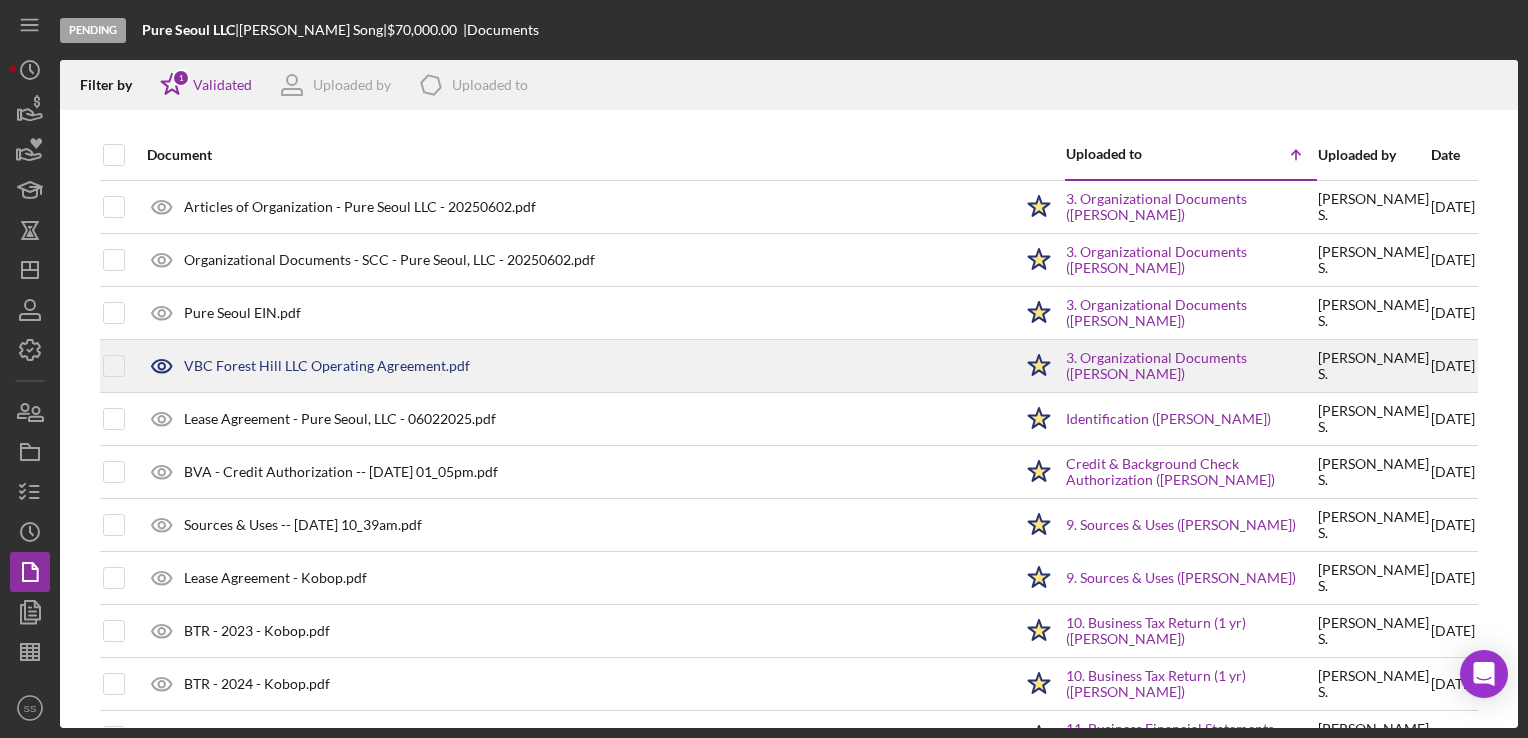 click on "VBC Forest Hill LLC Operating Agreement.pdf" at bounding box center [327, 366] 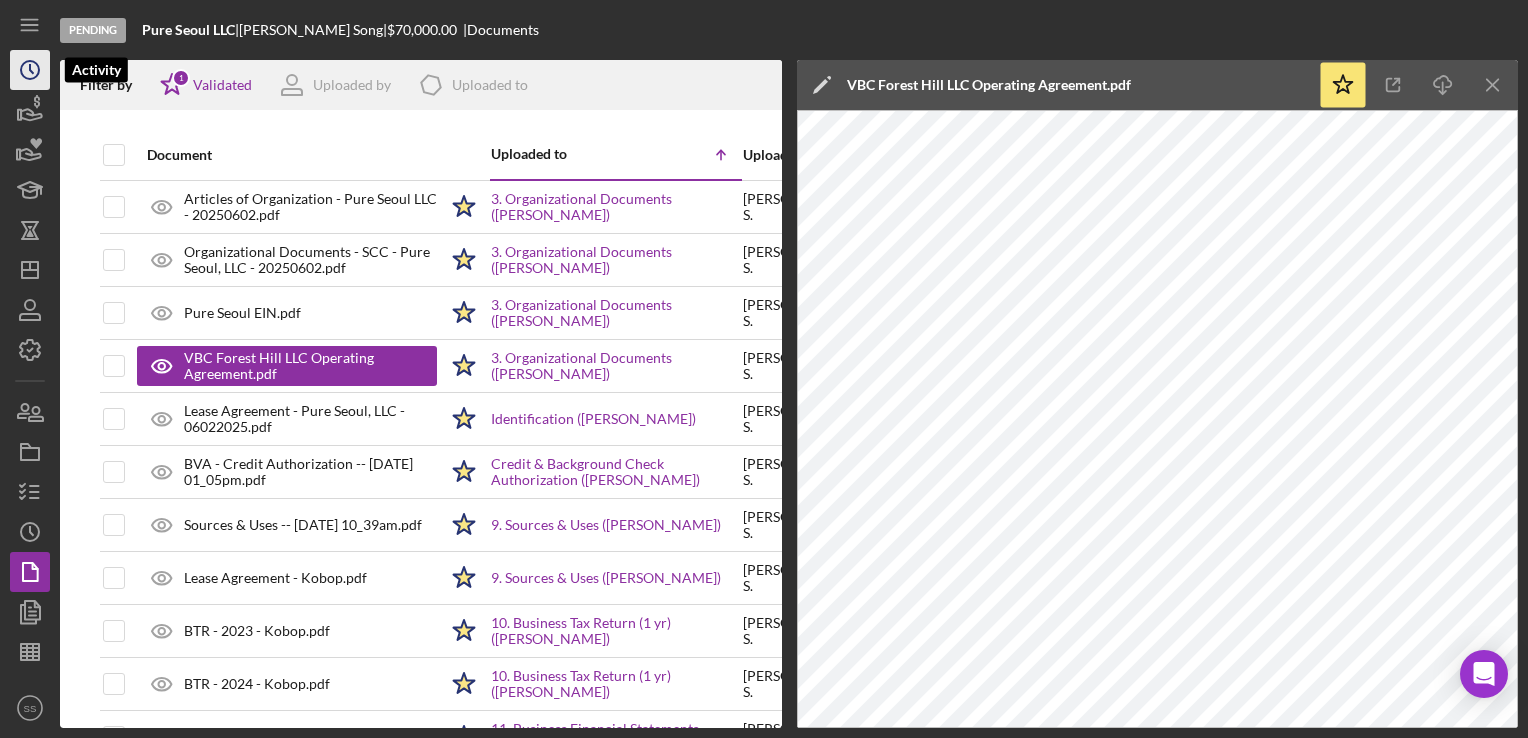 click on "Icon/History" 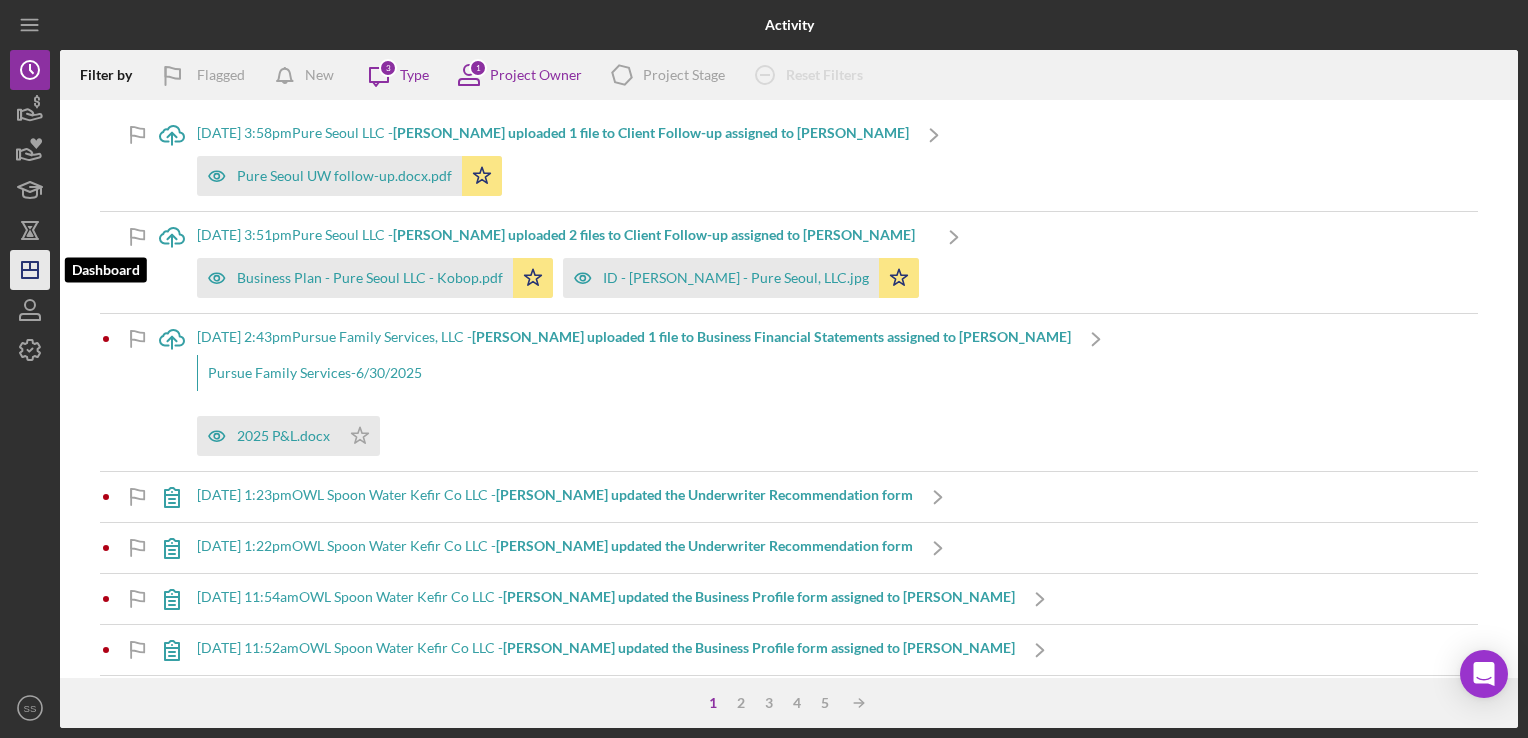 click on "Icon/Dashboard" 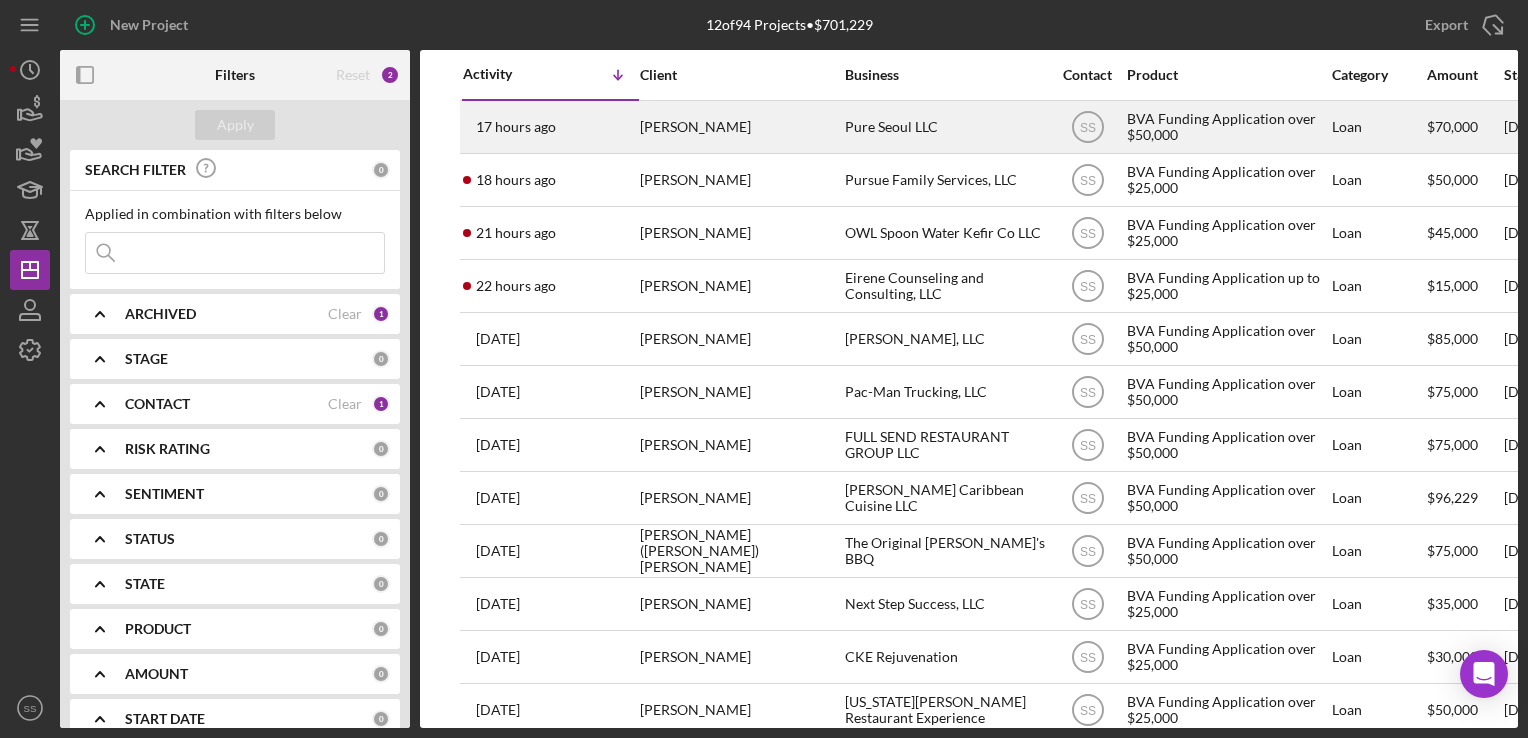 click on "17 hours ago" at bounding box center [516, 127] 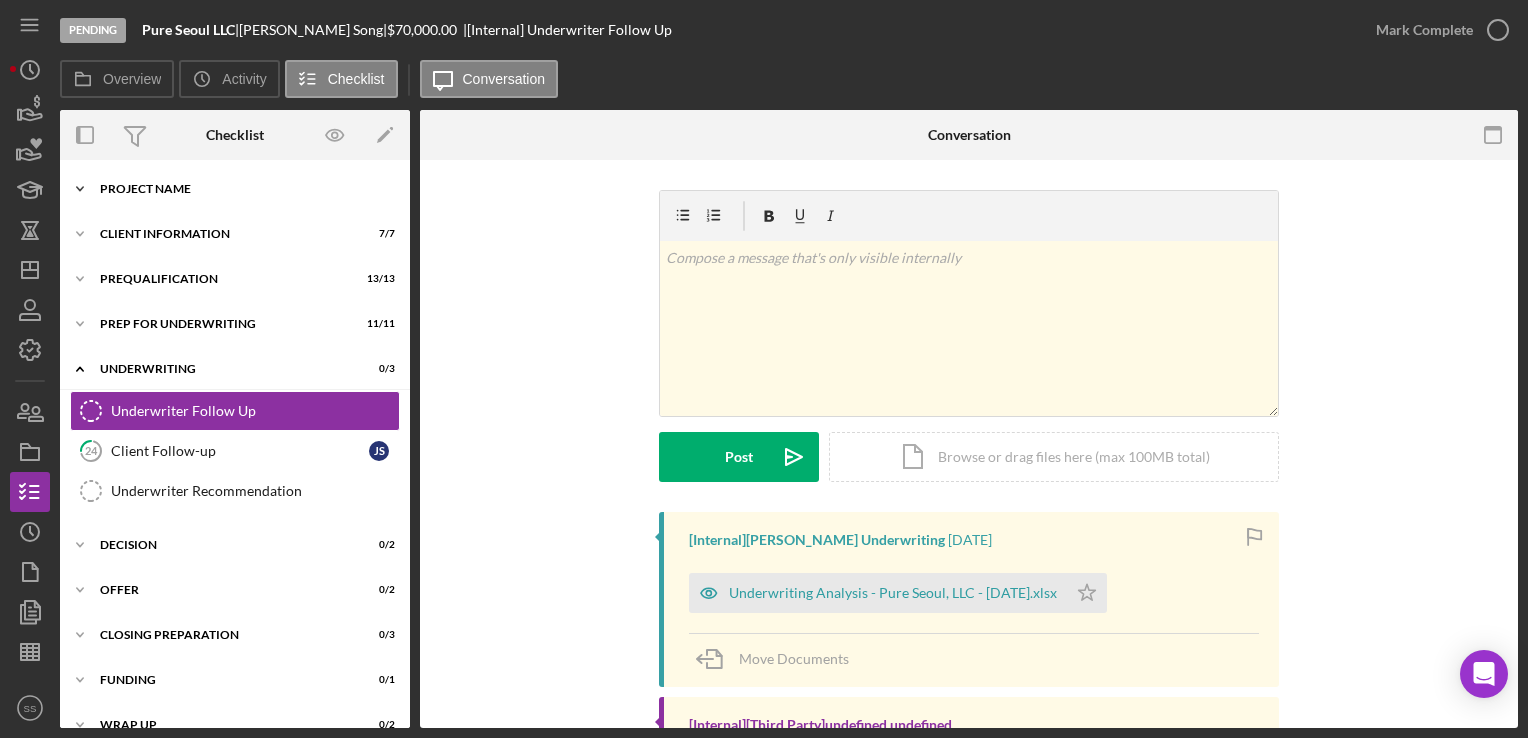 click on "Icon/Expander Project Name 1 / 1" at bounding box center [235, 189] 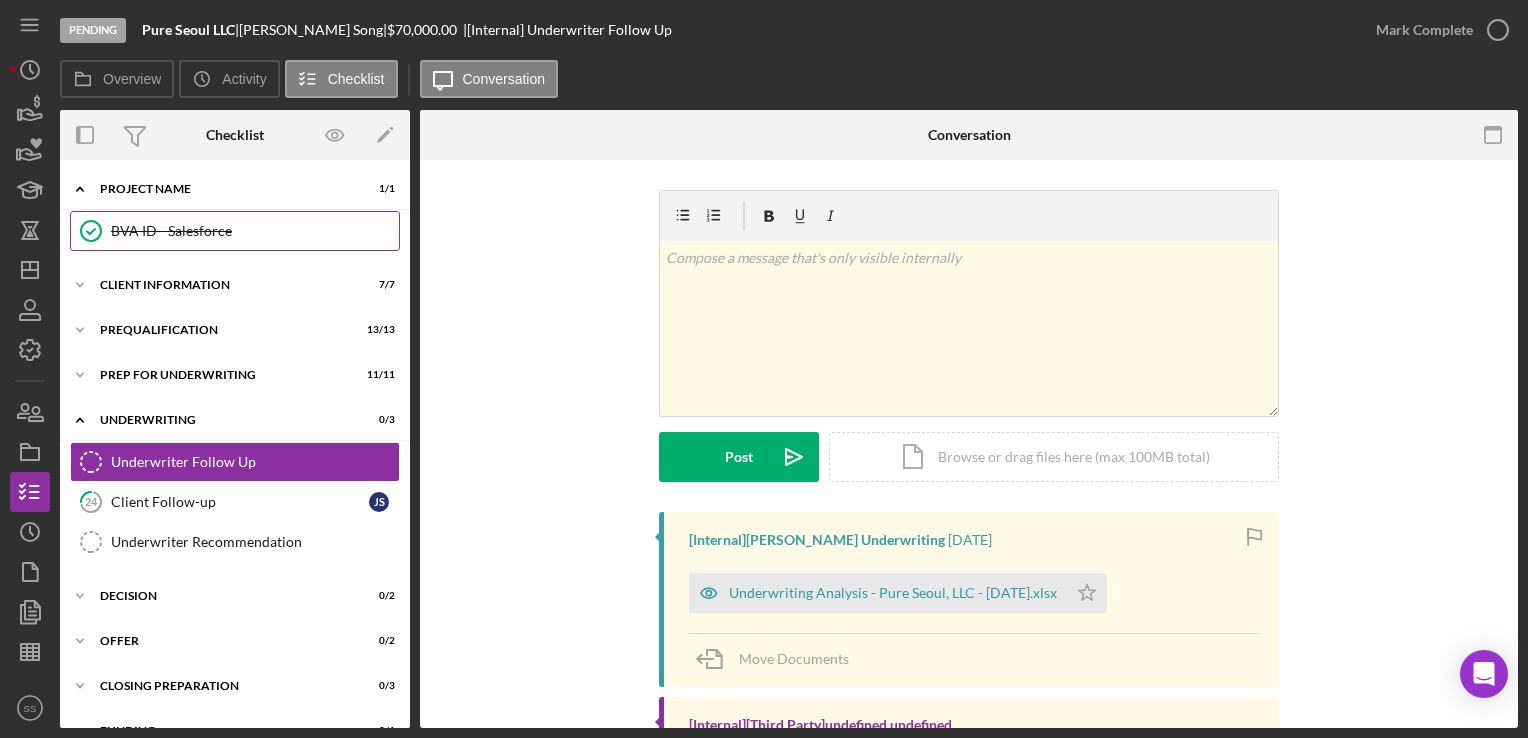 click on "BVA ID - Salesforce" at bounding box center (255, 231) 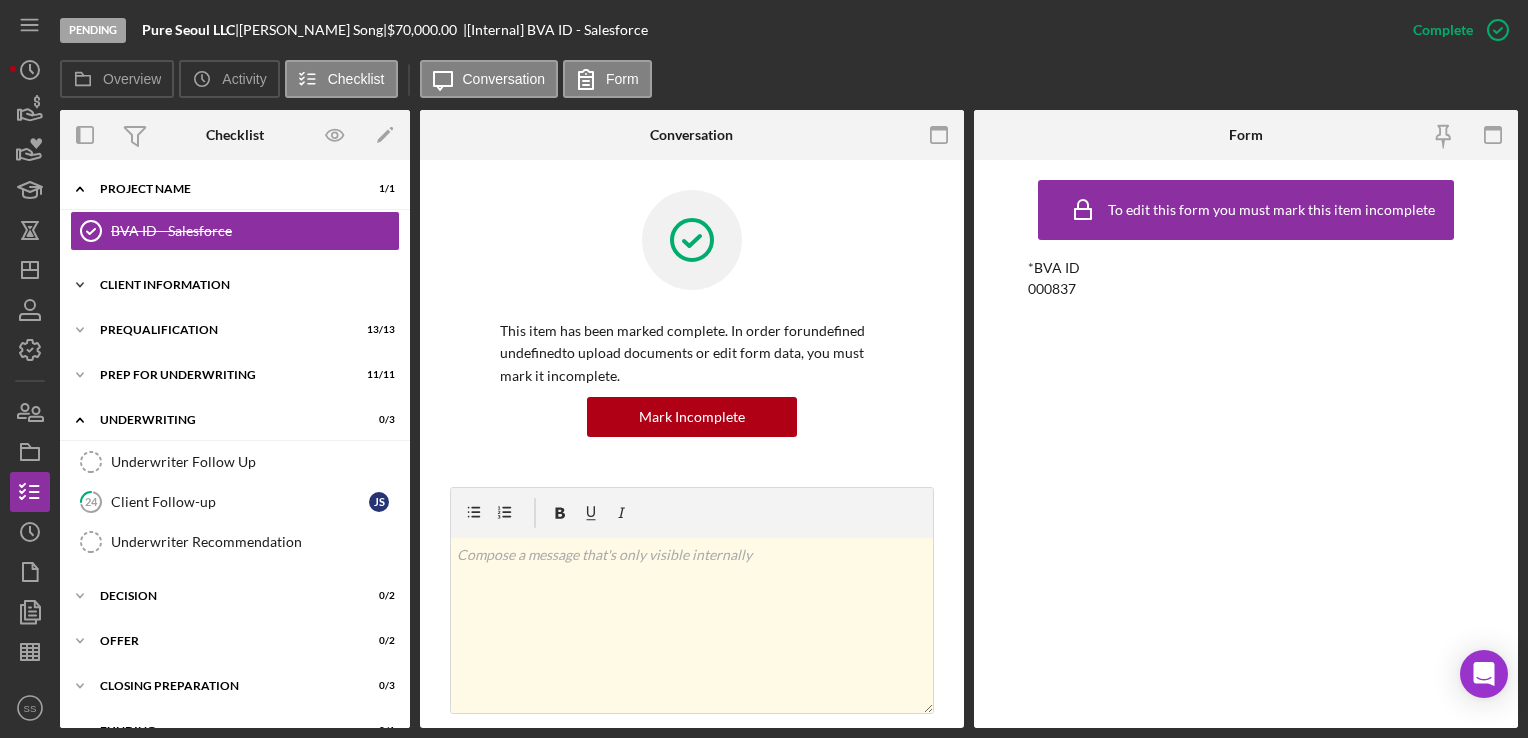 click on "Client Information" at bounding box center [242, 285] 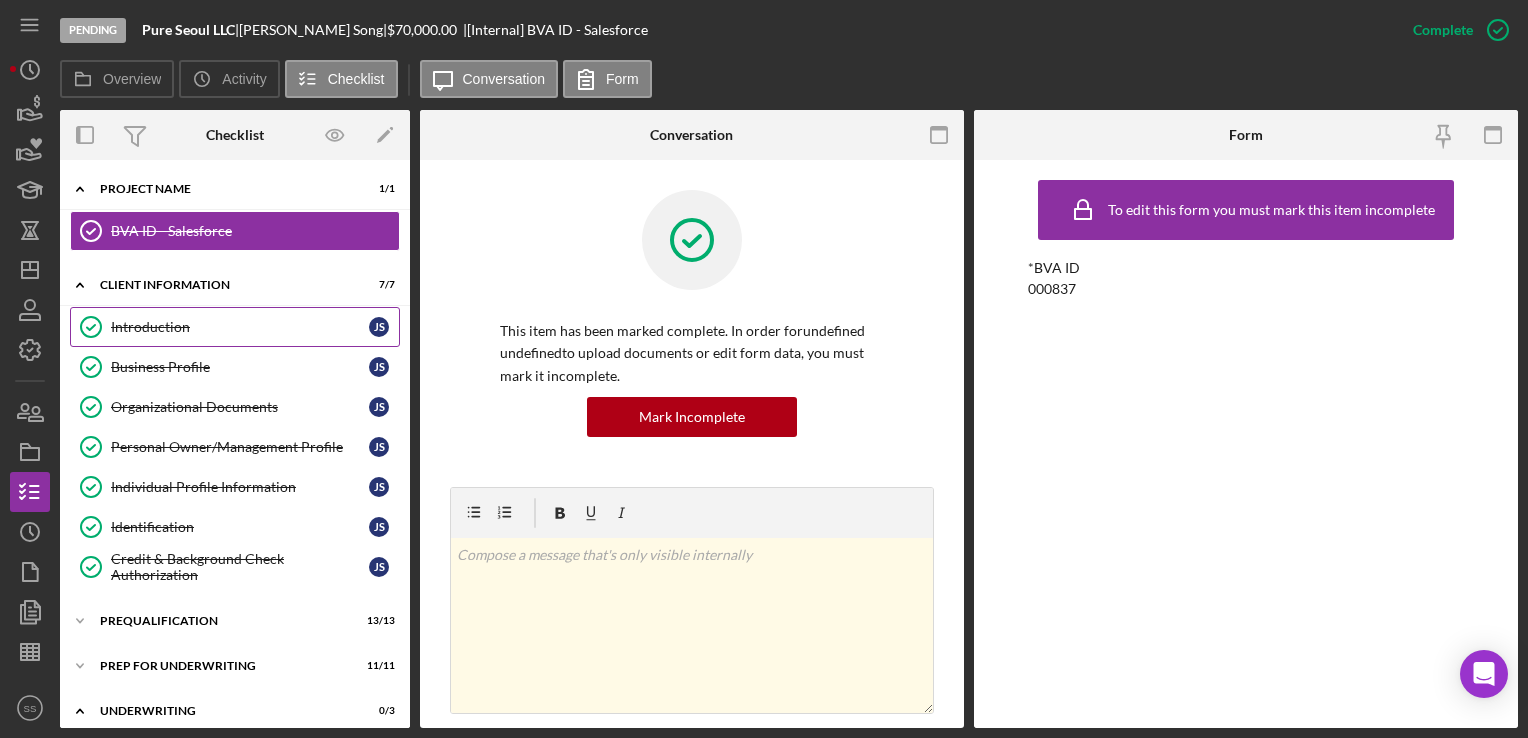 click on "Introduction Introduction J S" at bounding box center (235, 327) 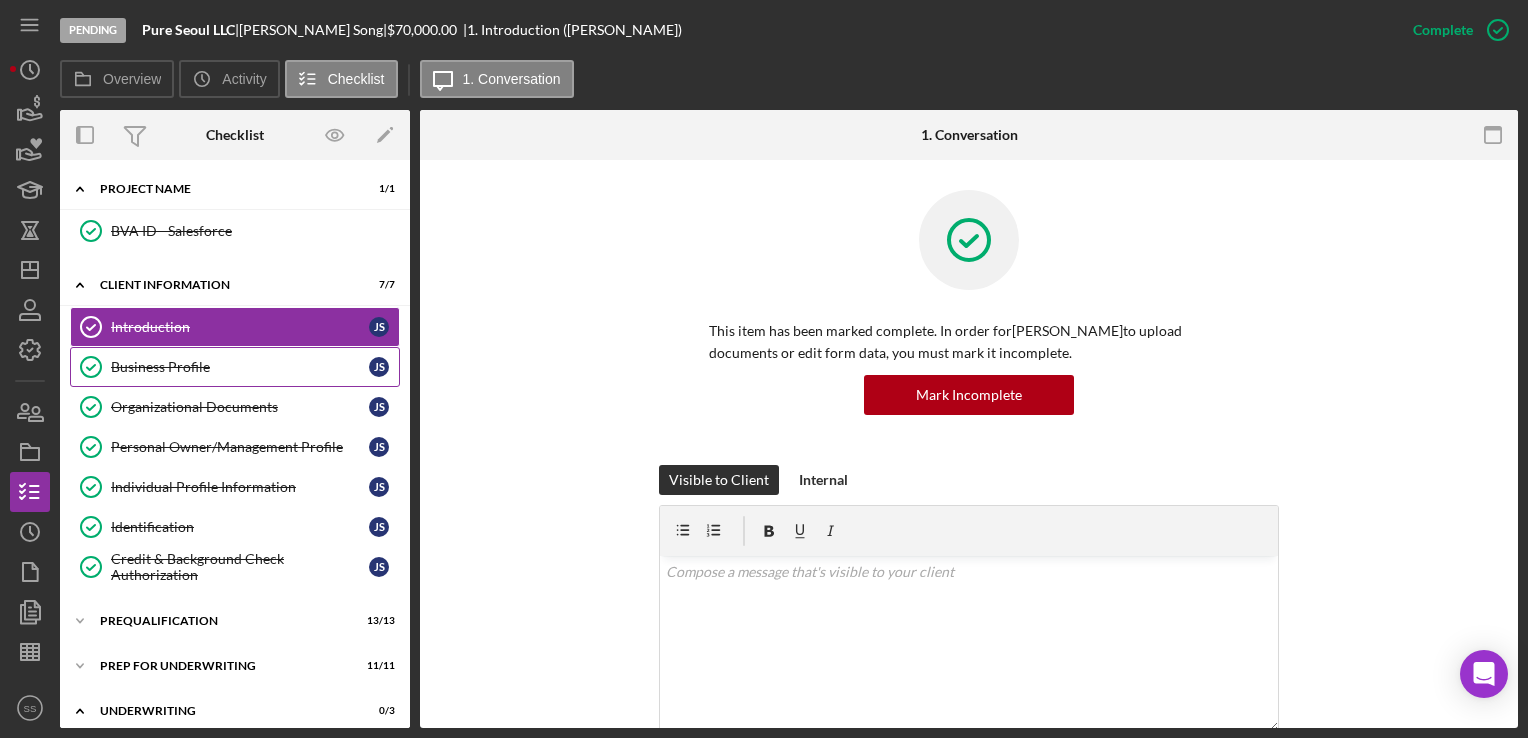 click on "Business Profile Business Profile [PERSON_NAME]" at bounding box center [235, 367] 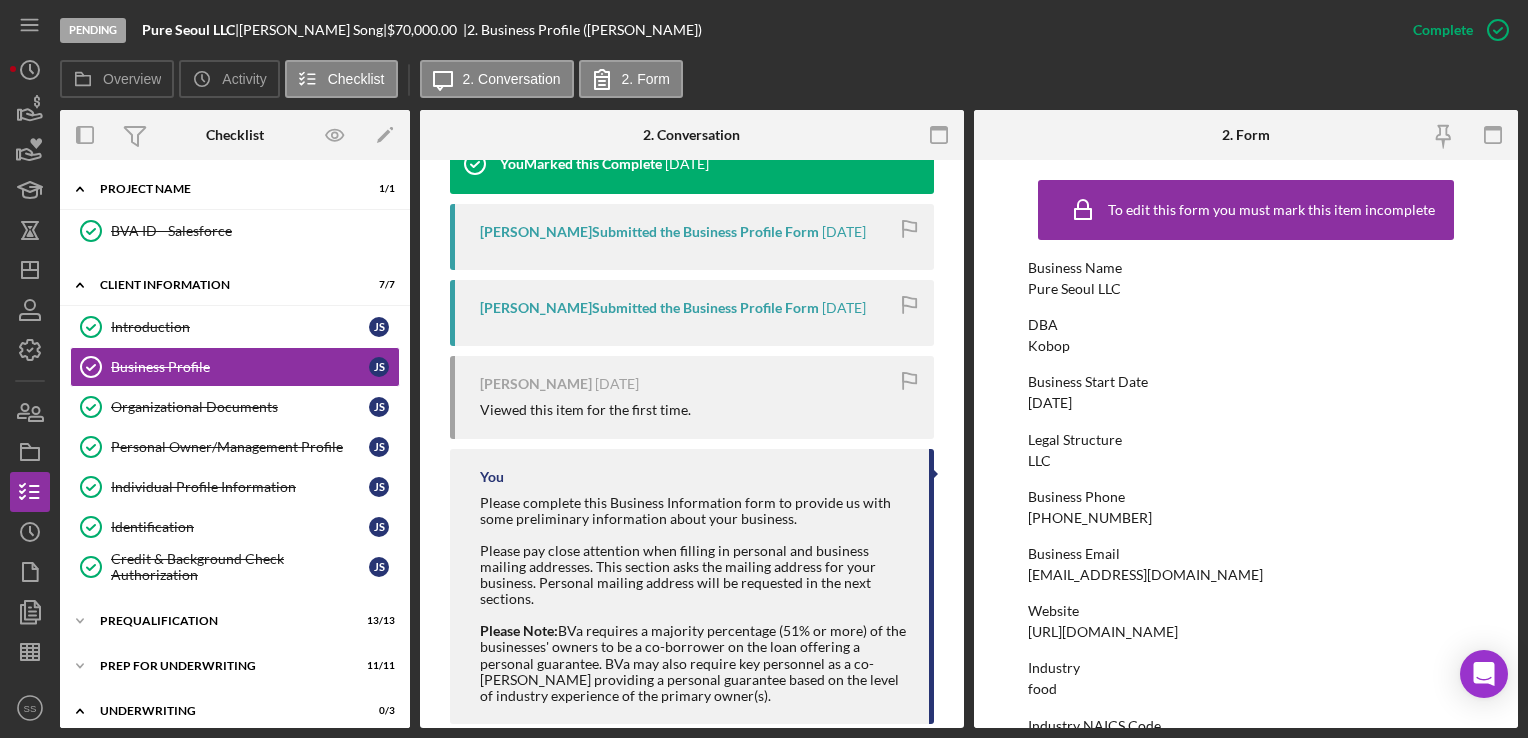 scroll, scrollTop: 749, scrollLeft: 0, axis: vertical 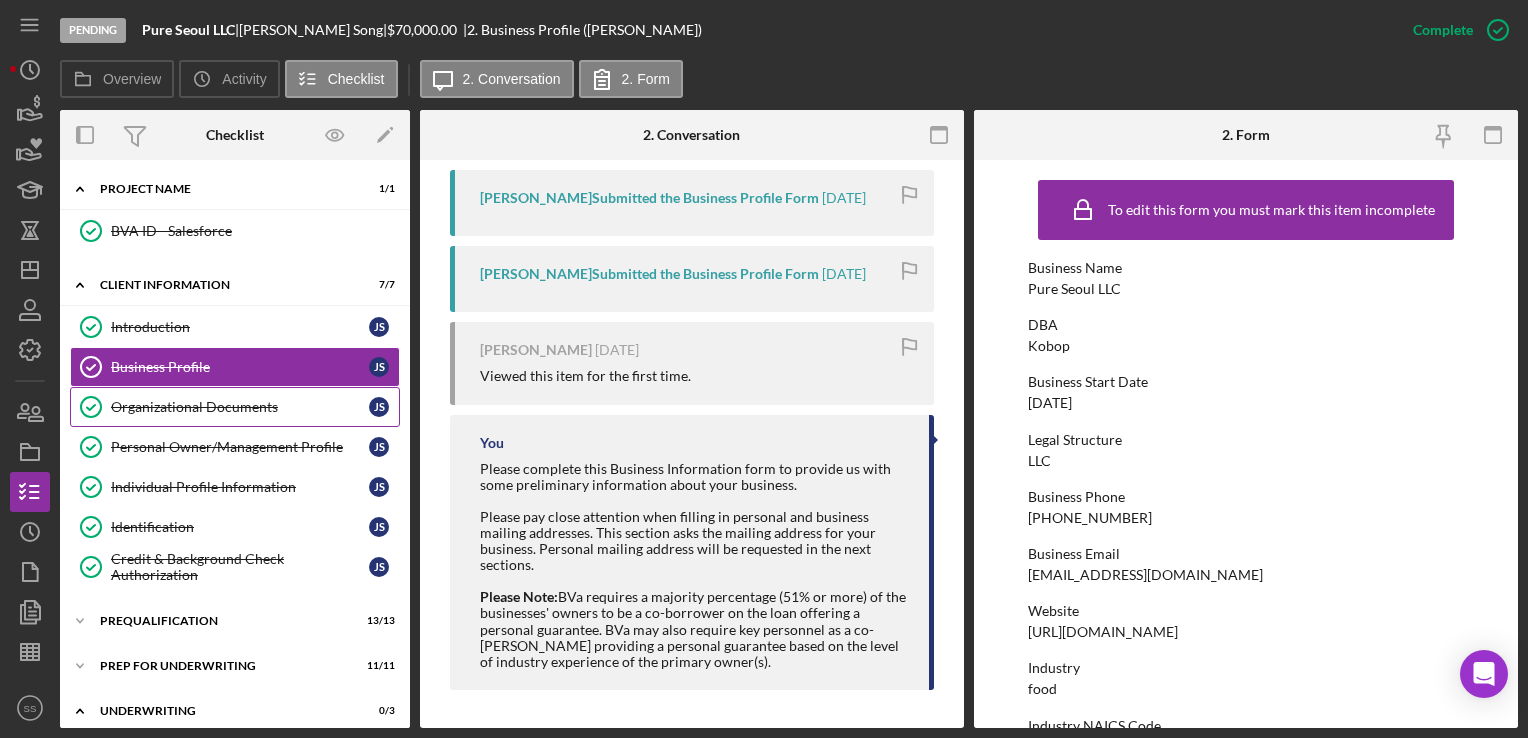 drag, startPoint x: 440, startPoint y: 523, endPoint x: 196, endPoint y: 390, distance: 277.89386 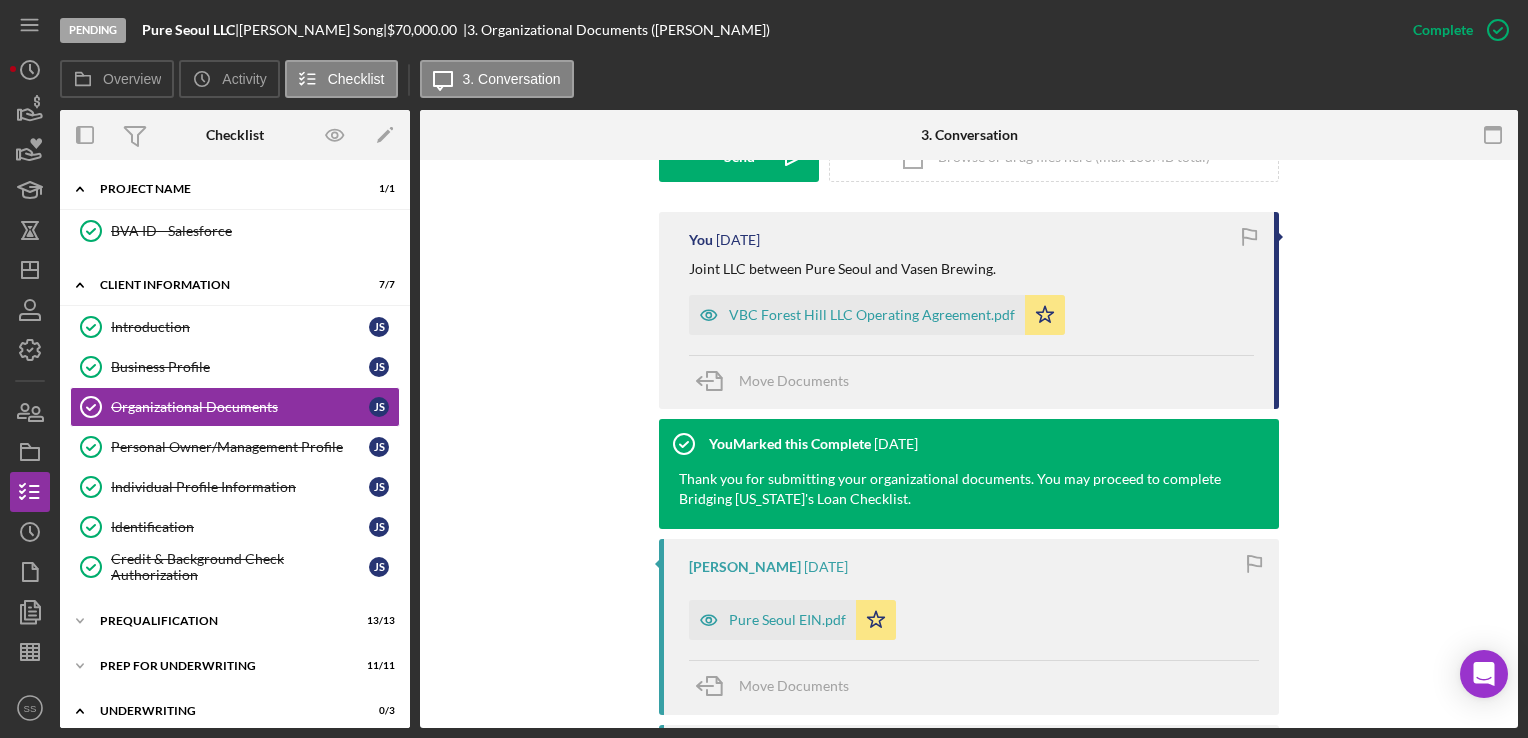 scroll, scrollTop: 752, scrollLeft: 0, axis: vertical 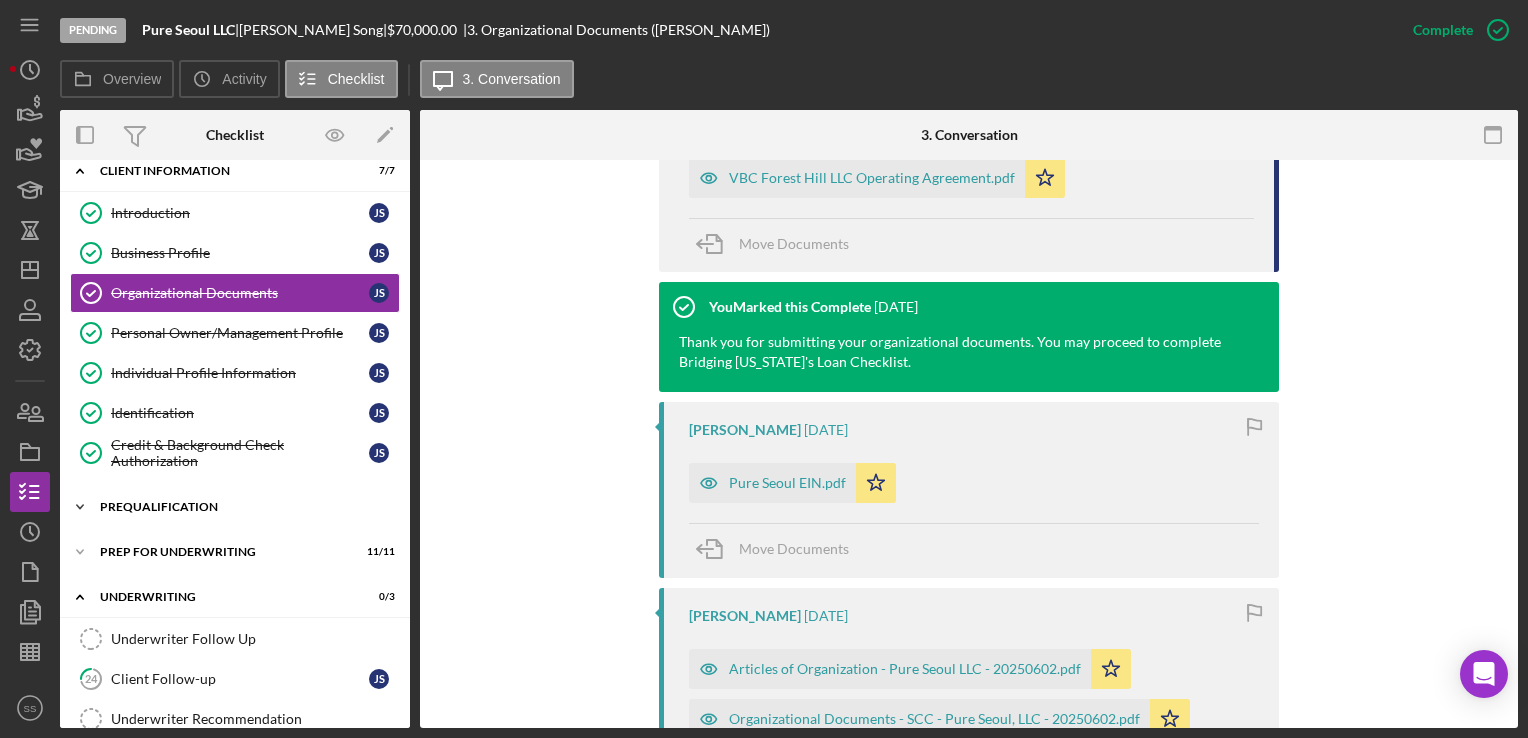 click on "Icon/Expander Prequalification 13 / 13" at bounding box center [235, 507] 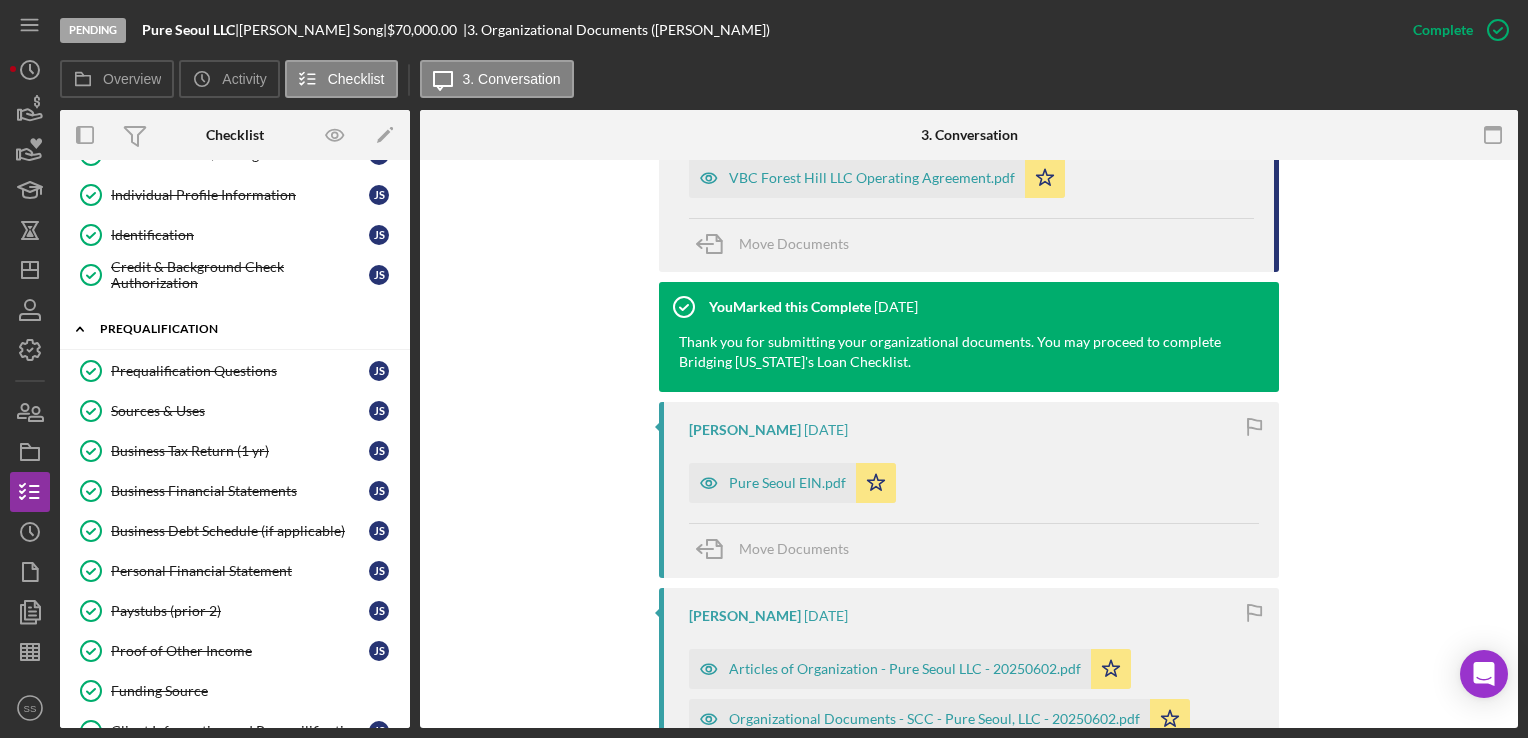 scroll, scrollTop: 308, scrollLeft: 0, axis: vertical 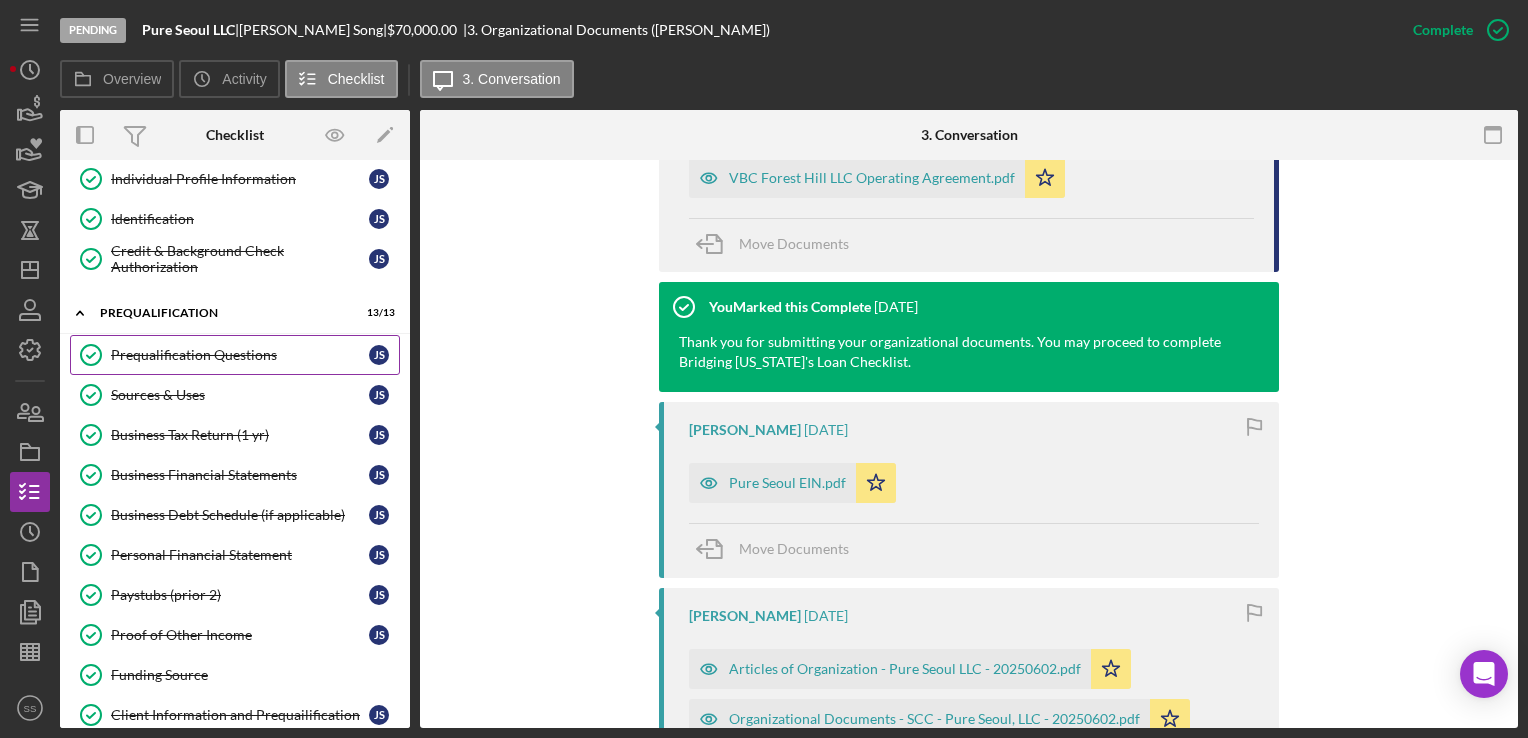 click on "Prequalification Questions" at bounding box center (240, 355) 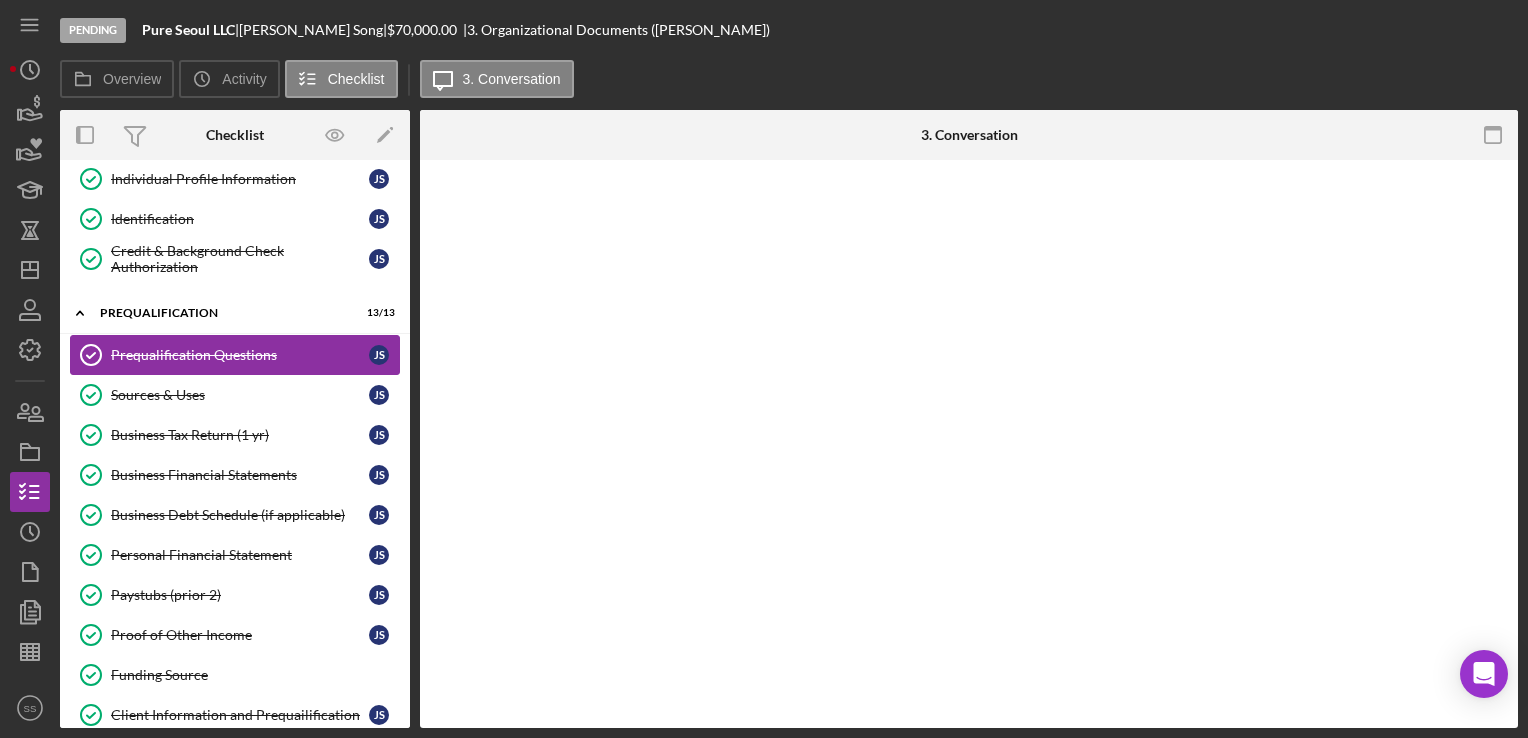 scroll, scrollTop: 0, scrollLeft: 0, axis: both 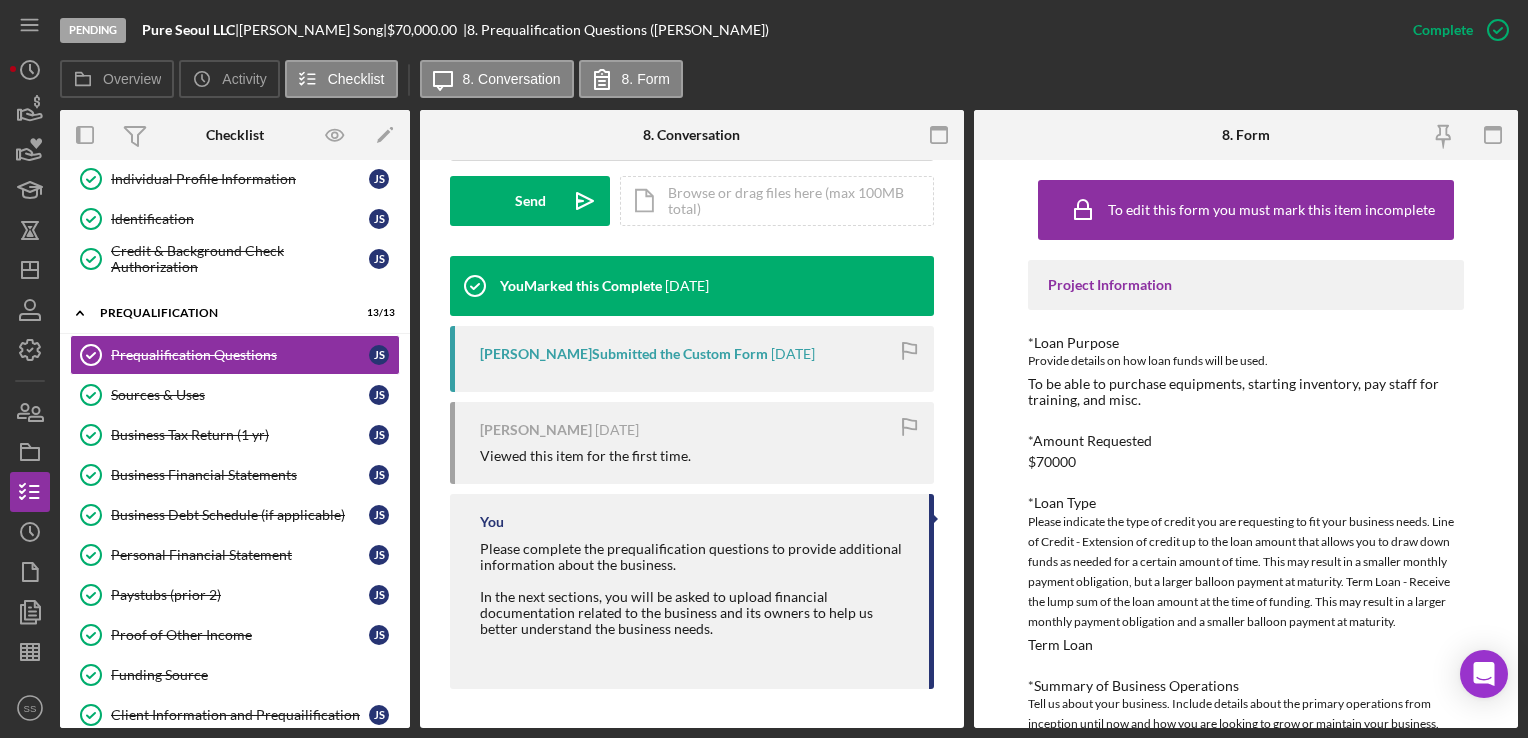click on "$70000" at bounding box center [1052, 462] 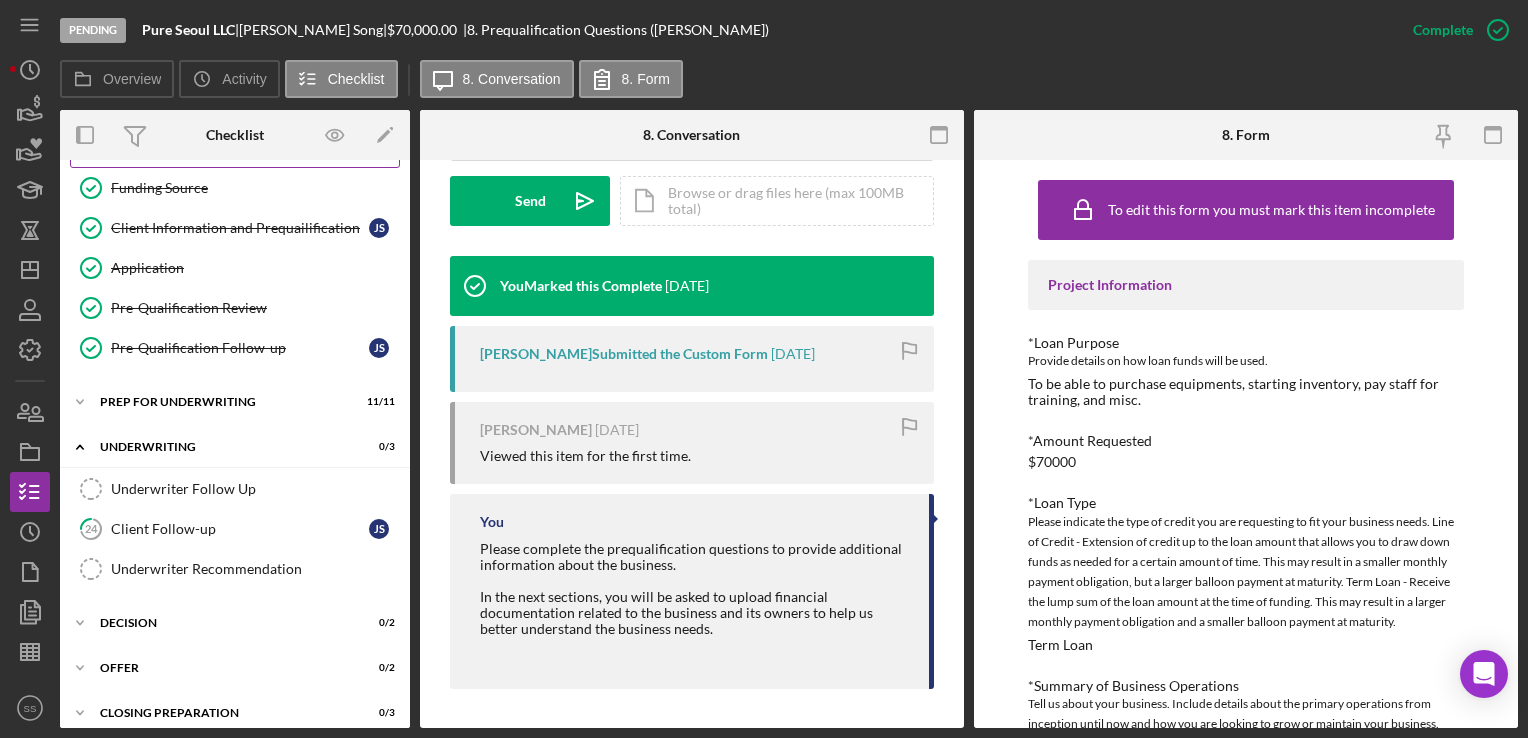 scroll, scrollTop: 798, scrollLeft: 0, axis: vertical 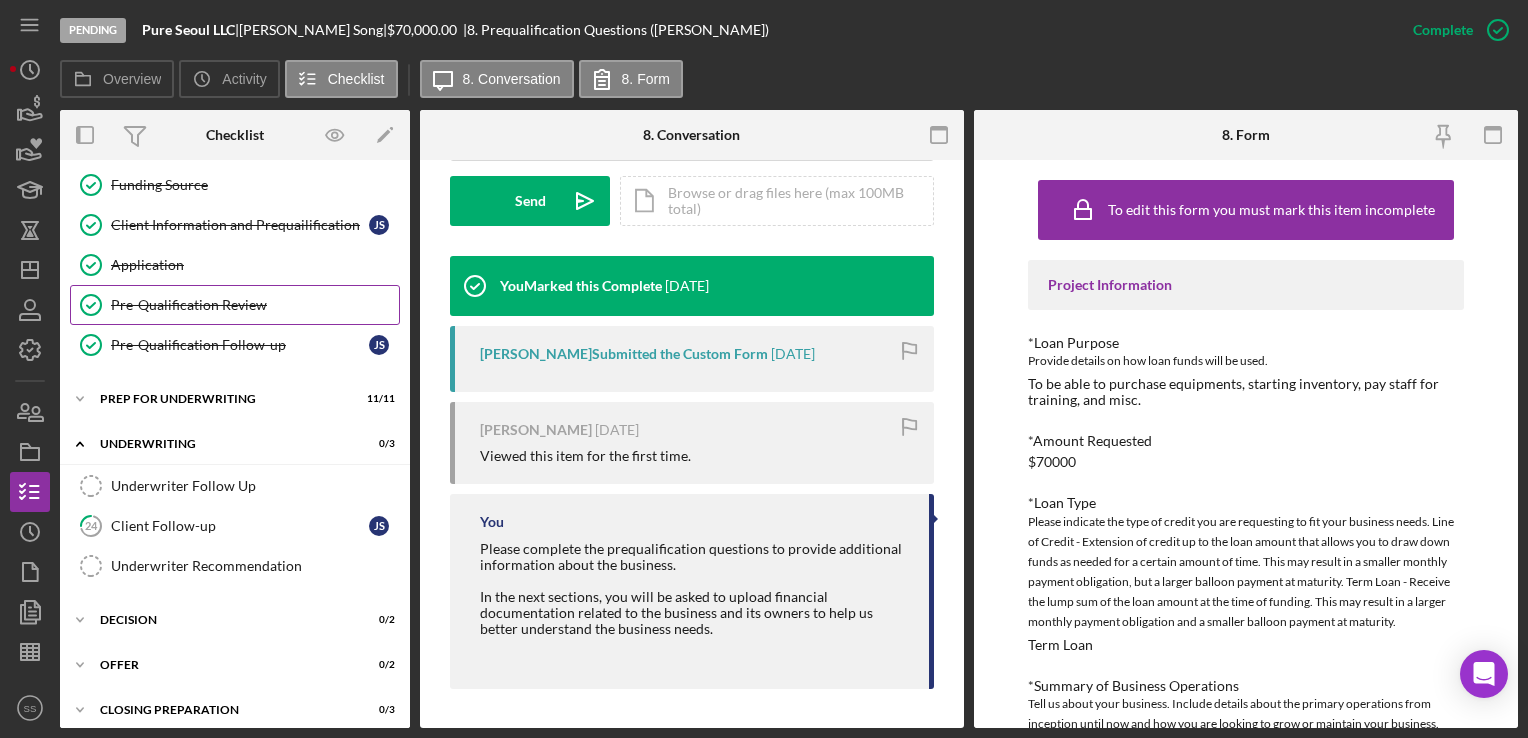 click on "Pre-Qualification Review Pre-Qualification Review" at bounding box center [235, 305] 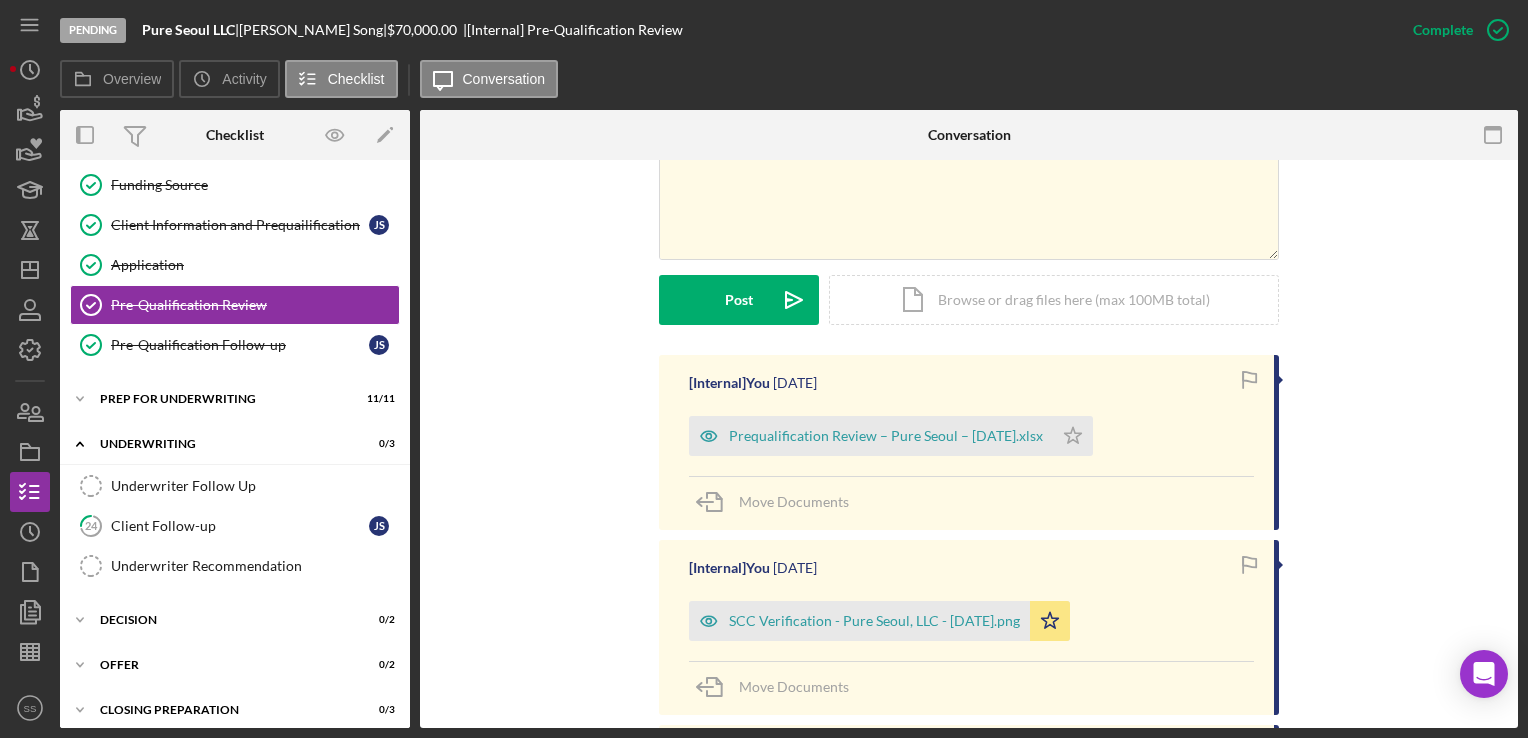 scroll, scrollTop: 504, scrollLeft: 0, axis: vertical 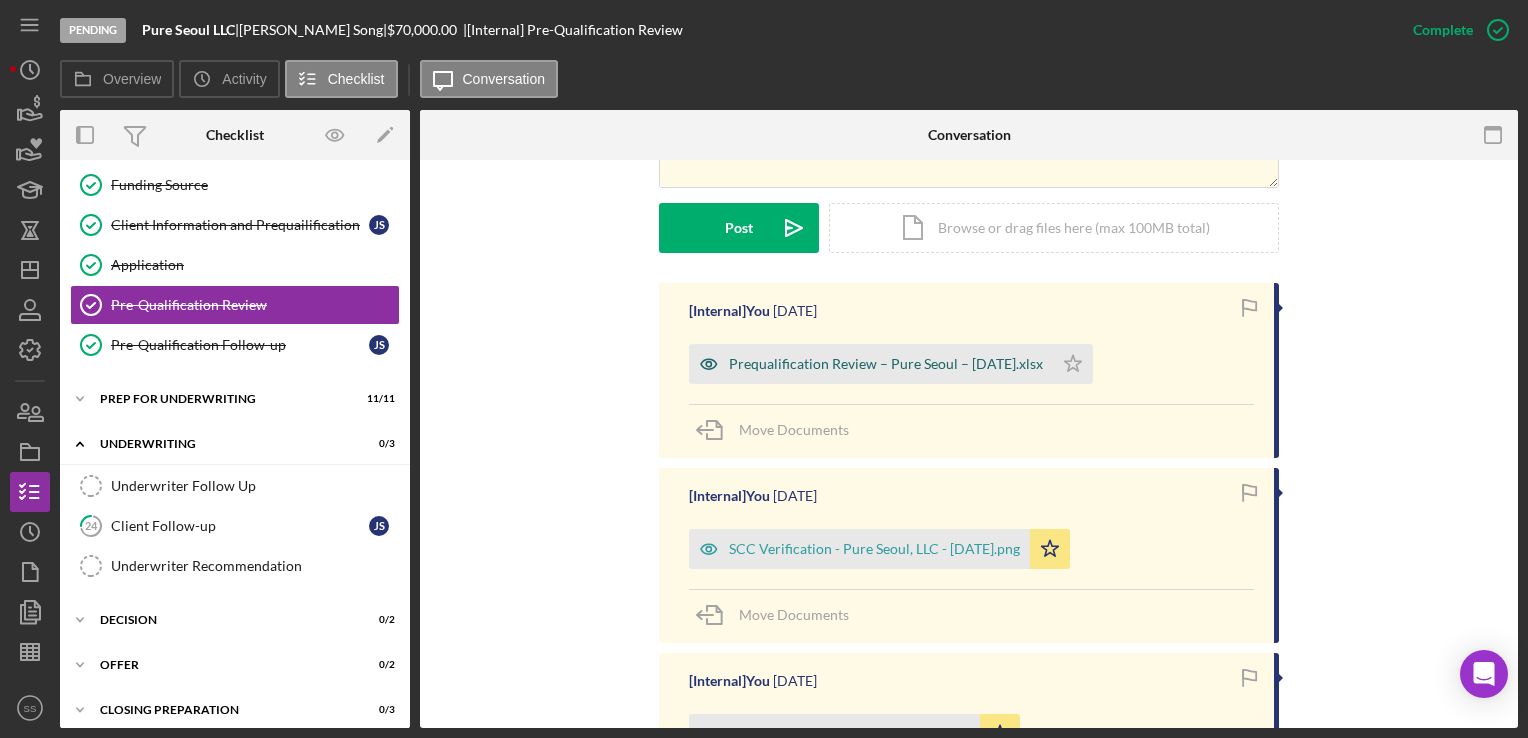 click on "Prequalification Review – Pure Seoul – [DATE].xlsx" at bounding box center [886, 364] 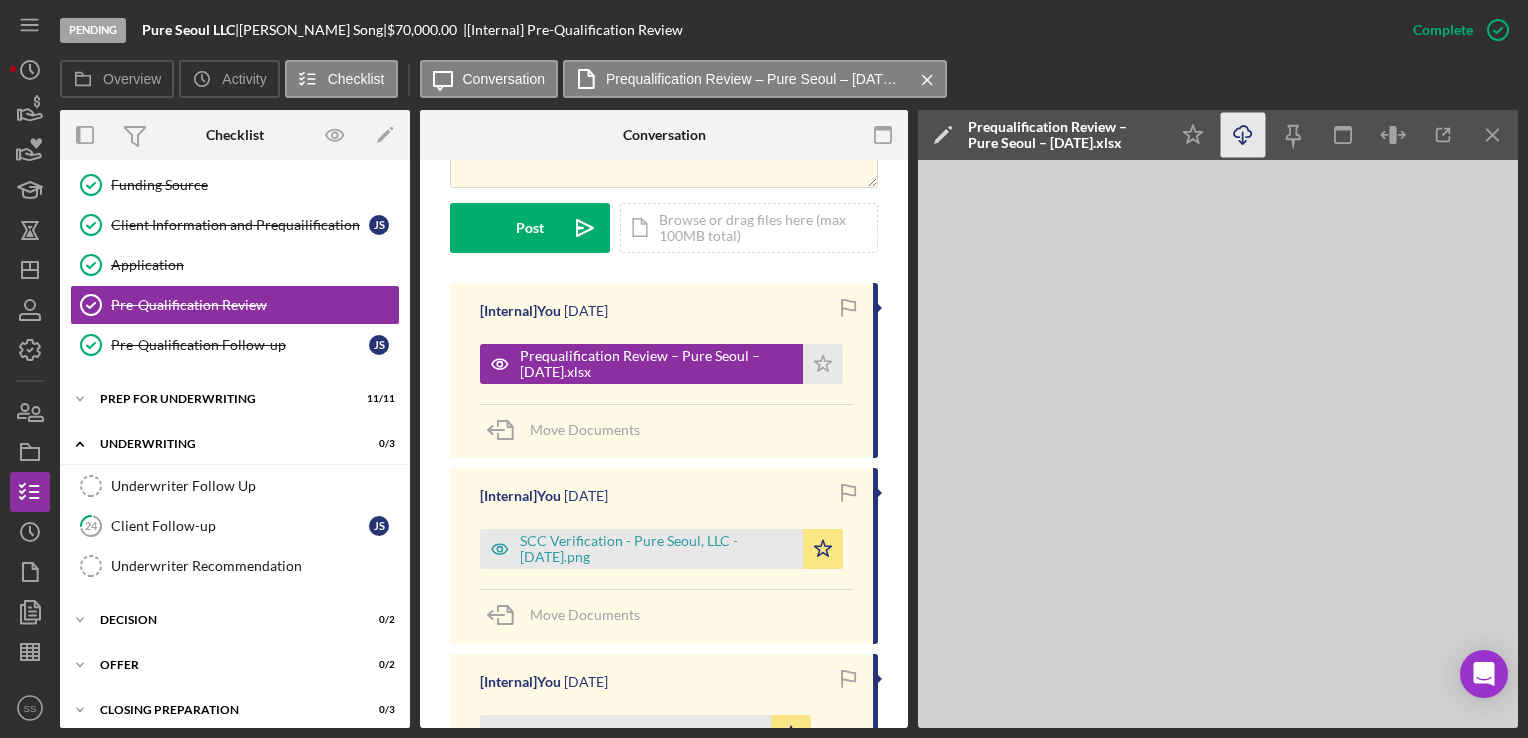 click on "Icon/Download" 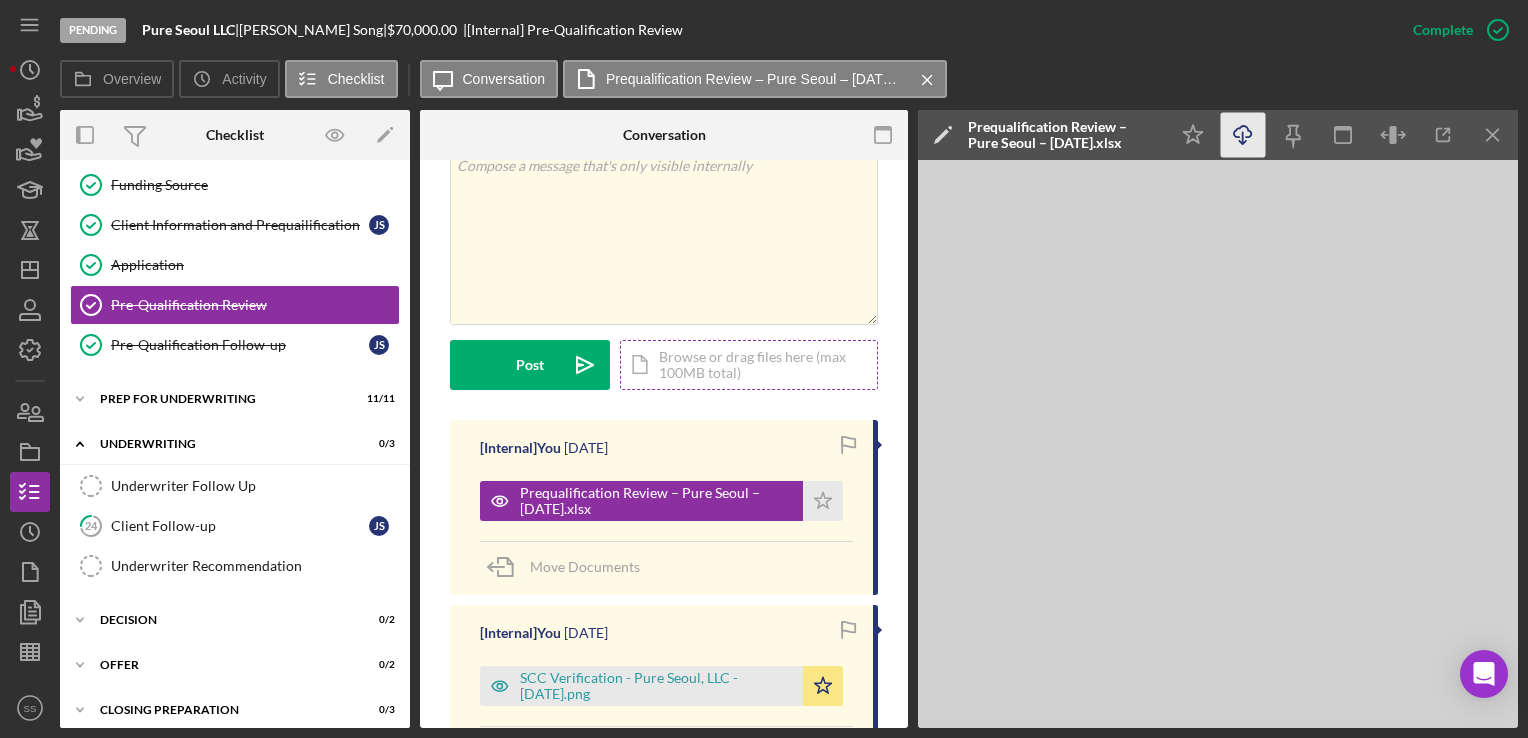 scroll, scrollTop: 386, scrollLeft: 0, axis: vertical 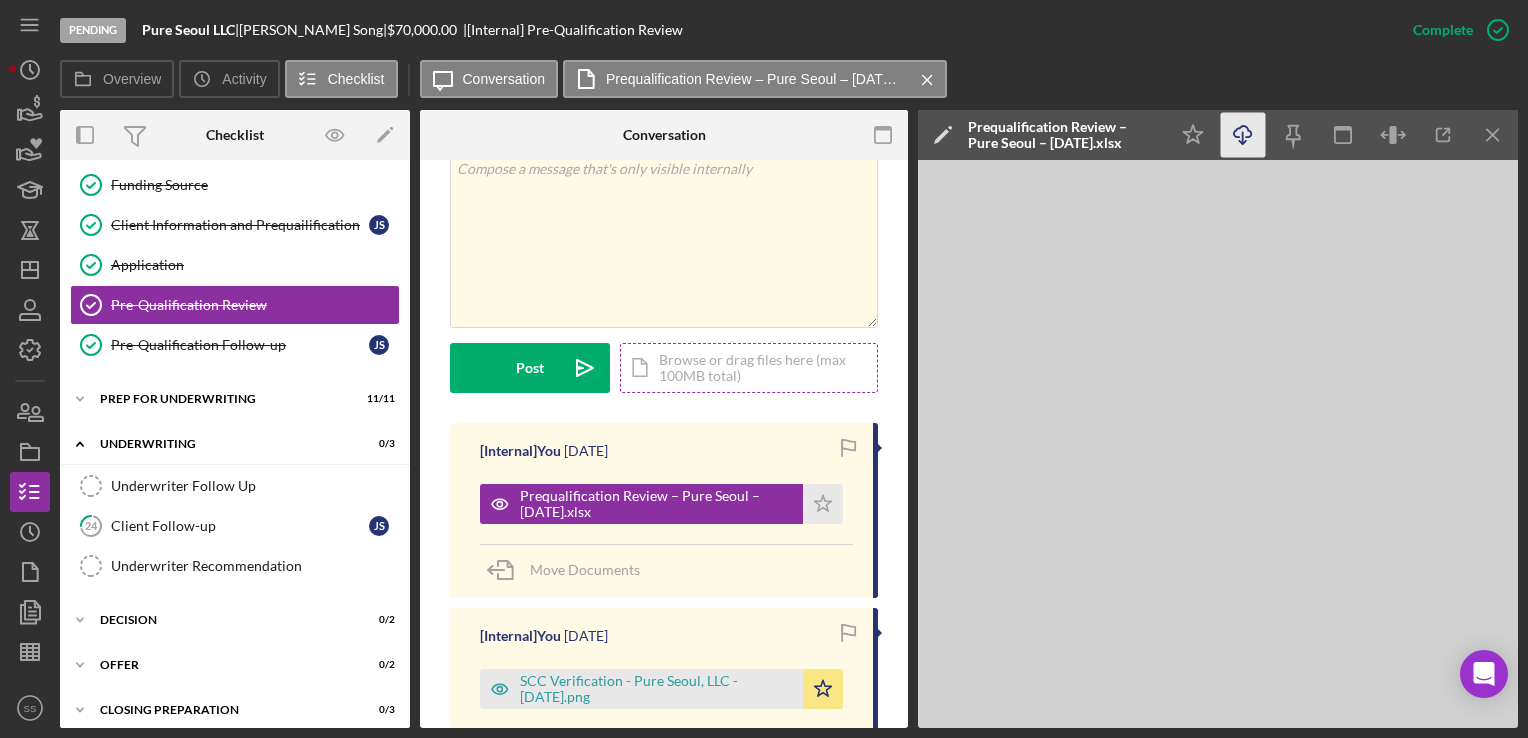 click on "Icon/Document Browse or drag files here (max 100MB total) Tap to choose files or take a photo" at bounding box center (749, 368) 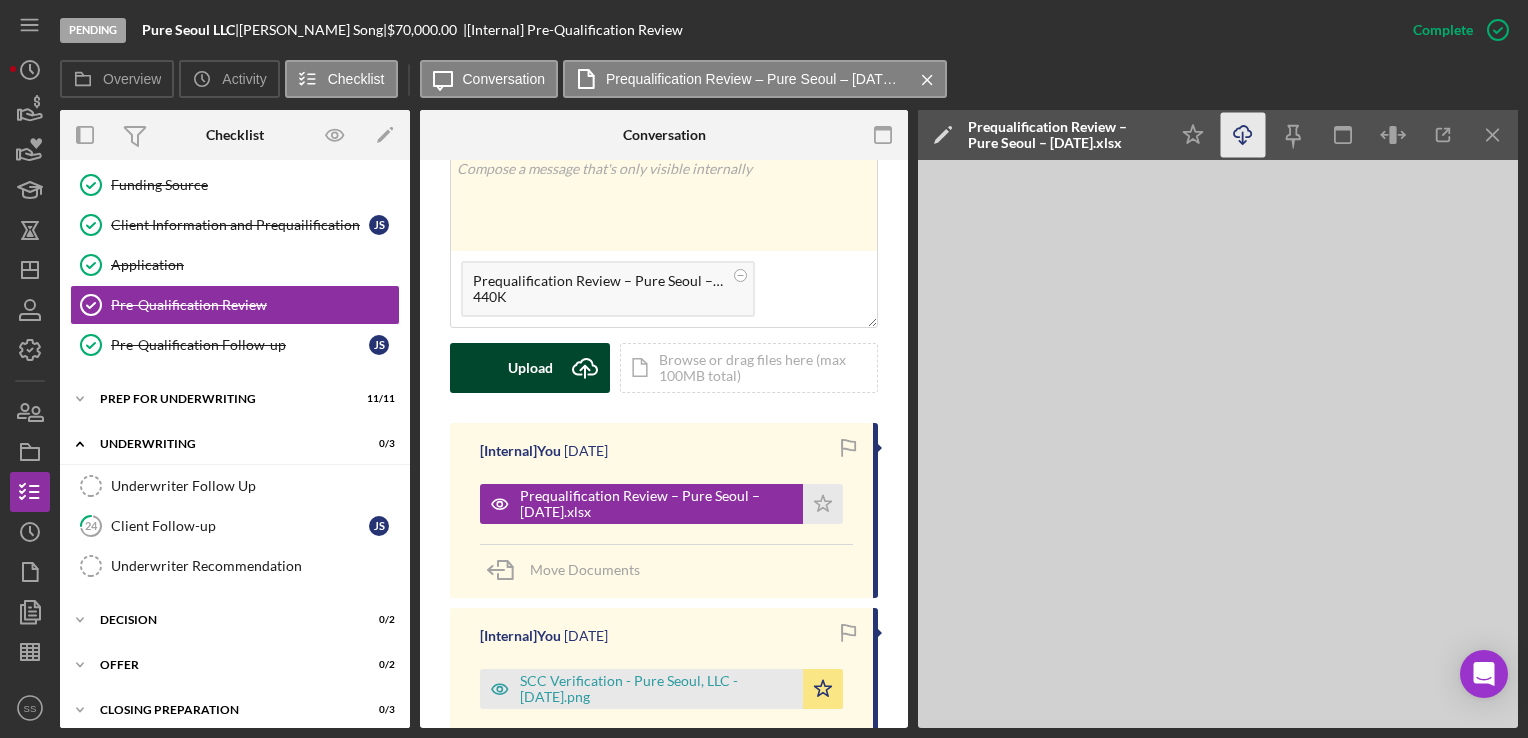 scroll, scrollTop: 342, scrollLeft: 0, axis: vertical 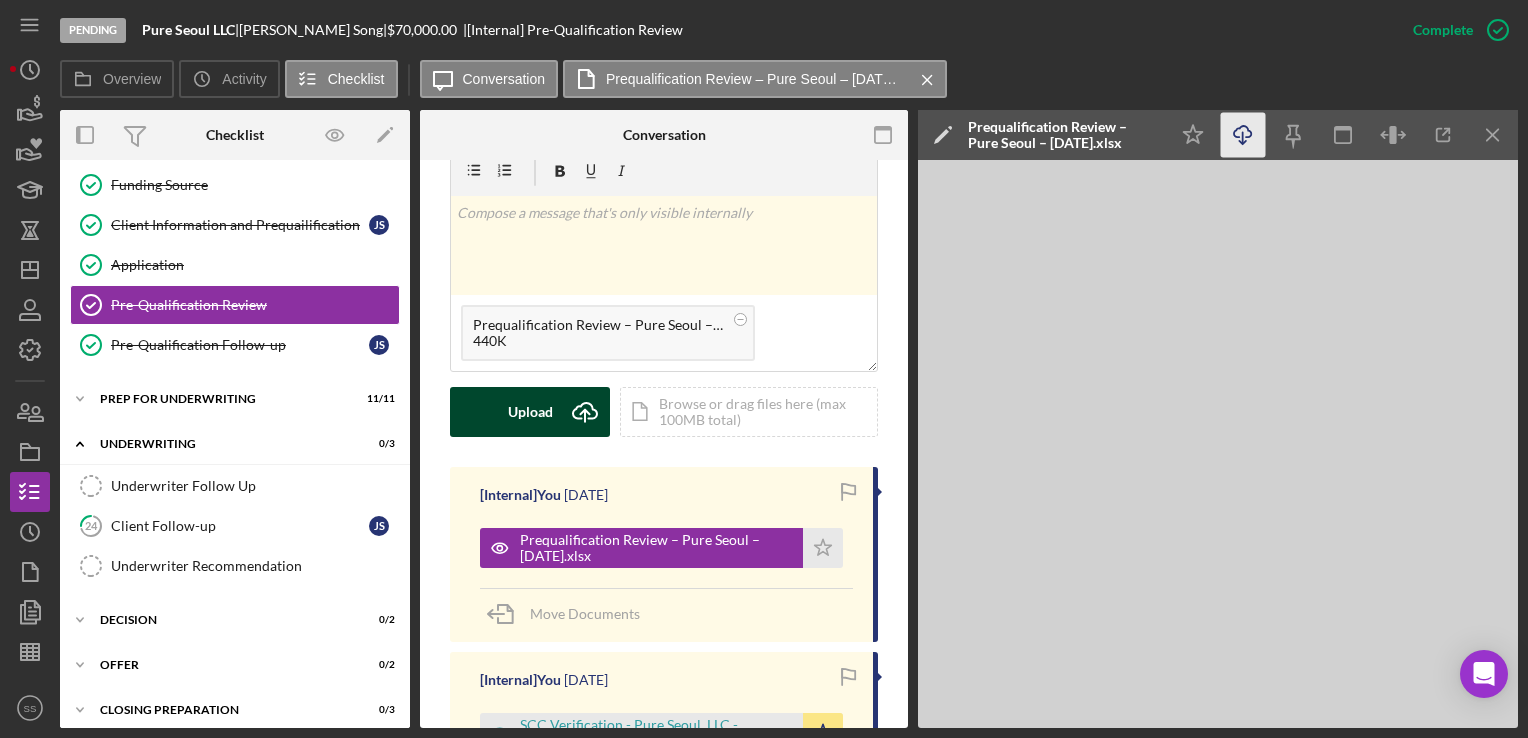 click on "Upload" at bounding box center [530, 412] 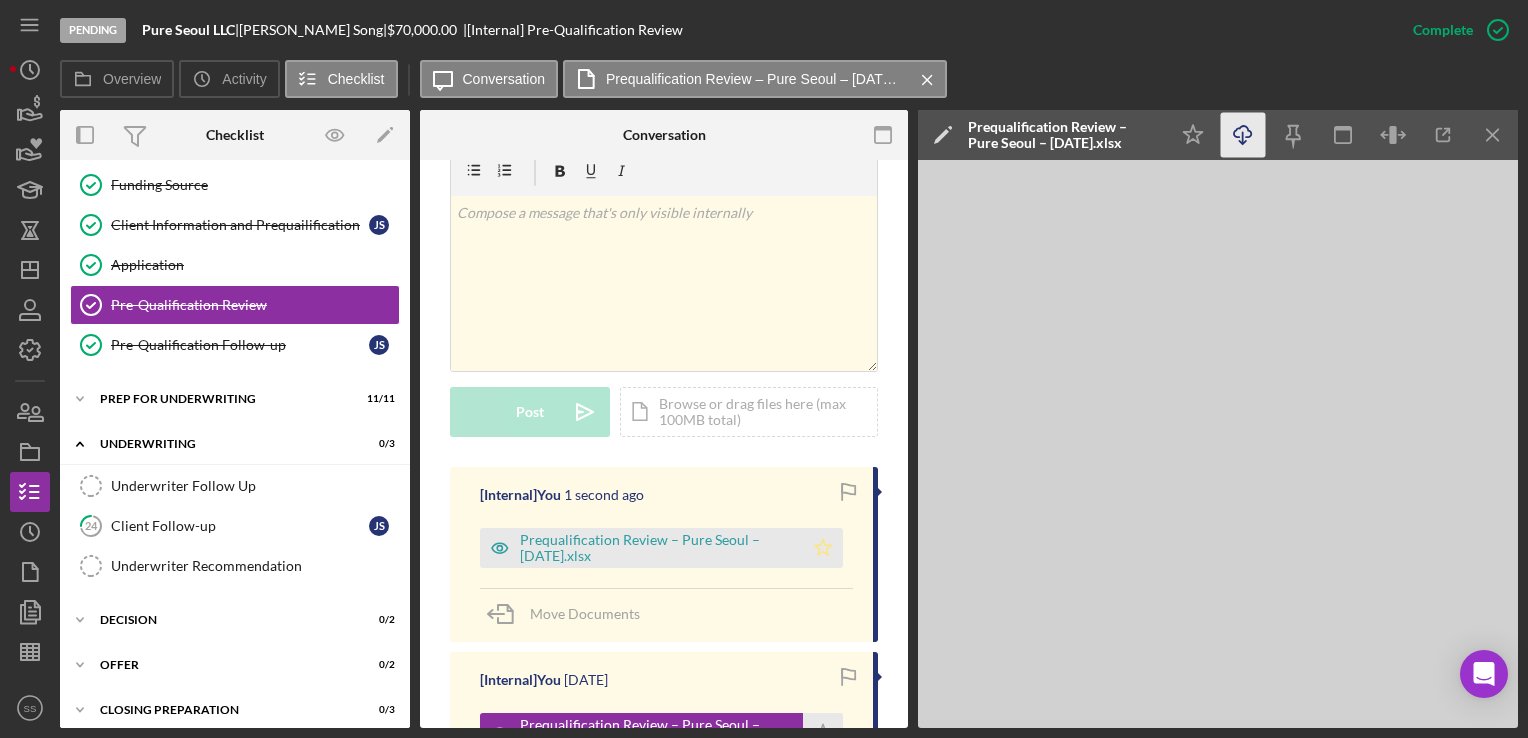 click on "Icon/Star" 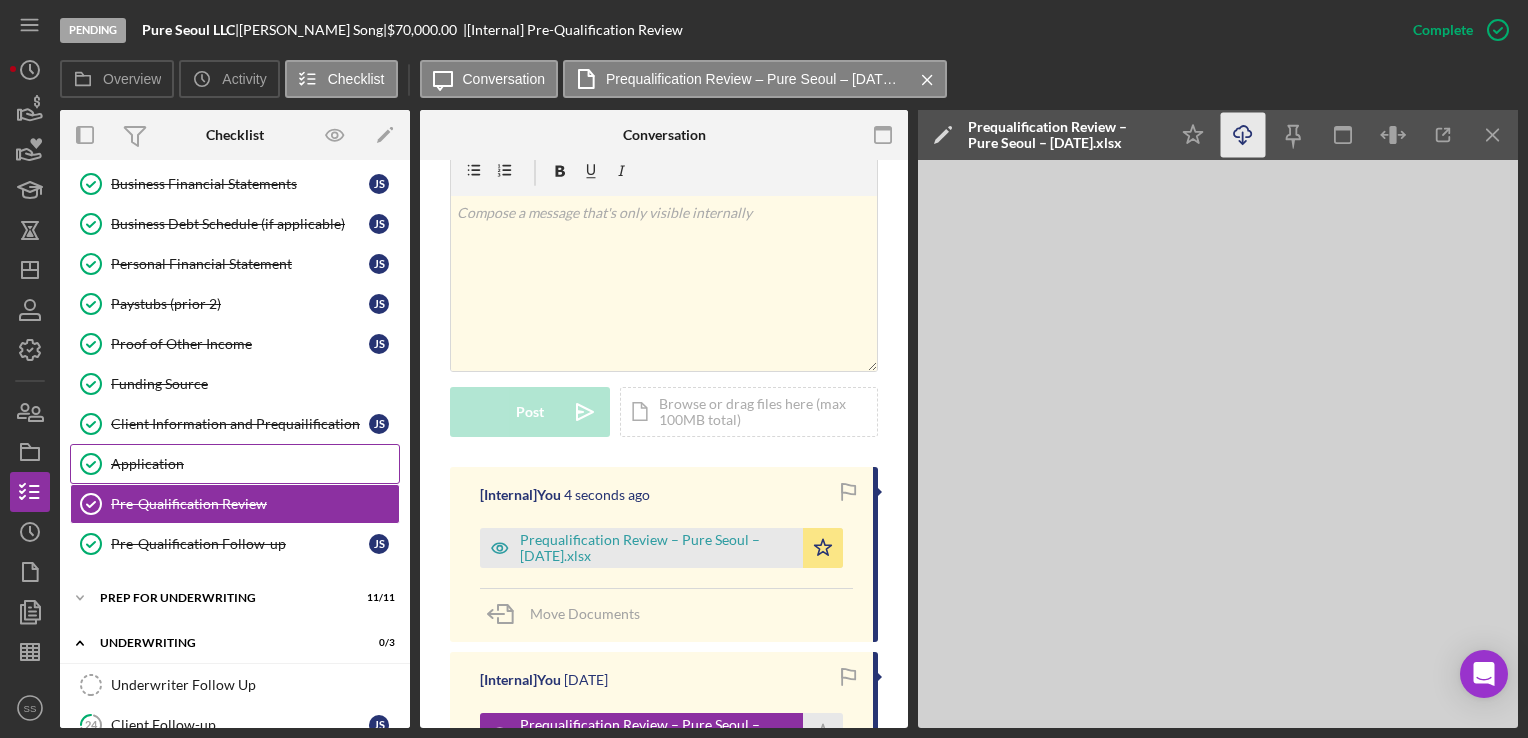 scroll, scrollTop: 598, scrollLeft: 0, axis: vertical 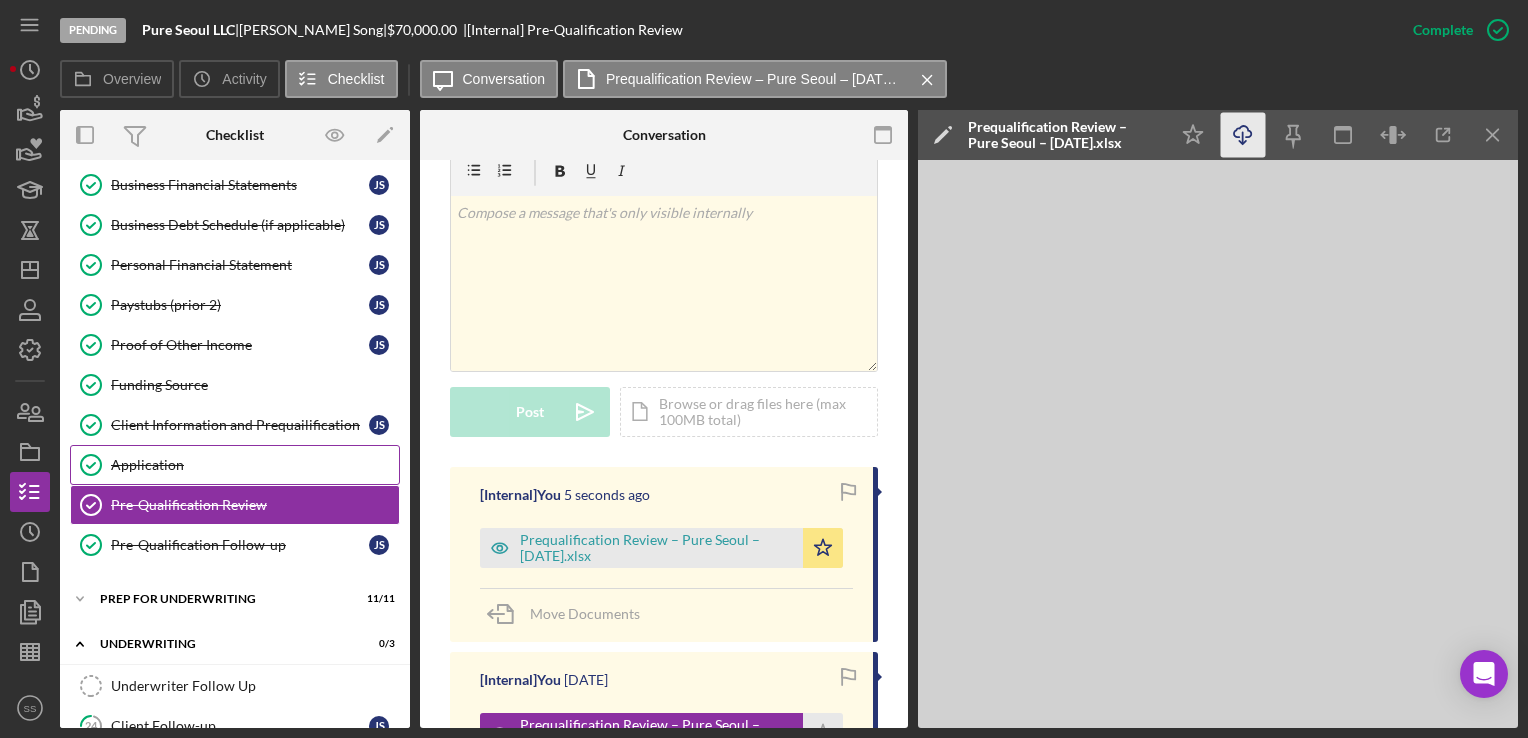 click on "Application  Application" at bounding box center (235, 465) 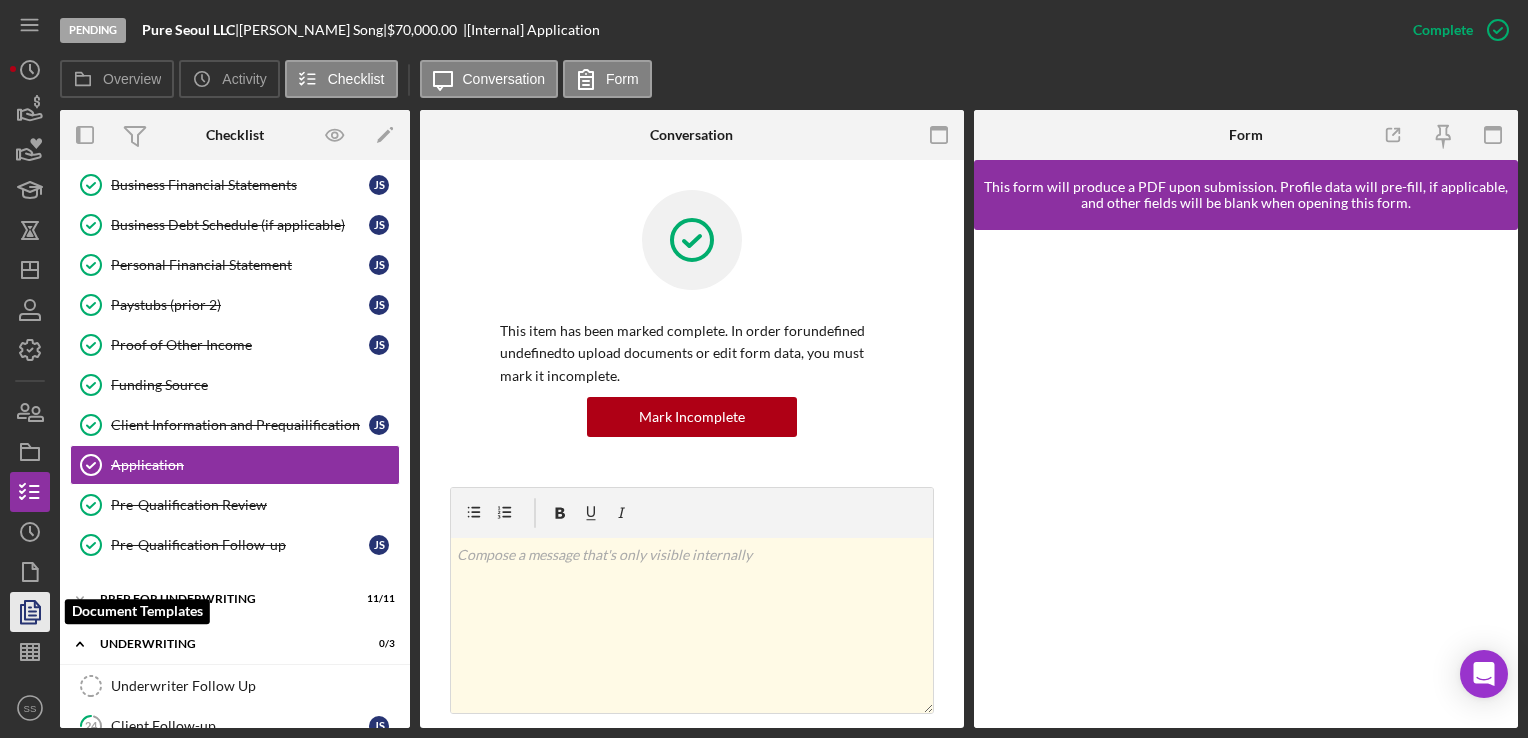 click 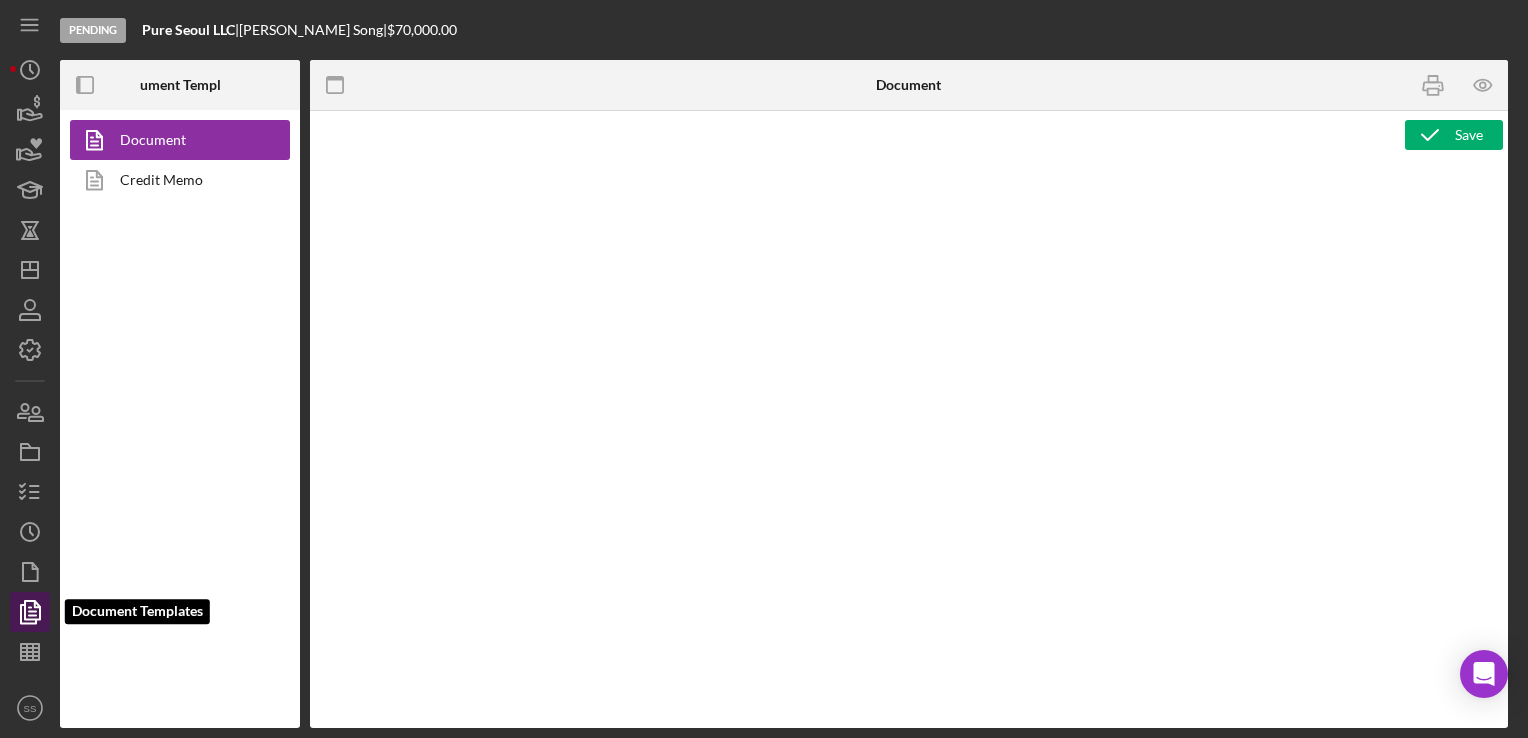 type on "<div style="font-family: Lato, sans-serif; font-size: 14px; margin-bottom: 20px; min-height: 50px; width: calc(100% - 10px); color: rgba(28, 28, 28, 1); white-space: normal; background-color: rgba(255, 255, 255, 1);">&nbsp;</div>
<p style="font-family: Lato, sans-serif; font-size: 14px; margin-bottom: 20px; min-height: 50px; width: calc(100% - 10px); color: rgba(28, 28, 28, 1); white-space: normal; background-color: rgba(255, 255, 255, 1); z-index: 1; text-align: center;"><strong>PROJECT INFORMATION</strong></p>
<div style="font-family: Lato, sans-serif; font-size: 14px; margin-bottom: 20px; min-height: 50px; width: calc(100% - 10px); color: rgba(28, 28, 28, 1); white-space: normal; background-color: rgba(255, 255, 255, 1);">
<table style="border-collapse: collapse; width: 100.041%; height: 367.25px;" border="1"><colgroup><col style="width: 52.1276%;"><col style="width: 47.9165%;"></colgroup>
<tbody>
<tr style="height: 81.1667px;">
<td style="height: 81.1667px;">
<p><strong>Loan Amount Requested: $<span id..." 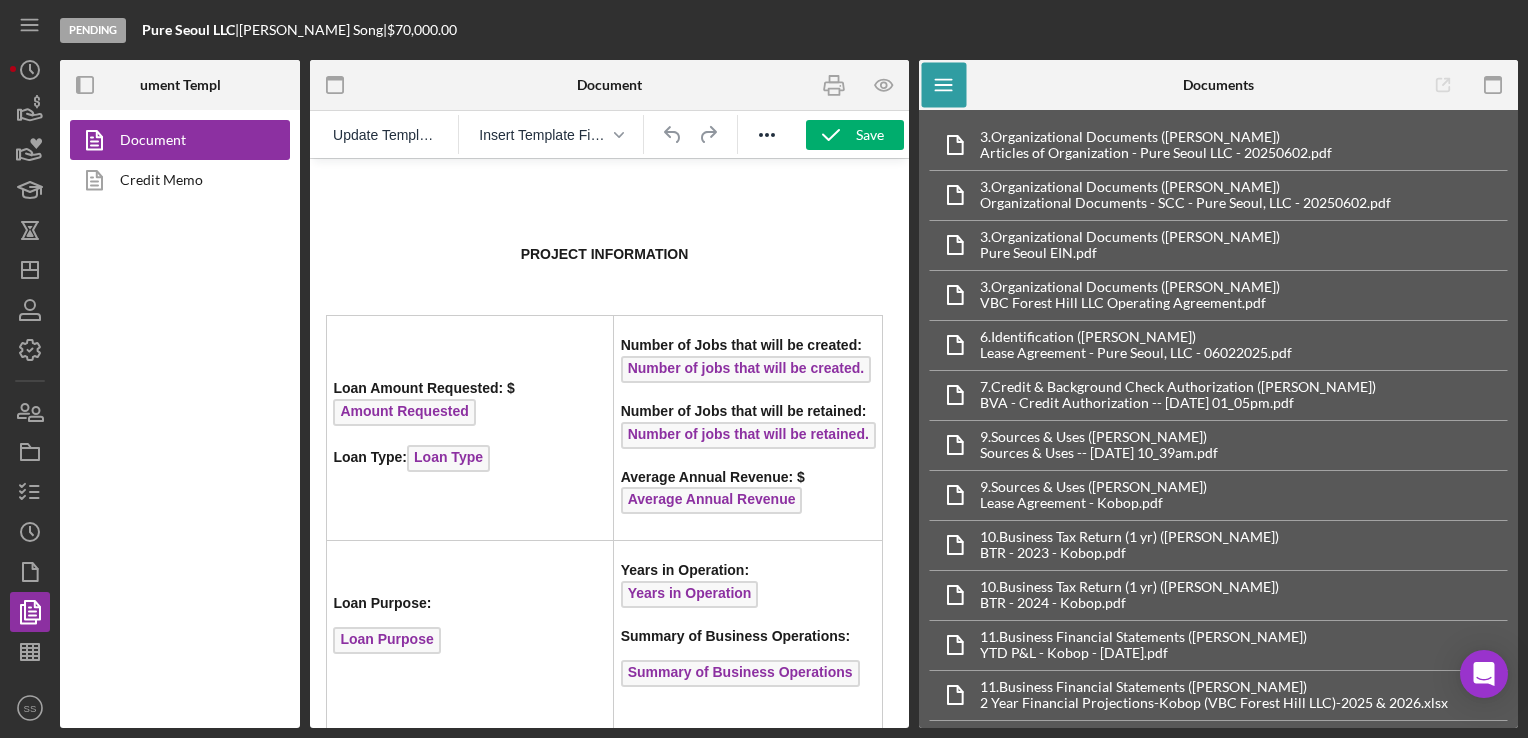 scroll, scrollTop: 0, scrollLeft: 0, axis: both 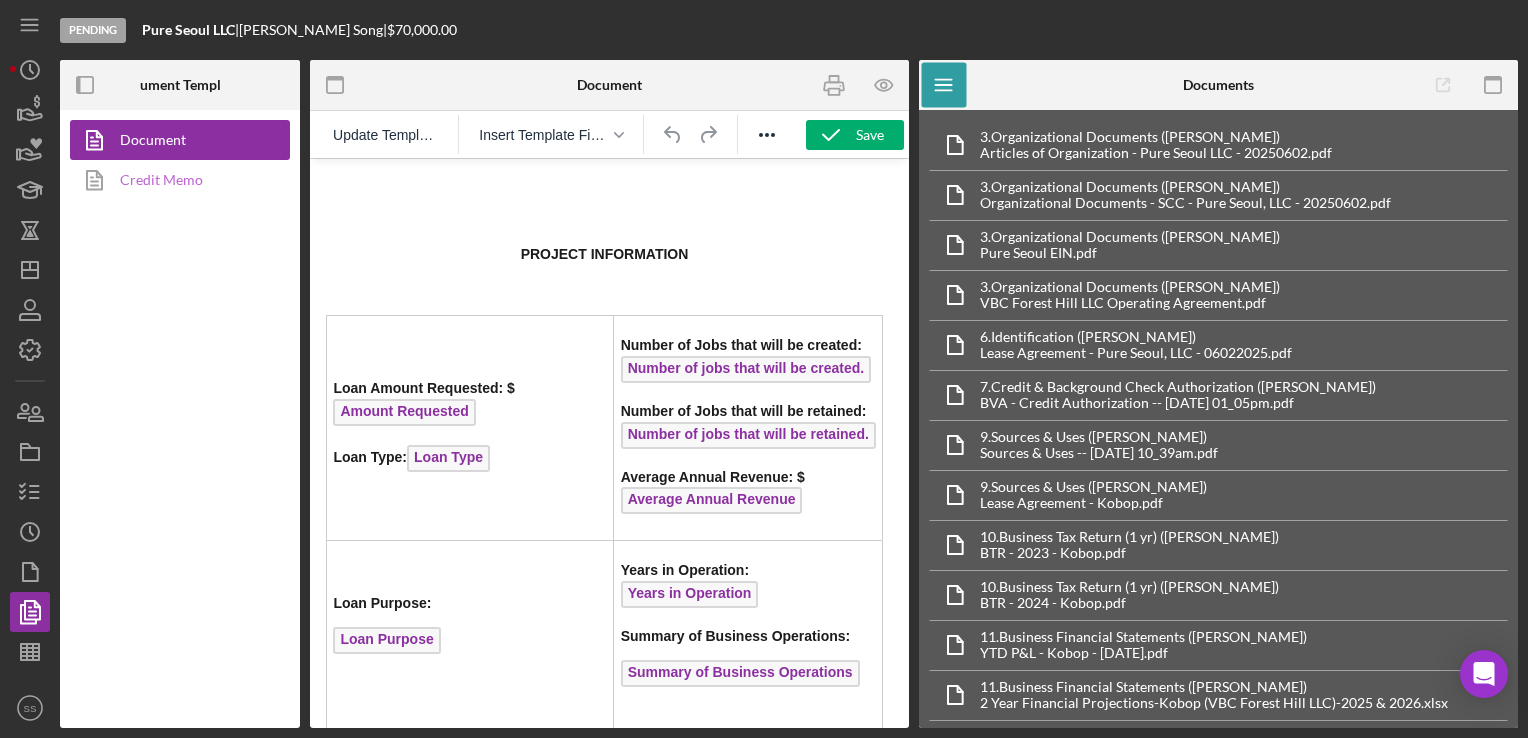click on "Credit Memo" at bounding box center [175, 180] 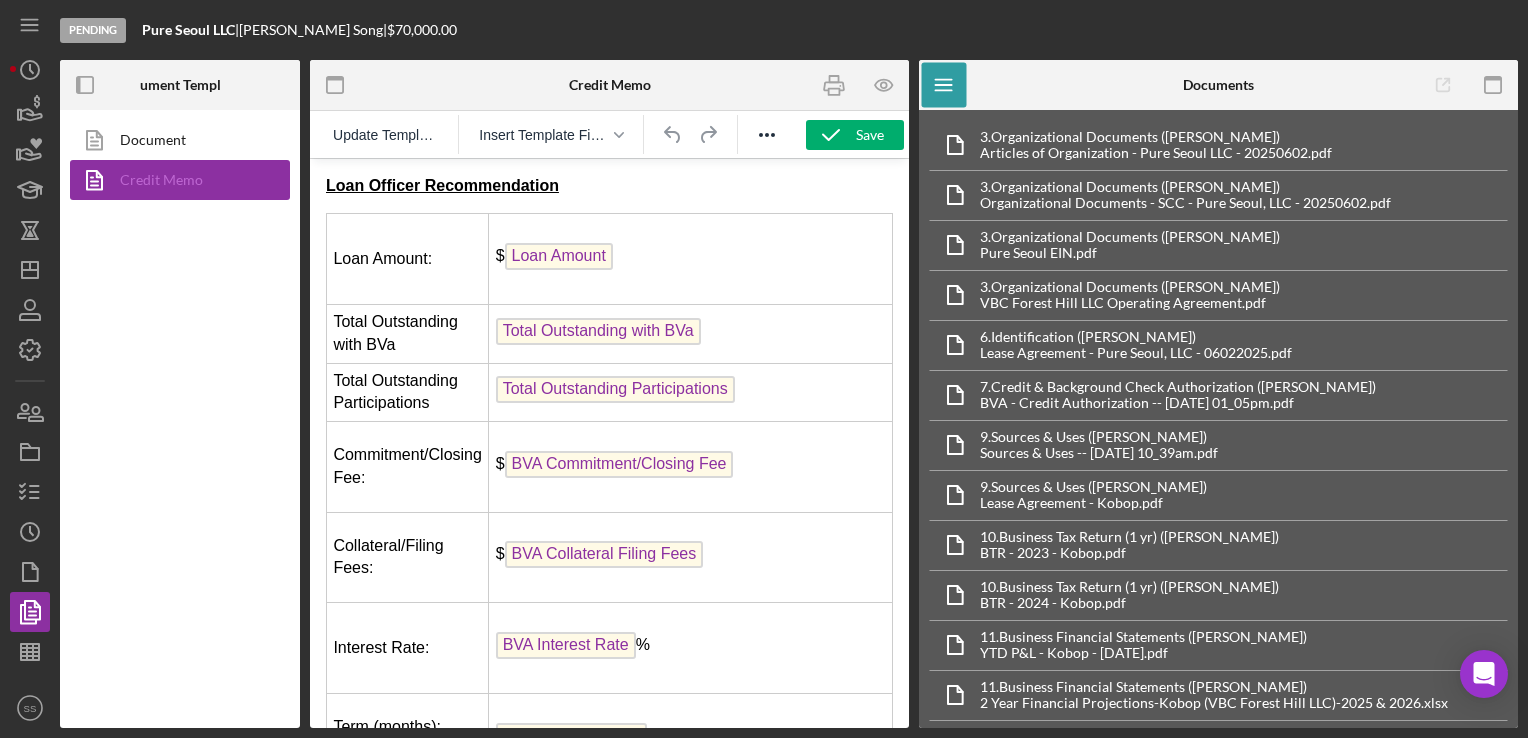 scroll, scrollTop: 0, scrollLeft: 0, axis: both 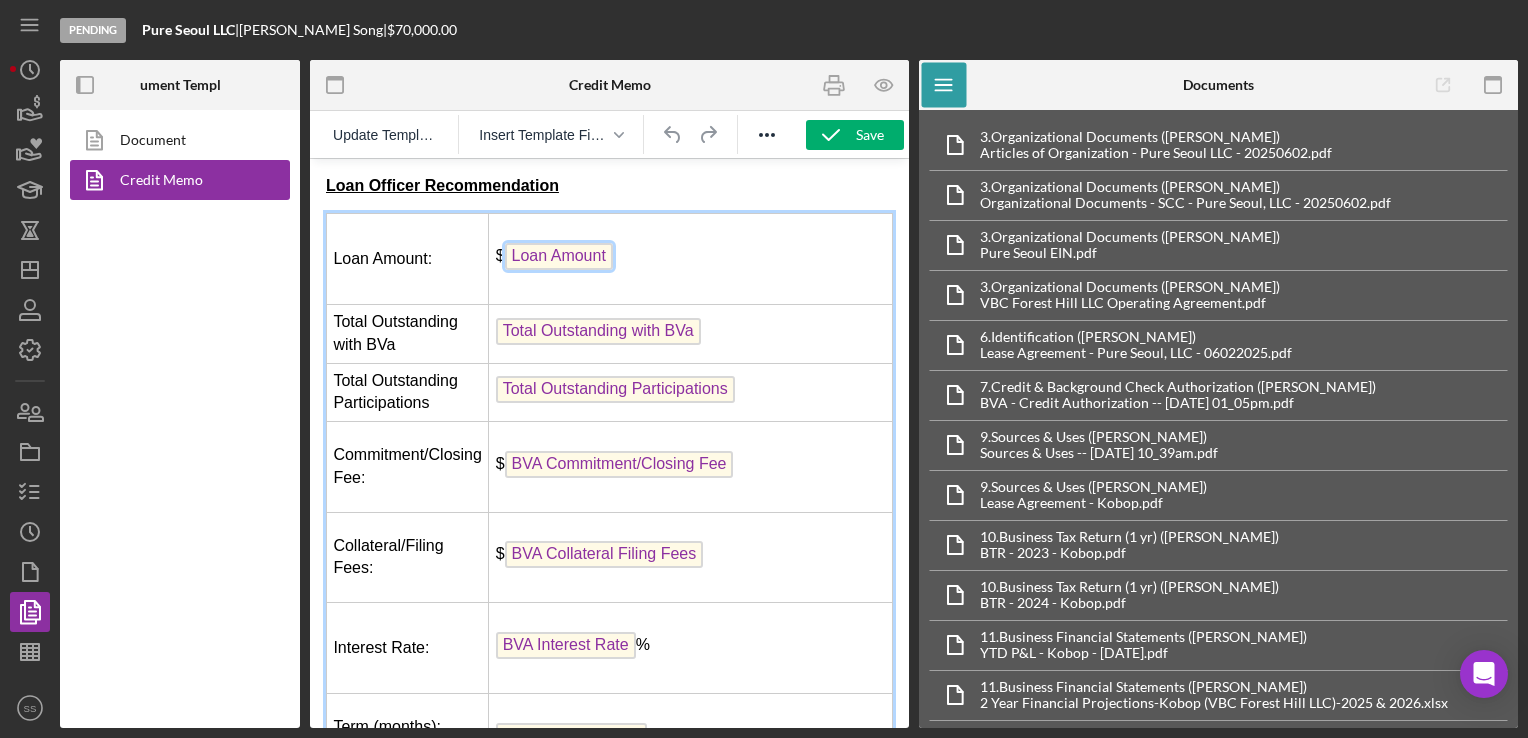 click on "Loan Amount" at bounding box center [559, 256] 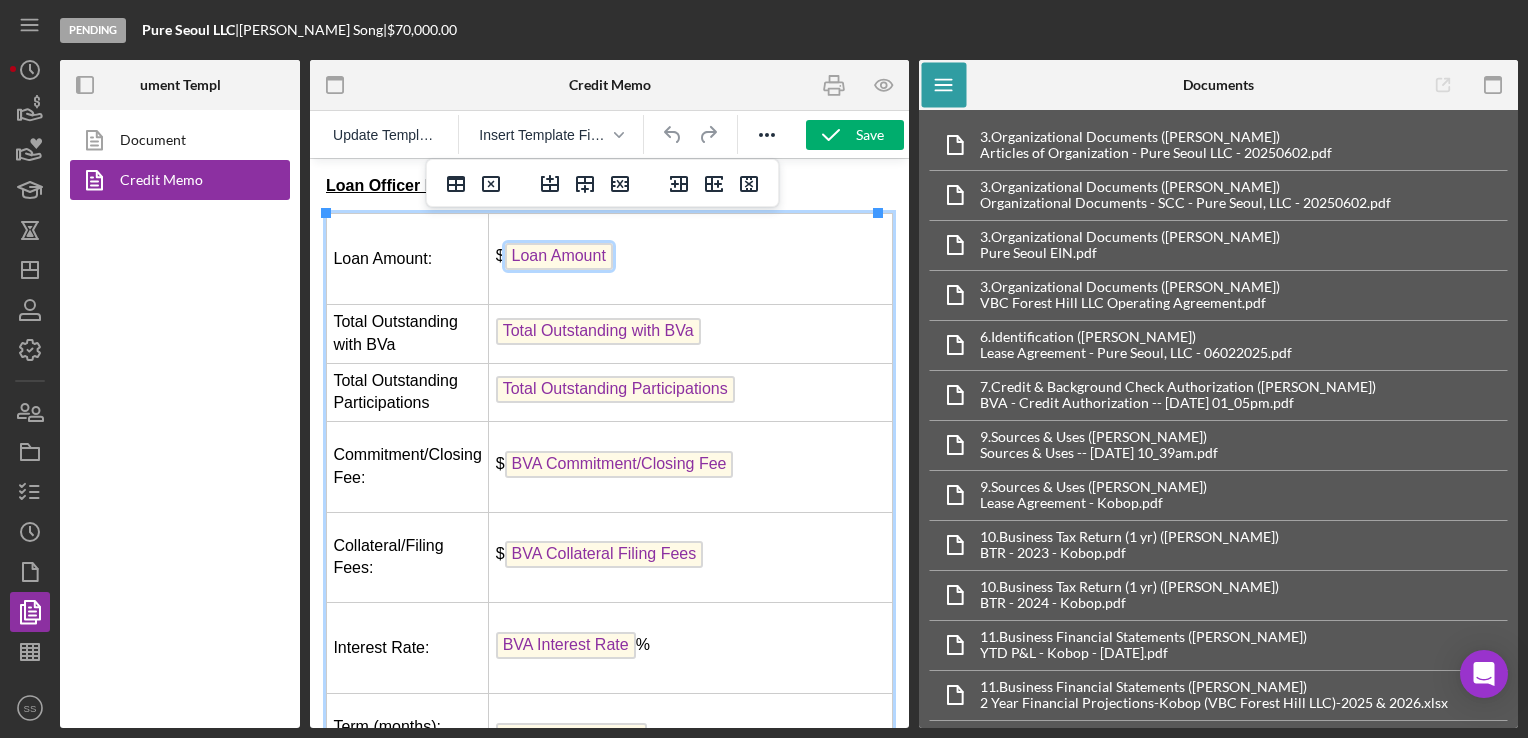 click on "$ Loan Amount" at bounding box center (691, 259) 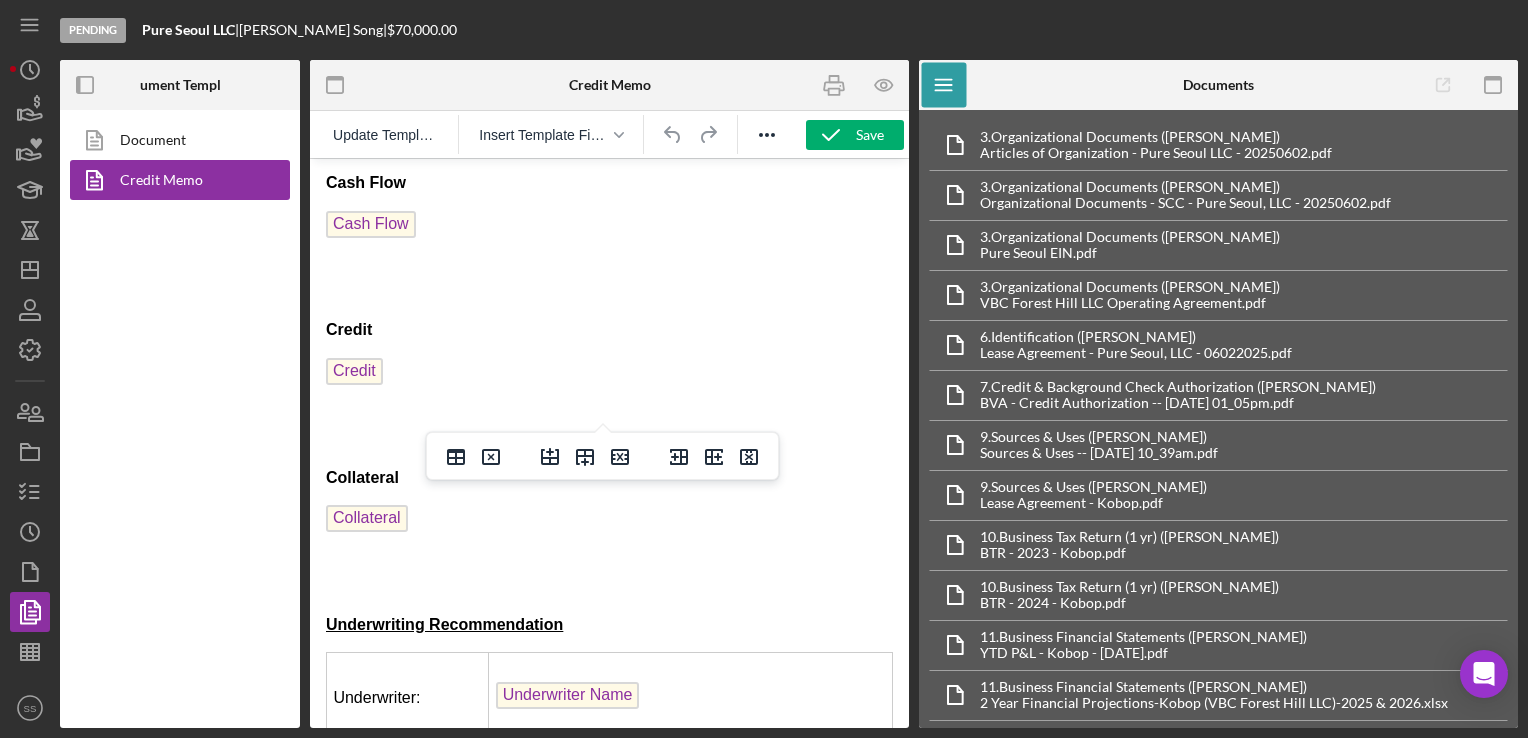 scroll, scrollTop: 0, scrollLeft: 0, axis: both 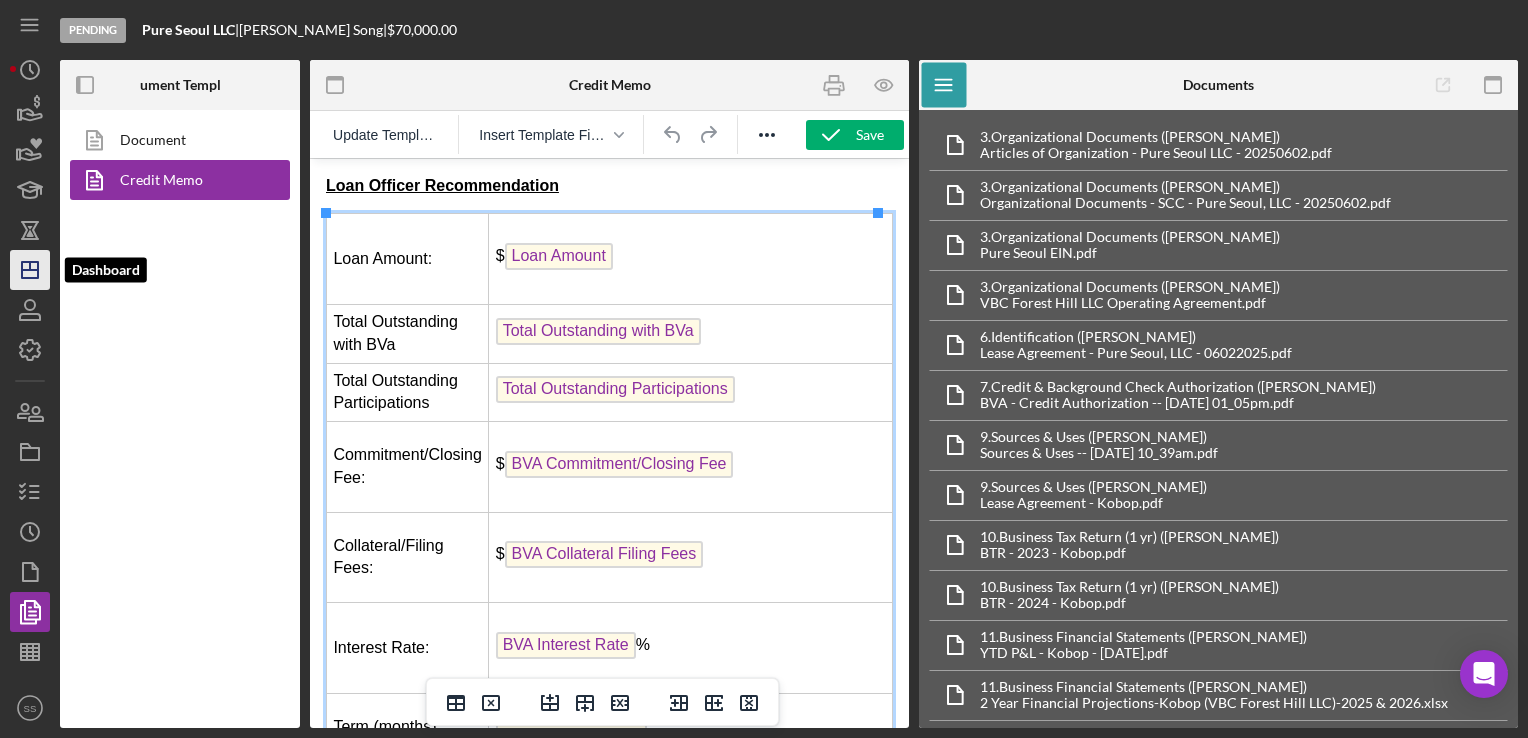 click 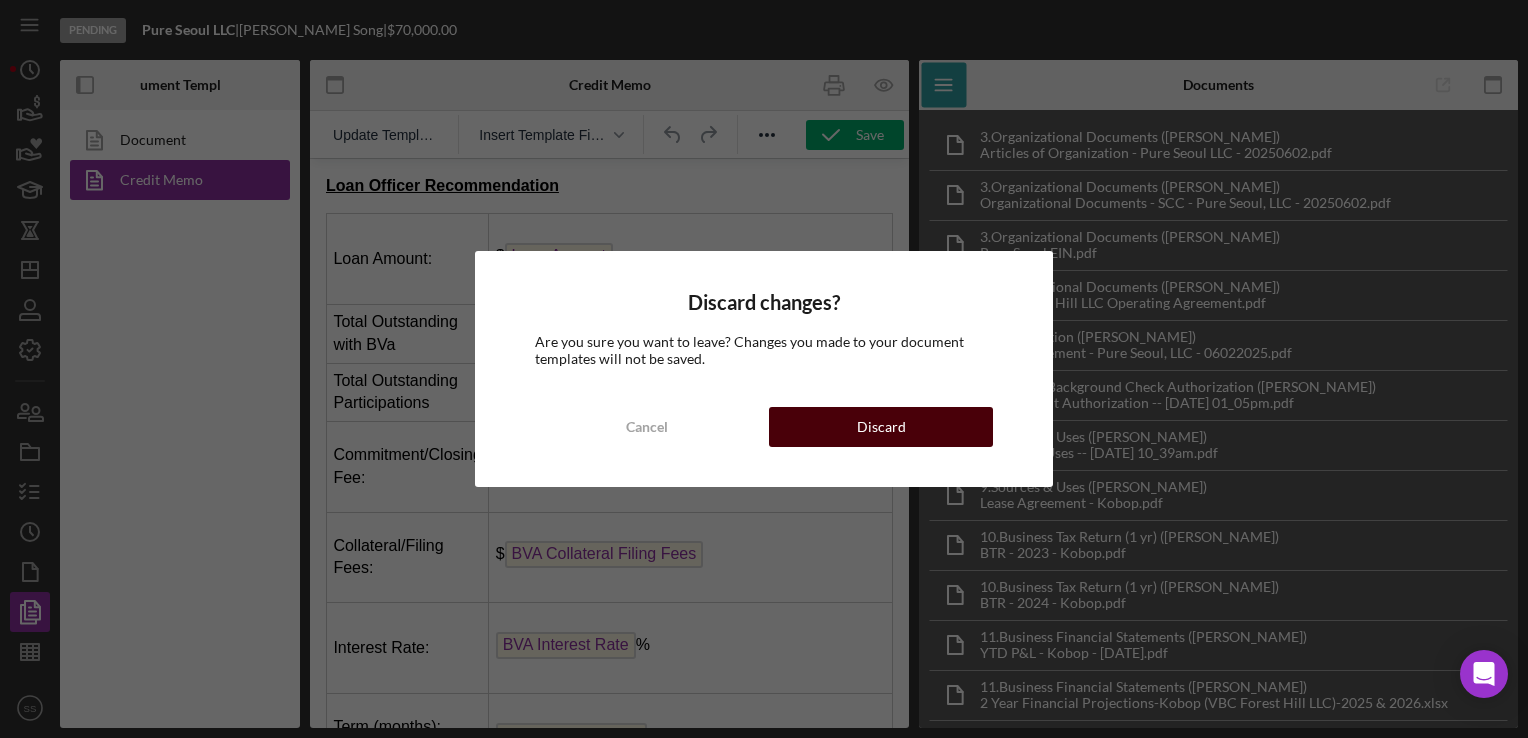 click on "Discard" at bounding box center (881, 427) 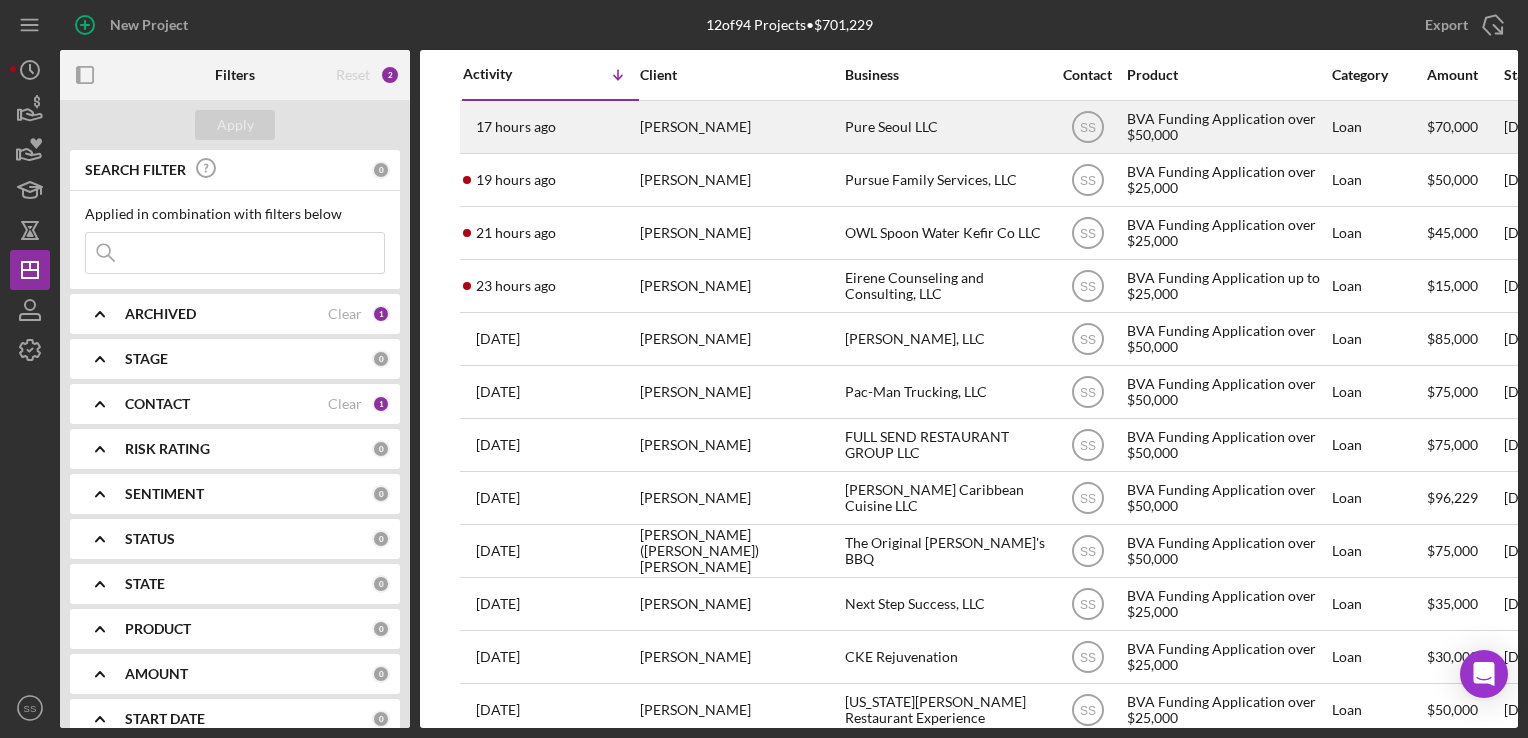 click on "[PERSON_NAME]" at bounding box center (740, 127) 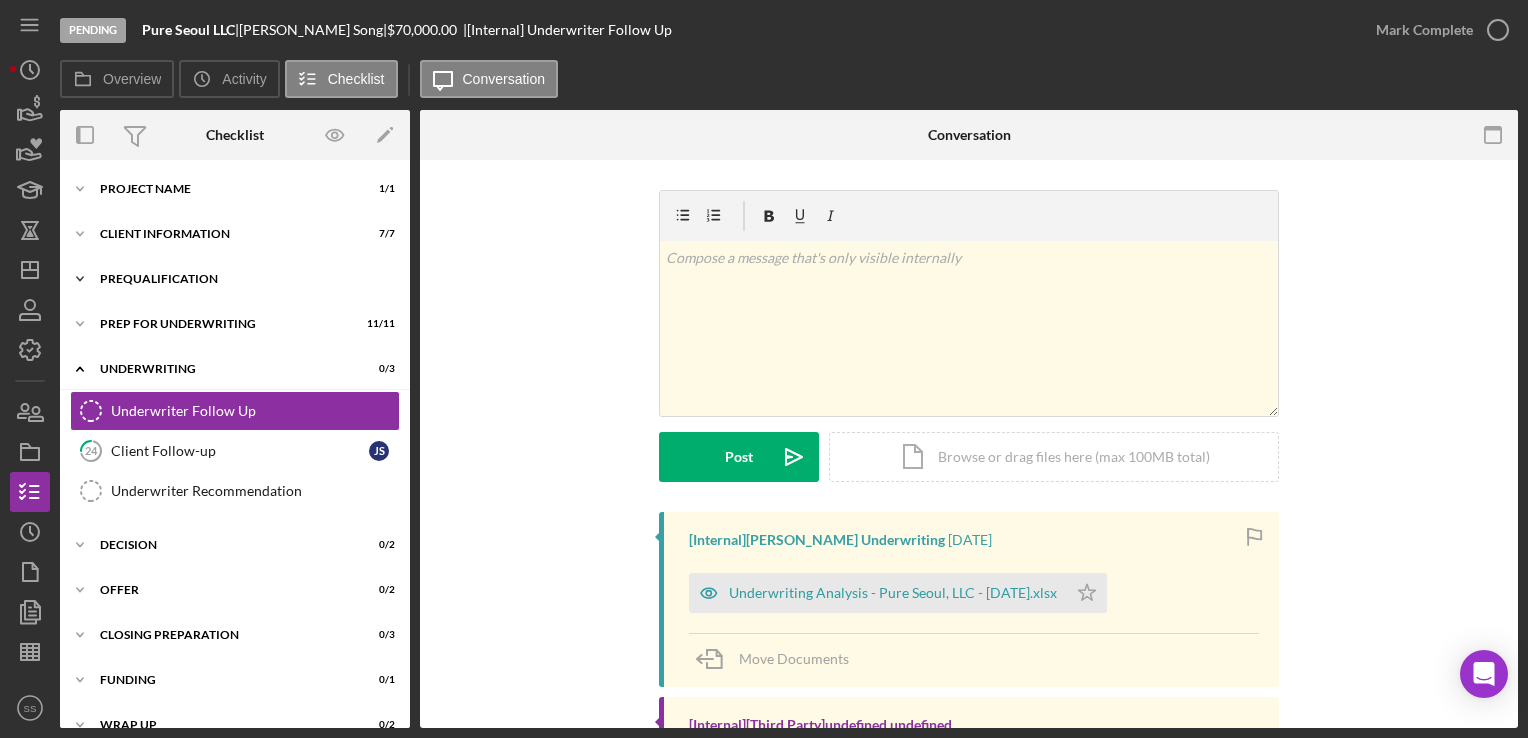 click on "Prequalification" at bounding box center (242, 279) 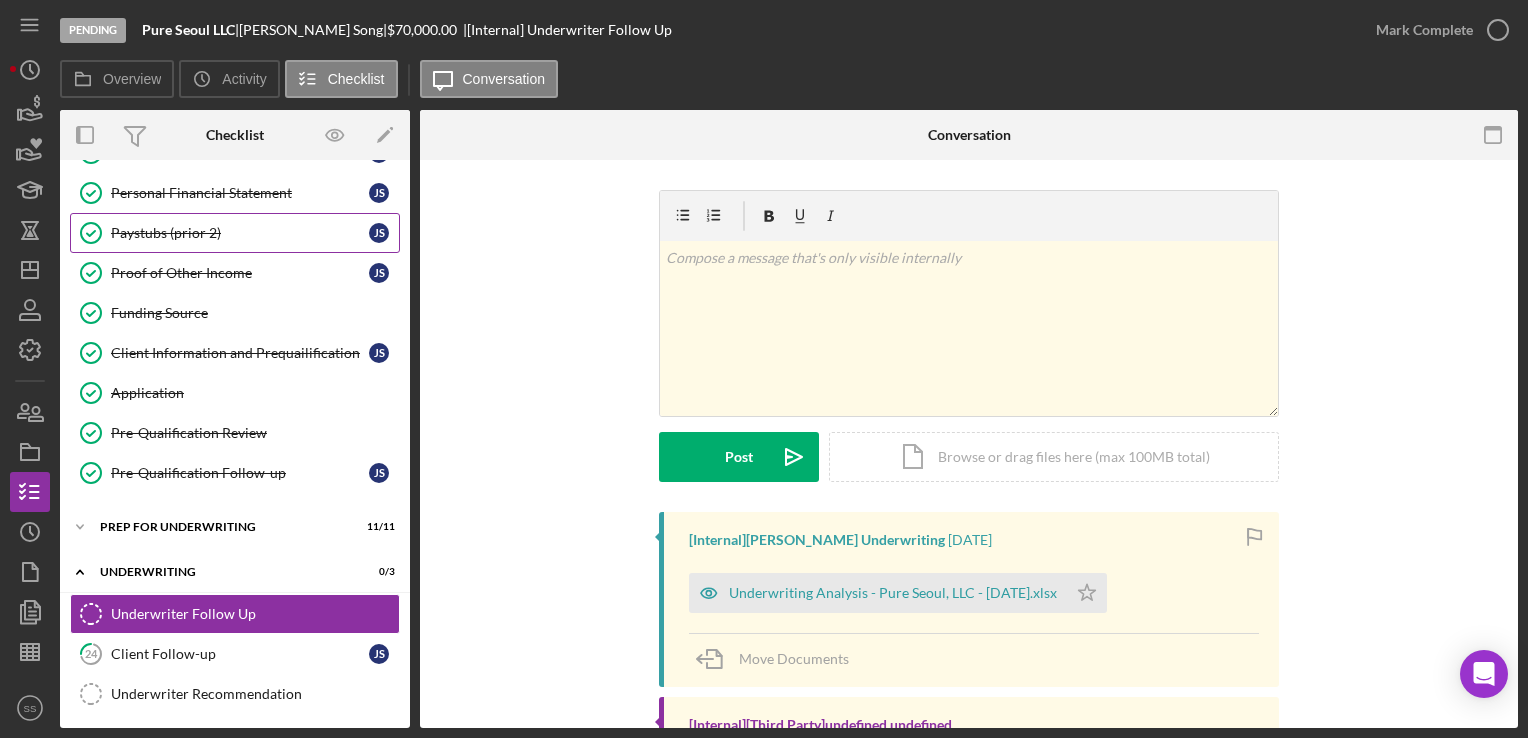 scroll, scrollTop: 551, scrollLeft: 0, axis: vertical 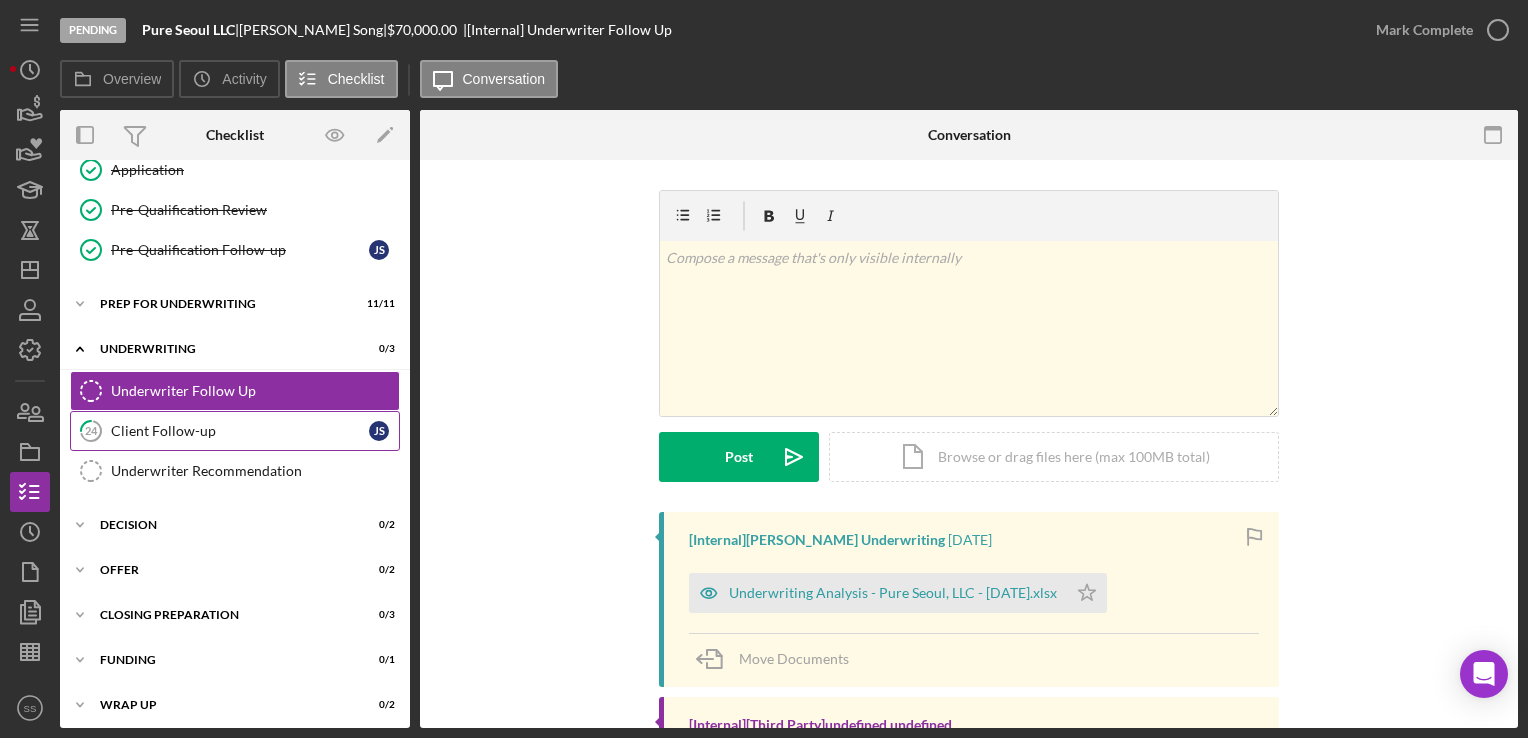 click on "Client Follow-up" at bounding box center [240, 431] 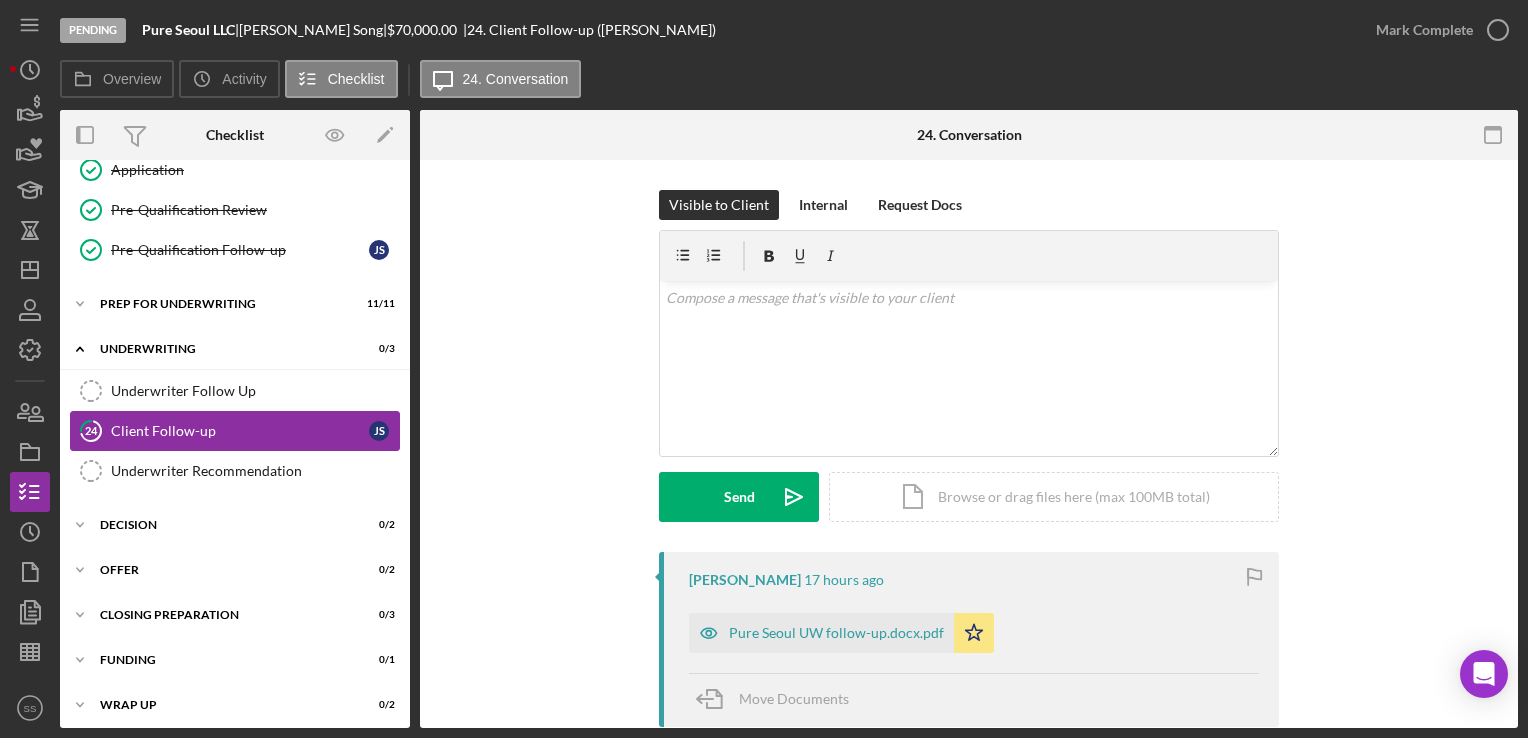 scroll, scrollTop: 551, scrollLeft: 0, axis: vertical 